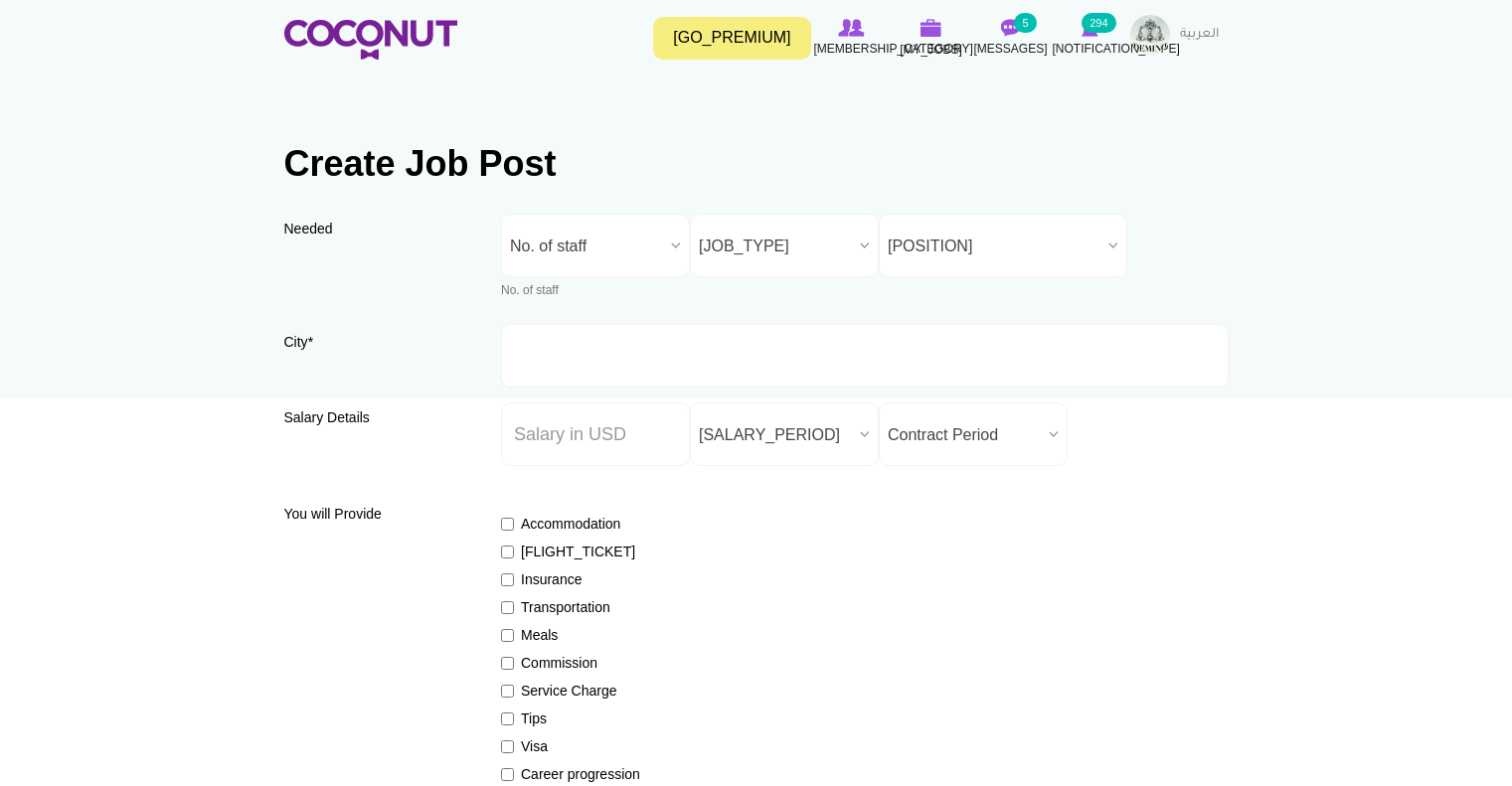 scroll, scrollTop: 0, scrollLeft: 0, axis: both 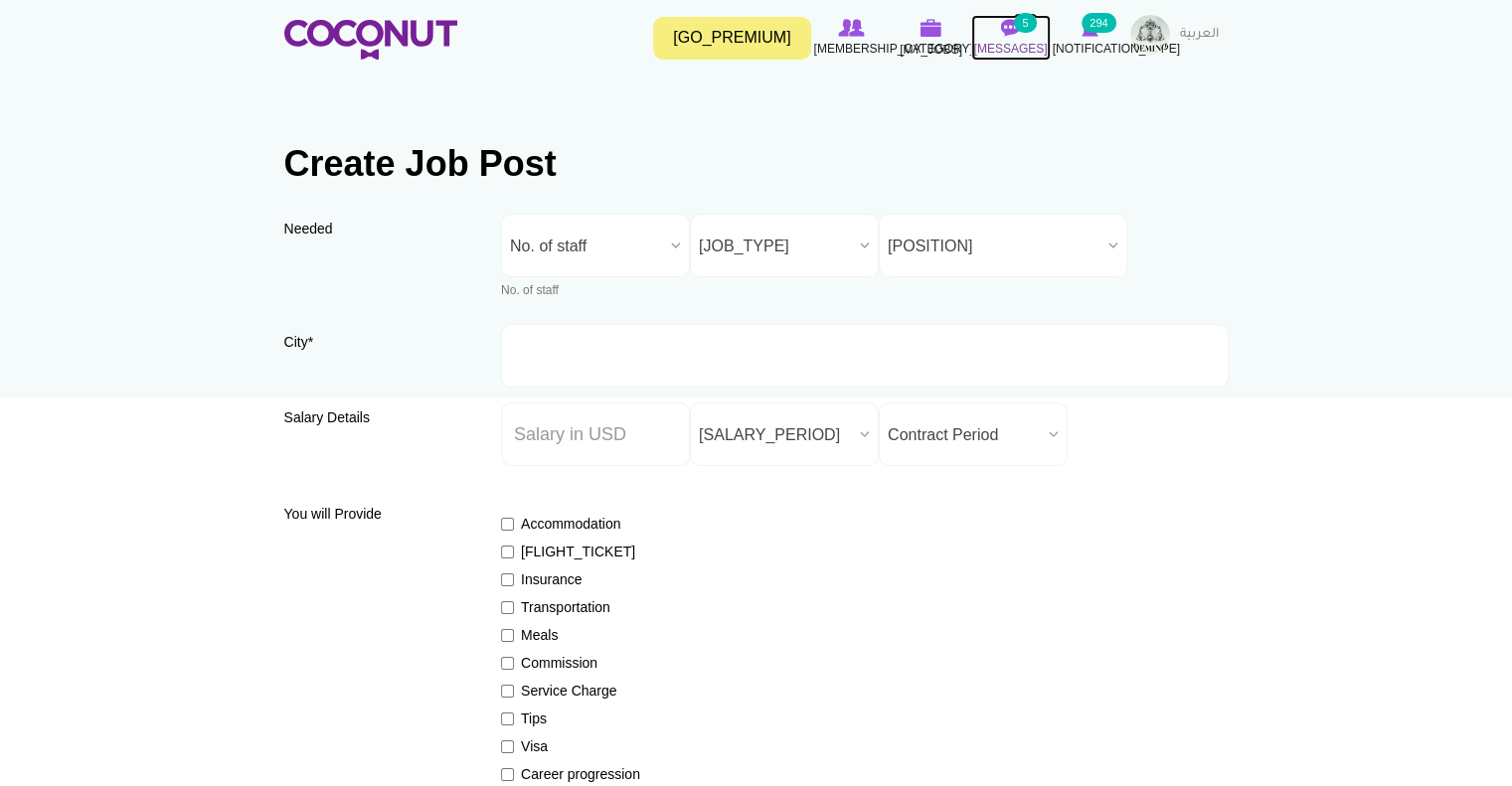 click at bounding box center (1011, 28) 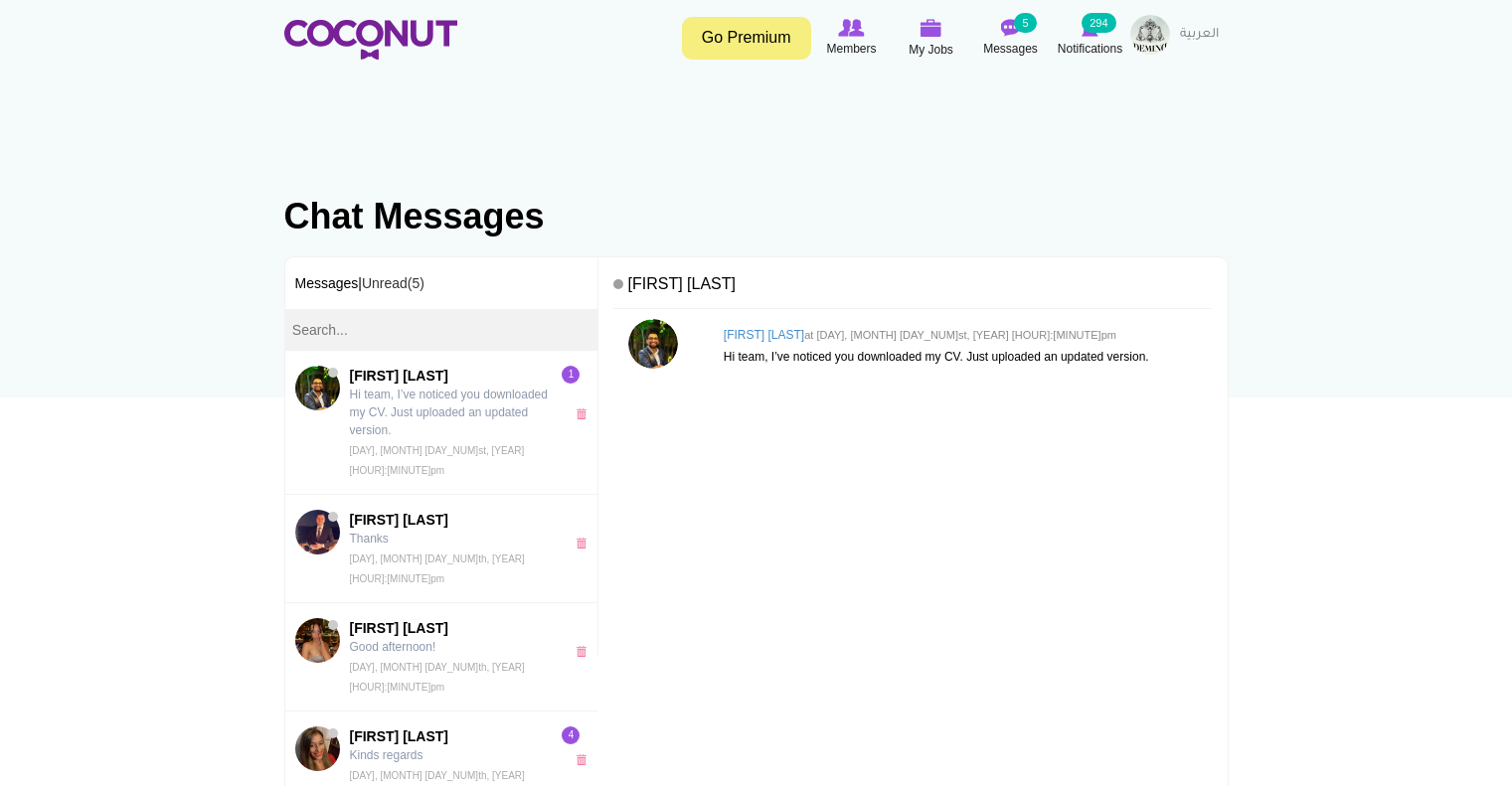 scroll, scrollTop: 0, scrollLeft: 0, axis: both 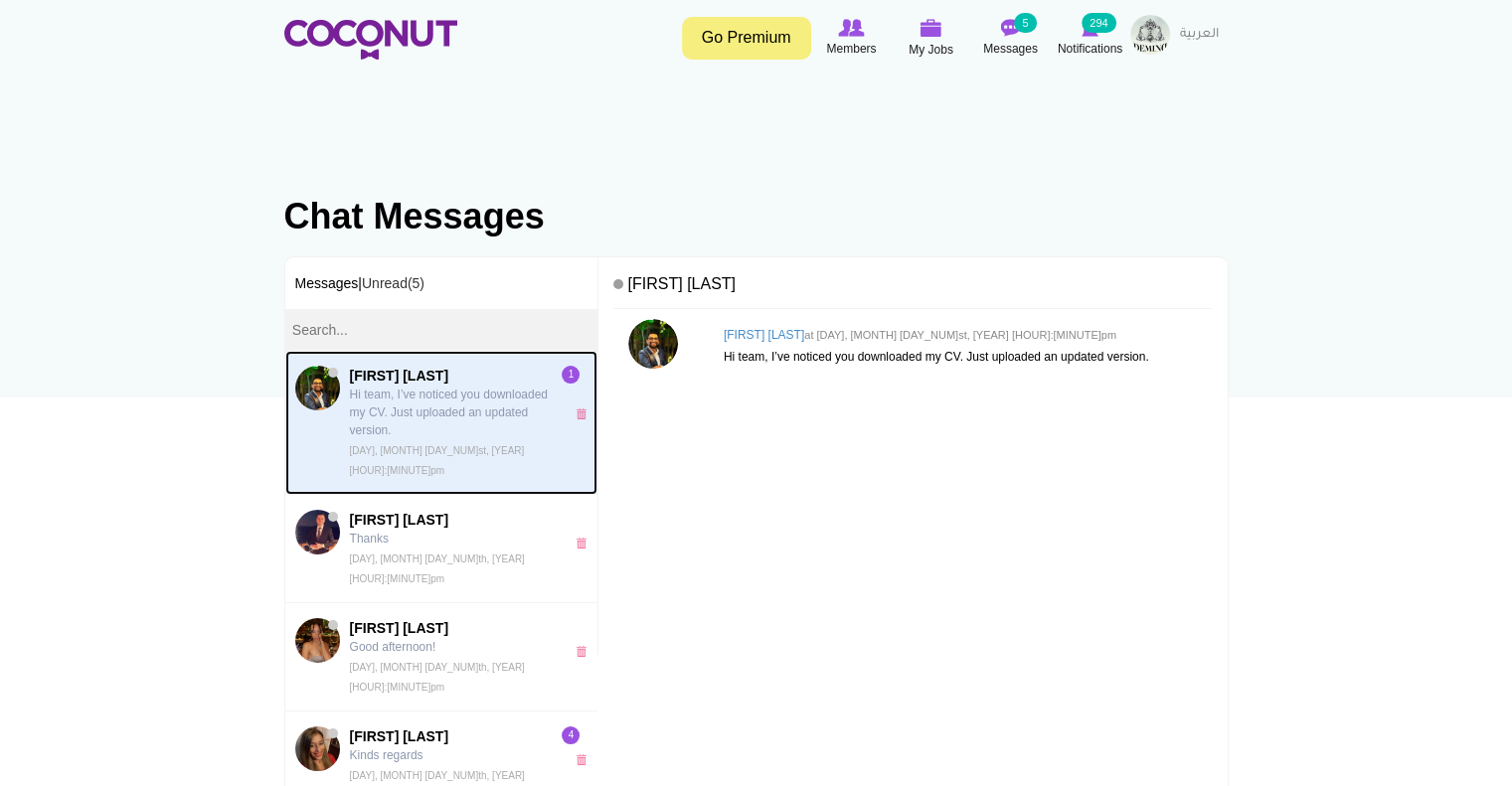 click on "Hi team, I’ve noticed you downloaded my CV. Just uploaded an updated version." at bounding box center (452, 412) 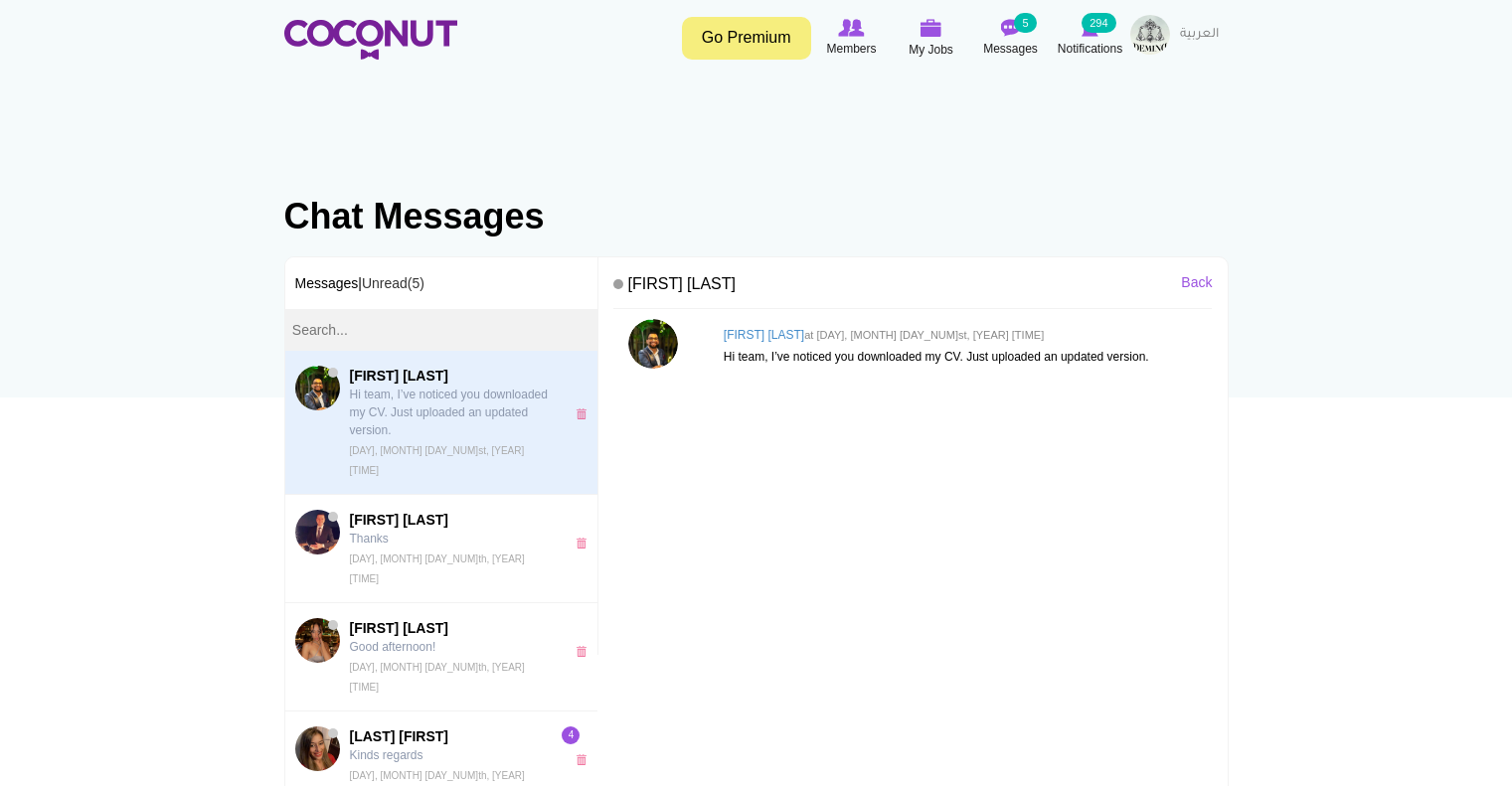 scroll, scrollTop: 0, scrollLeft: 0, axis: both 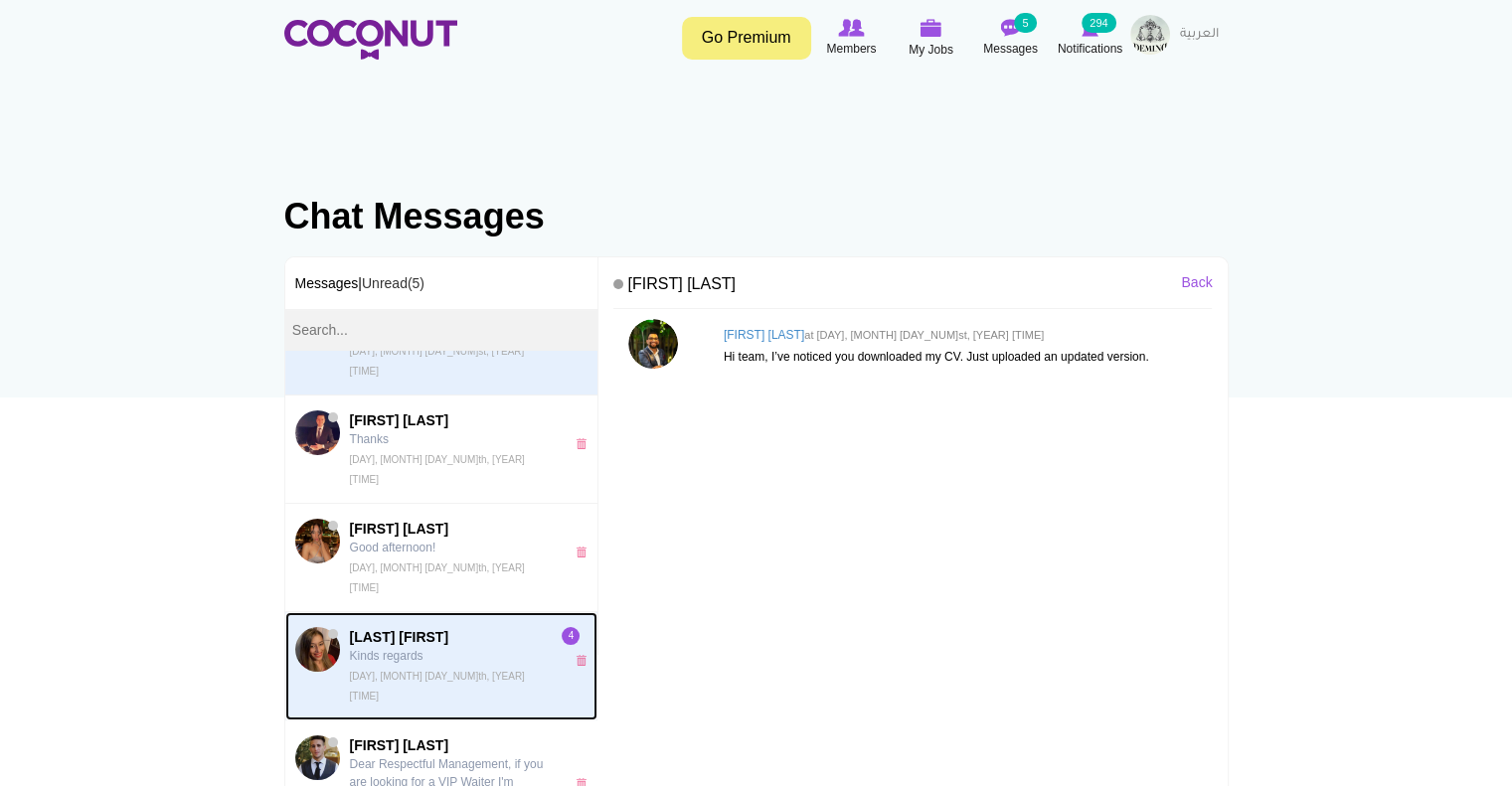 click on "Kinds regards" at bounding box center [452, 656] 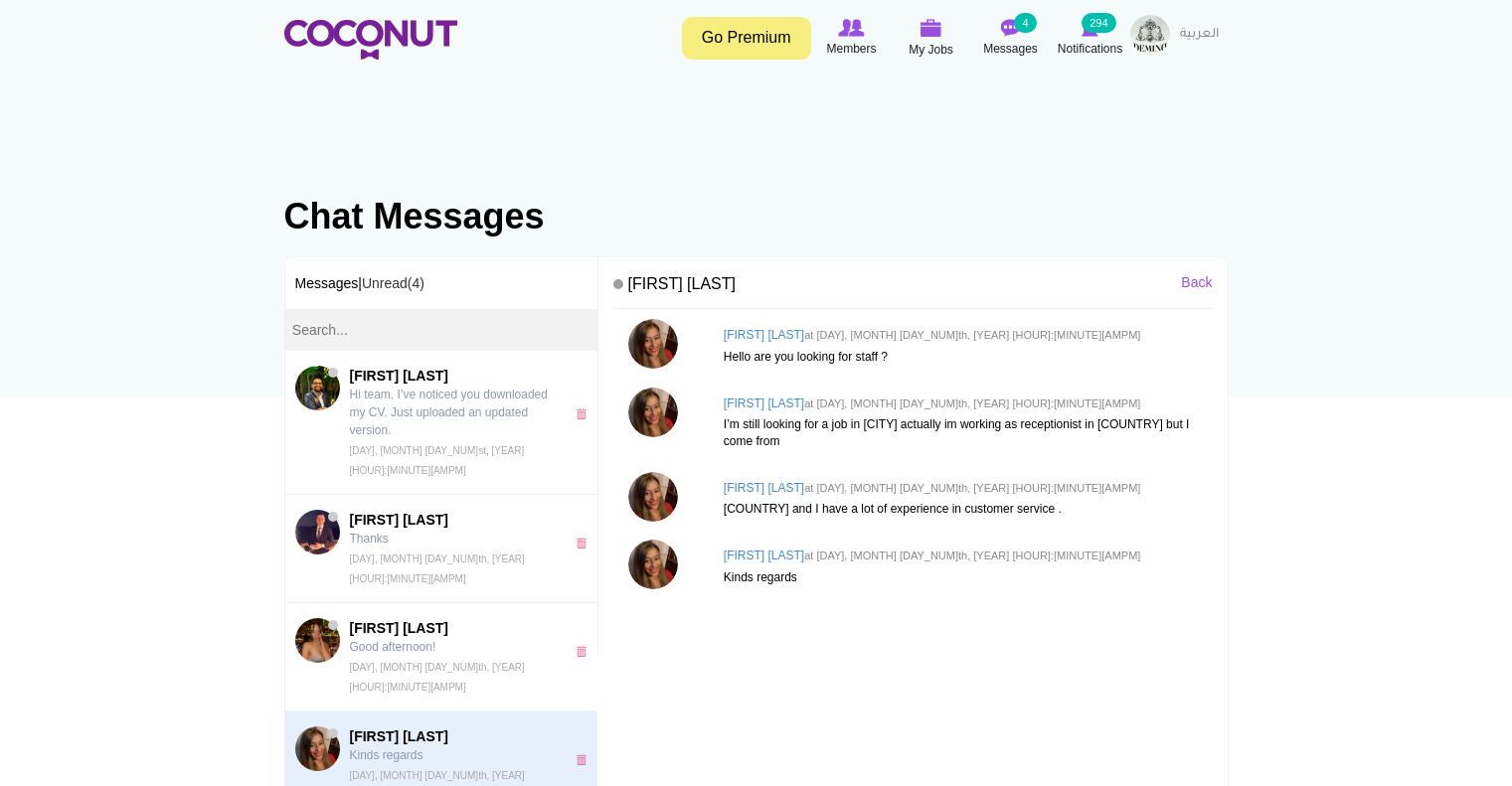 scroll, scrollTop: 0, scrollLeft: 0, axis: both 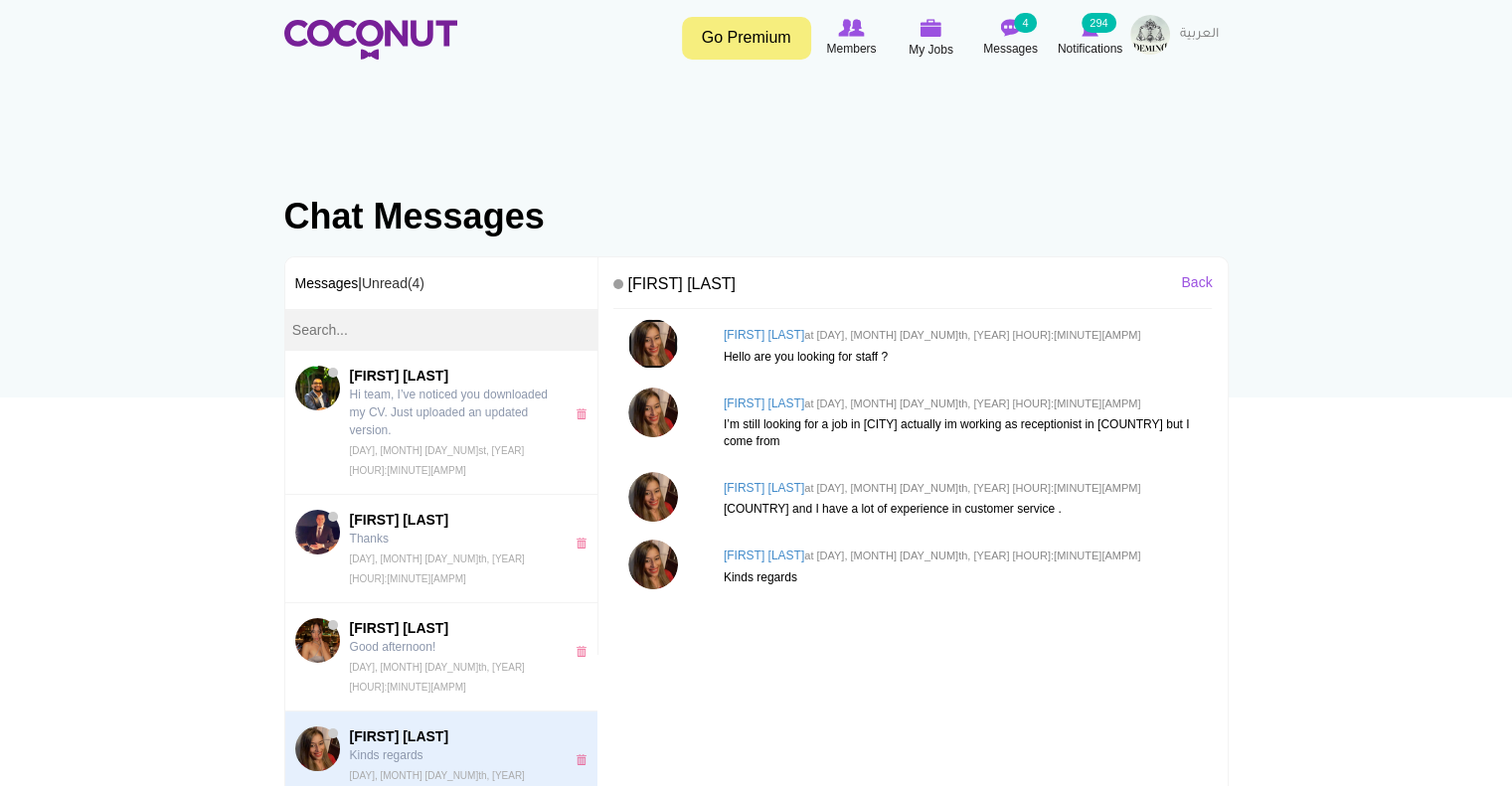 click at bounding box center [653, 344] 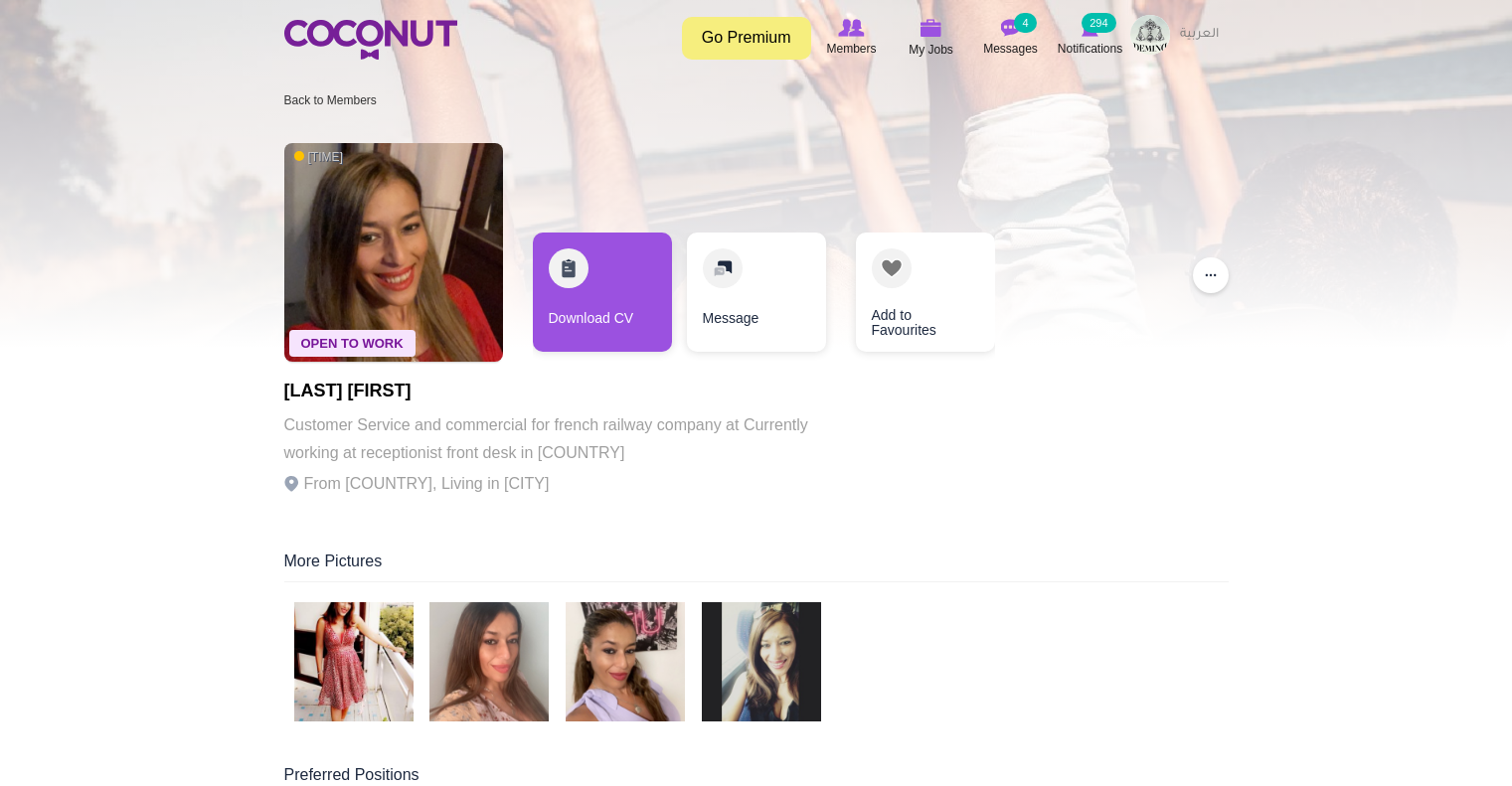 scroll, scrollTop: 0, scrollLeft: 0, axis: both 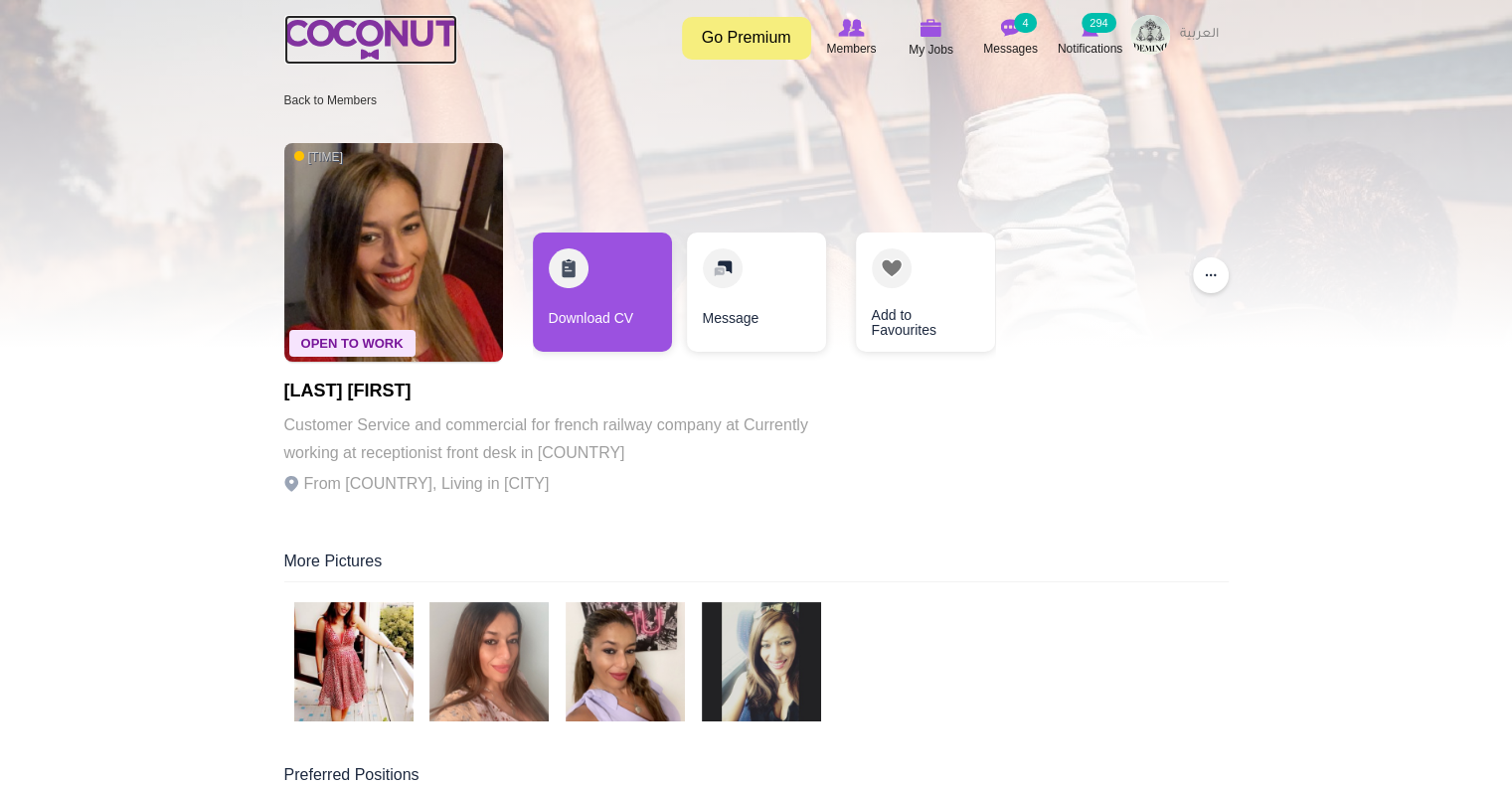 click at bounding box center [371, 40] 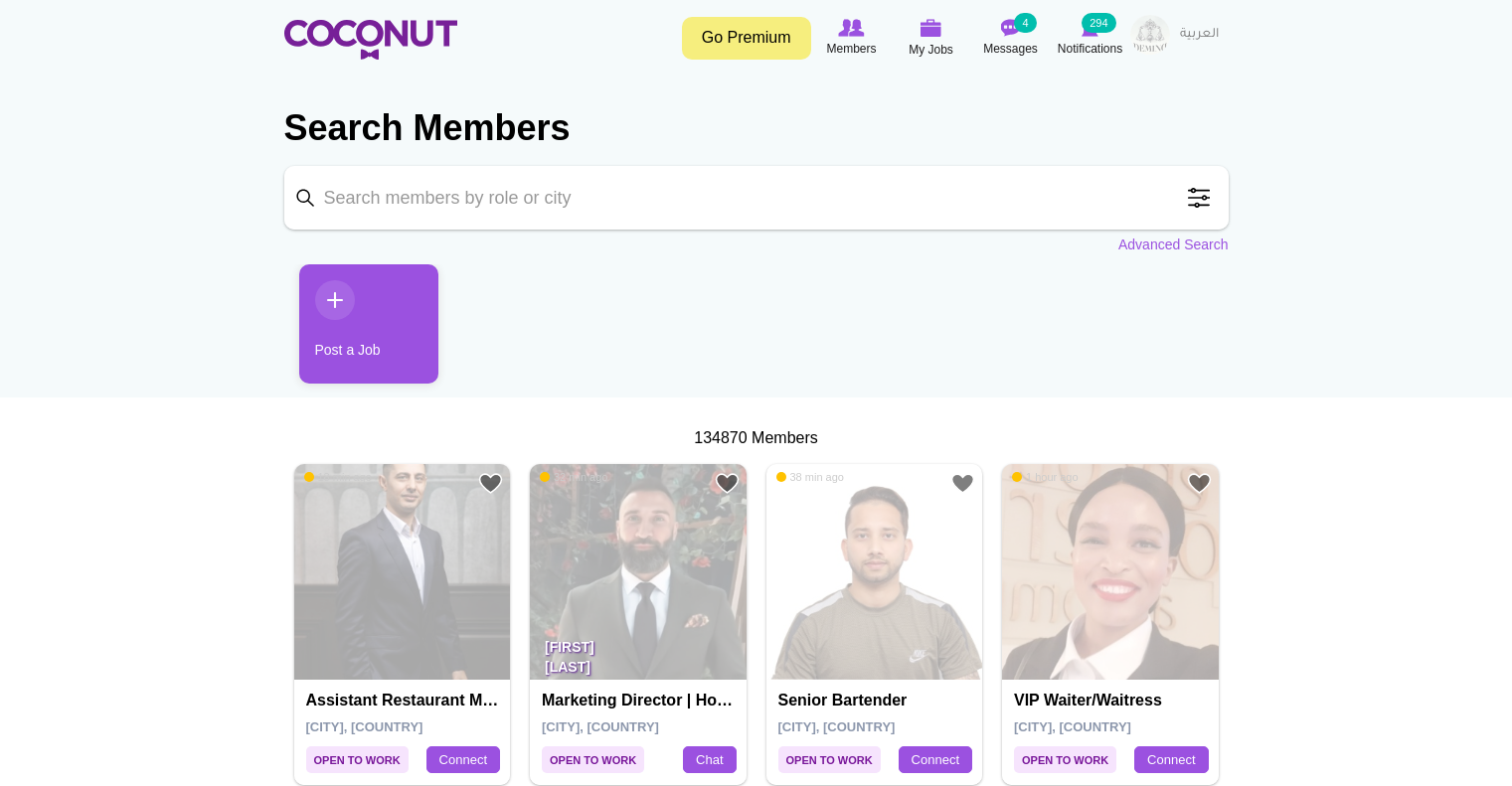 scroll, scrollTop: 0, scrollLeft: 0, axis: both 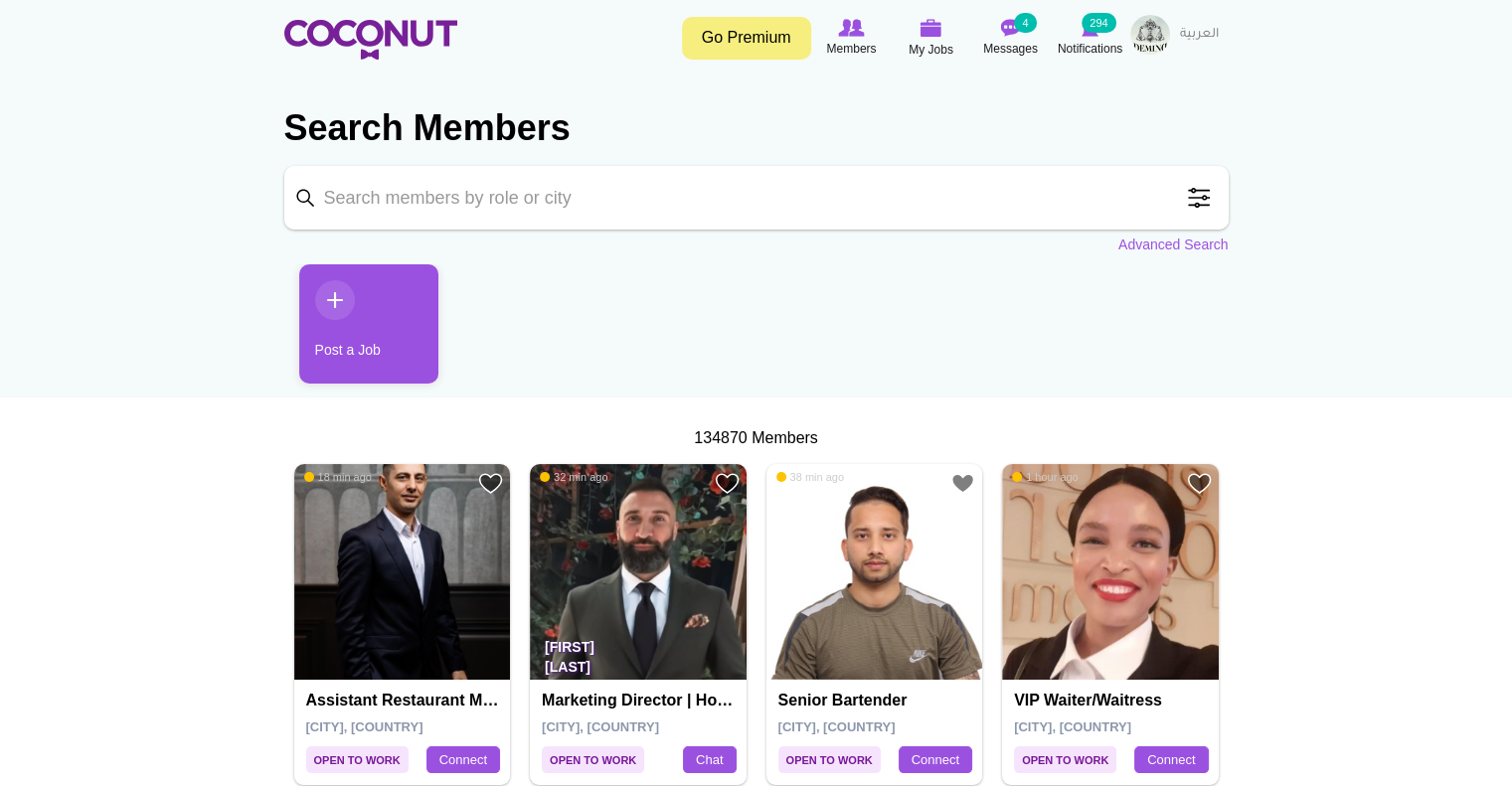 click on "Keyword" at bounding box center [756, 198] 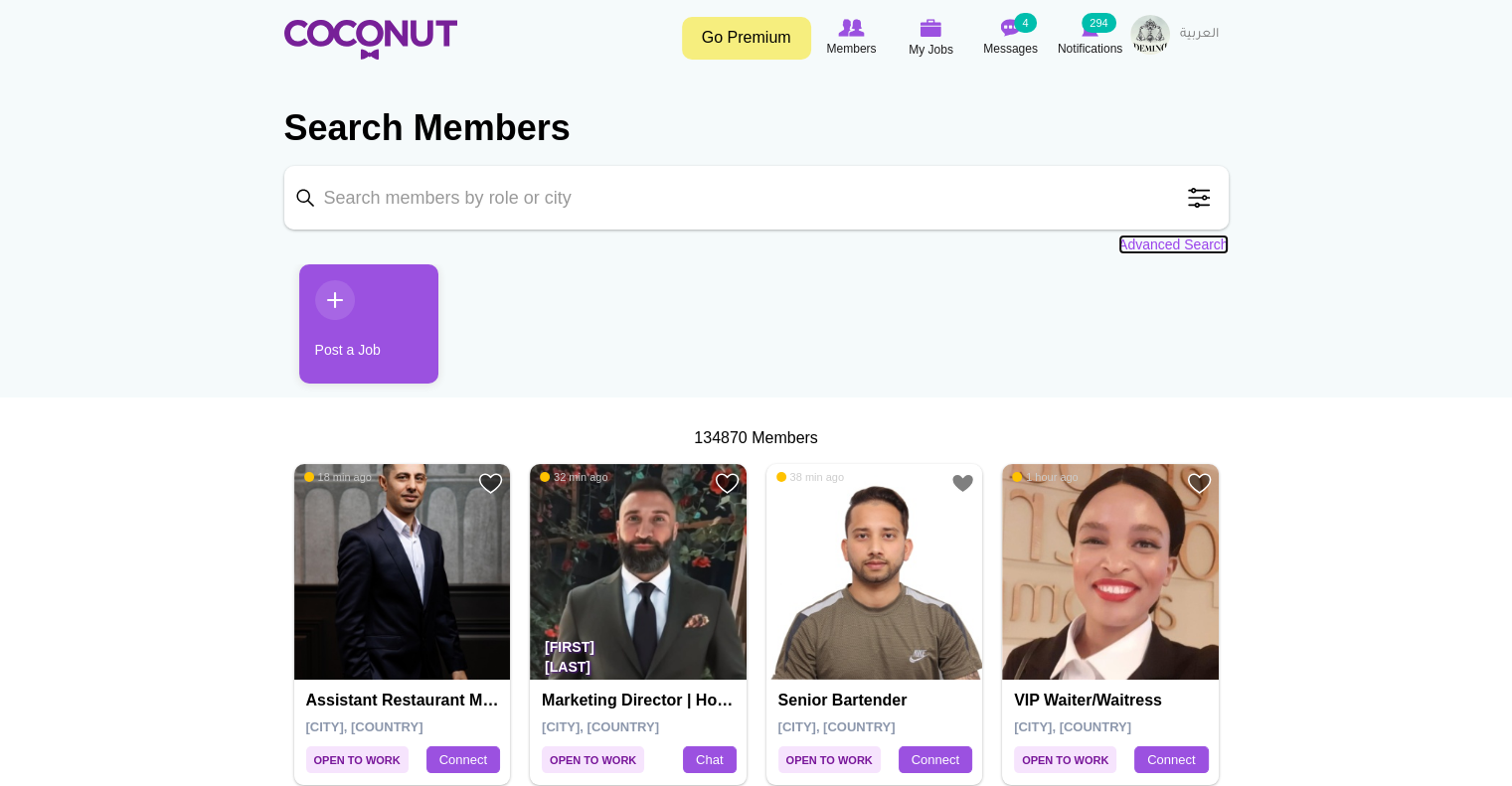click on "Advanced Search" at bounding box center [1173, 244] 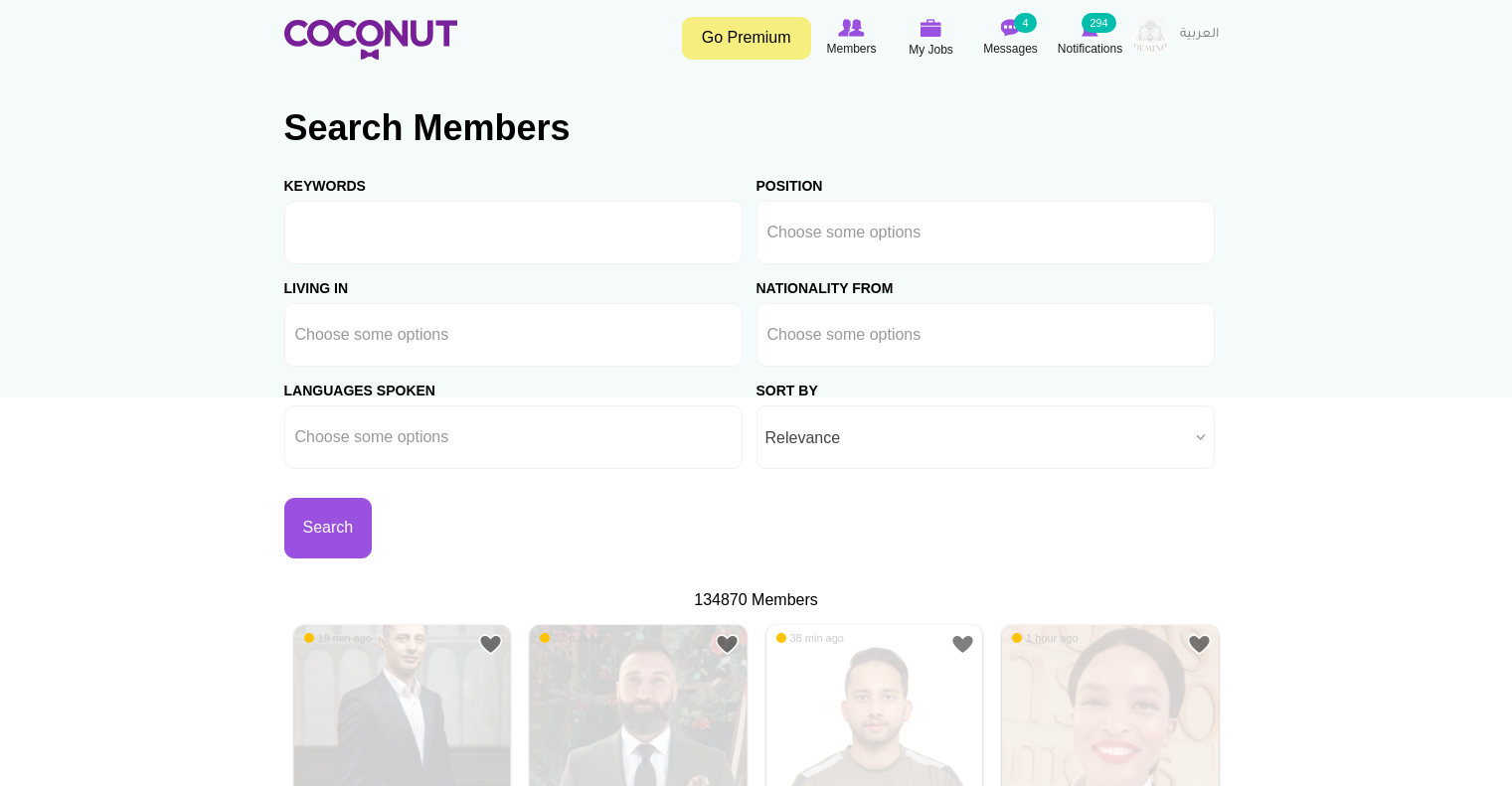 scroll, scrollTop: 0, scrollLeft: 0, axis: both 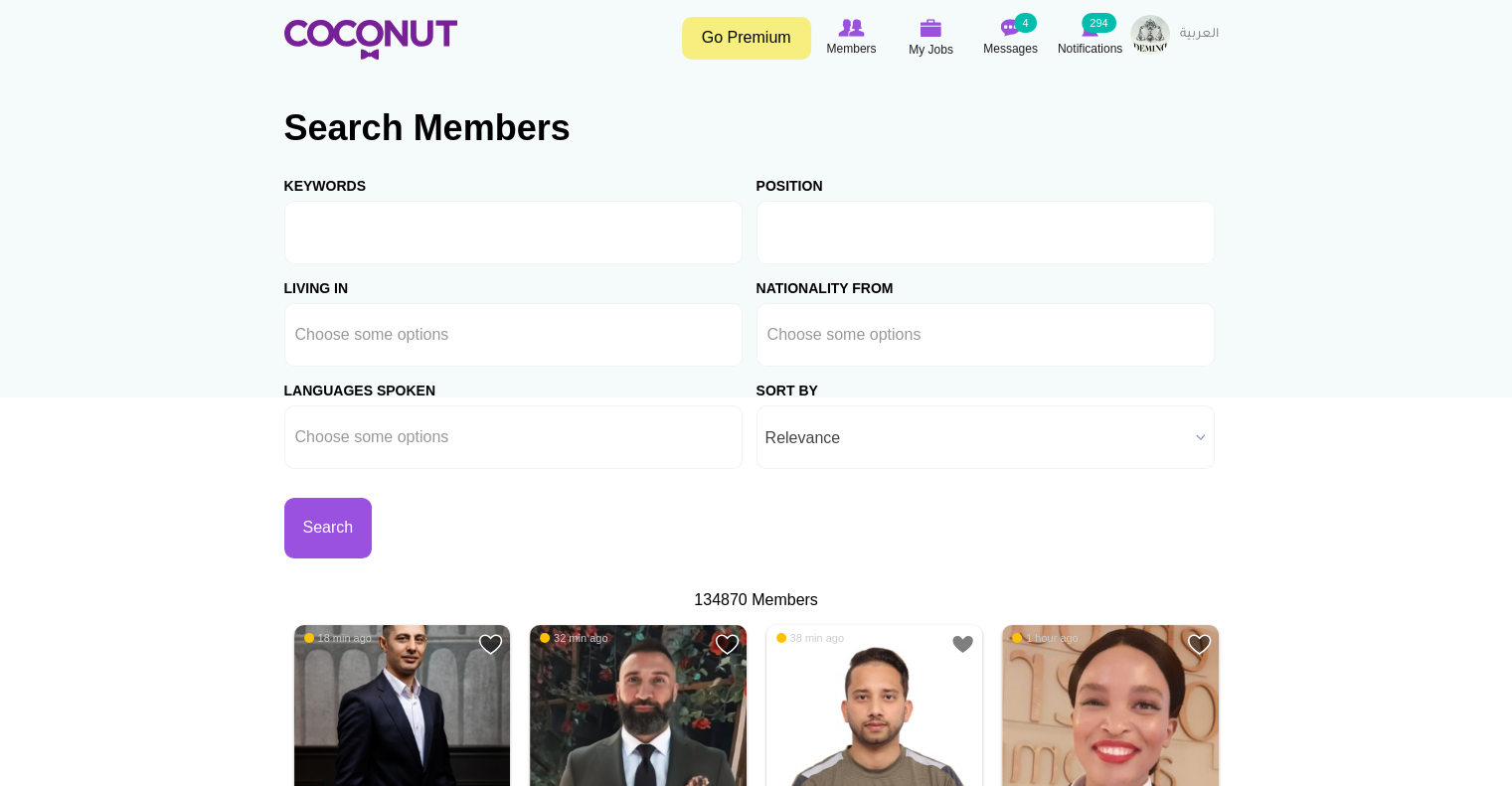 click at bounding box center (985, 233) 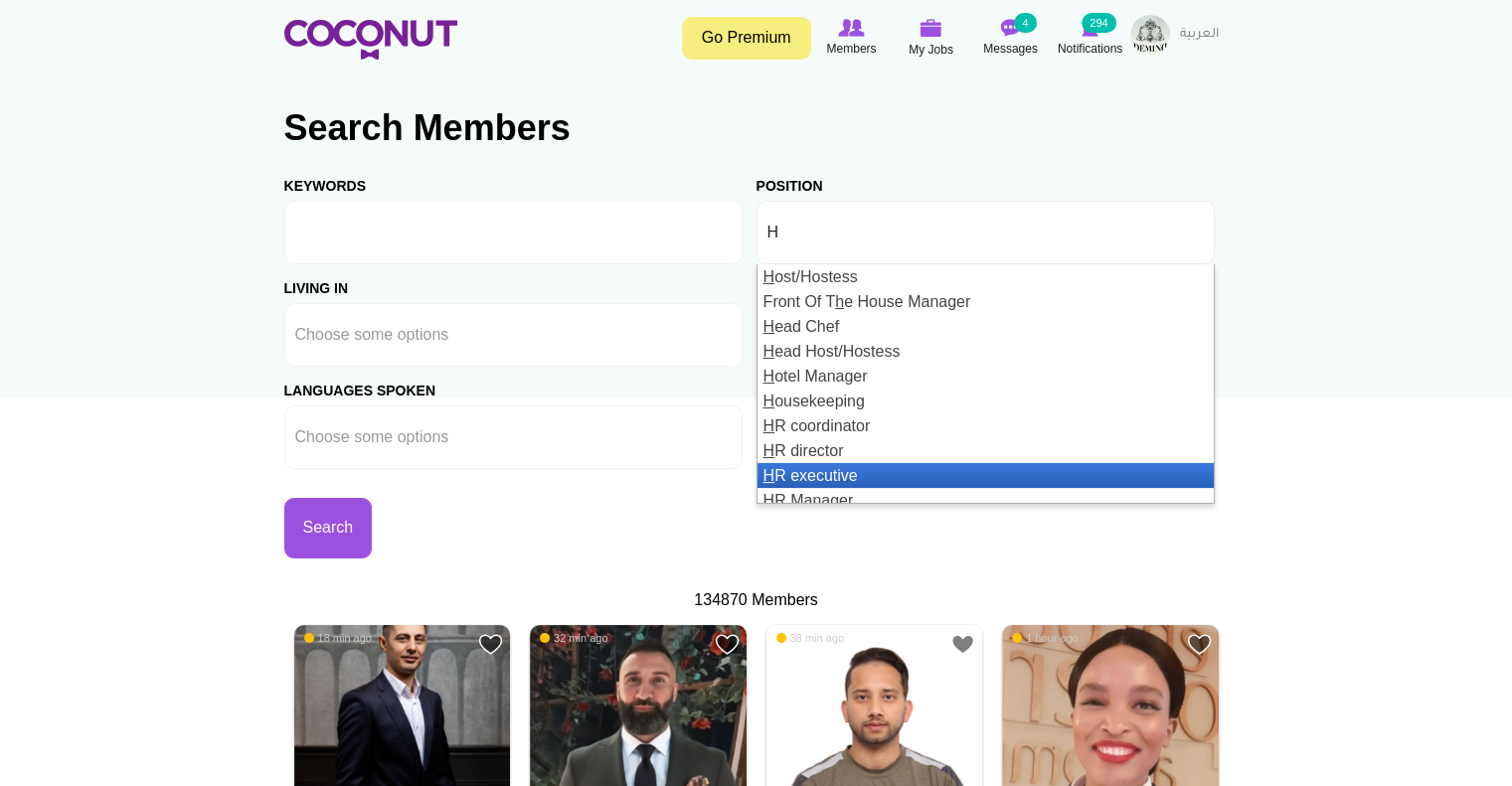 type on "H" 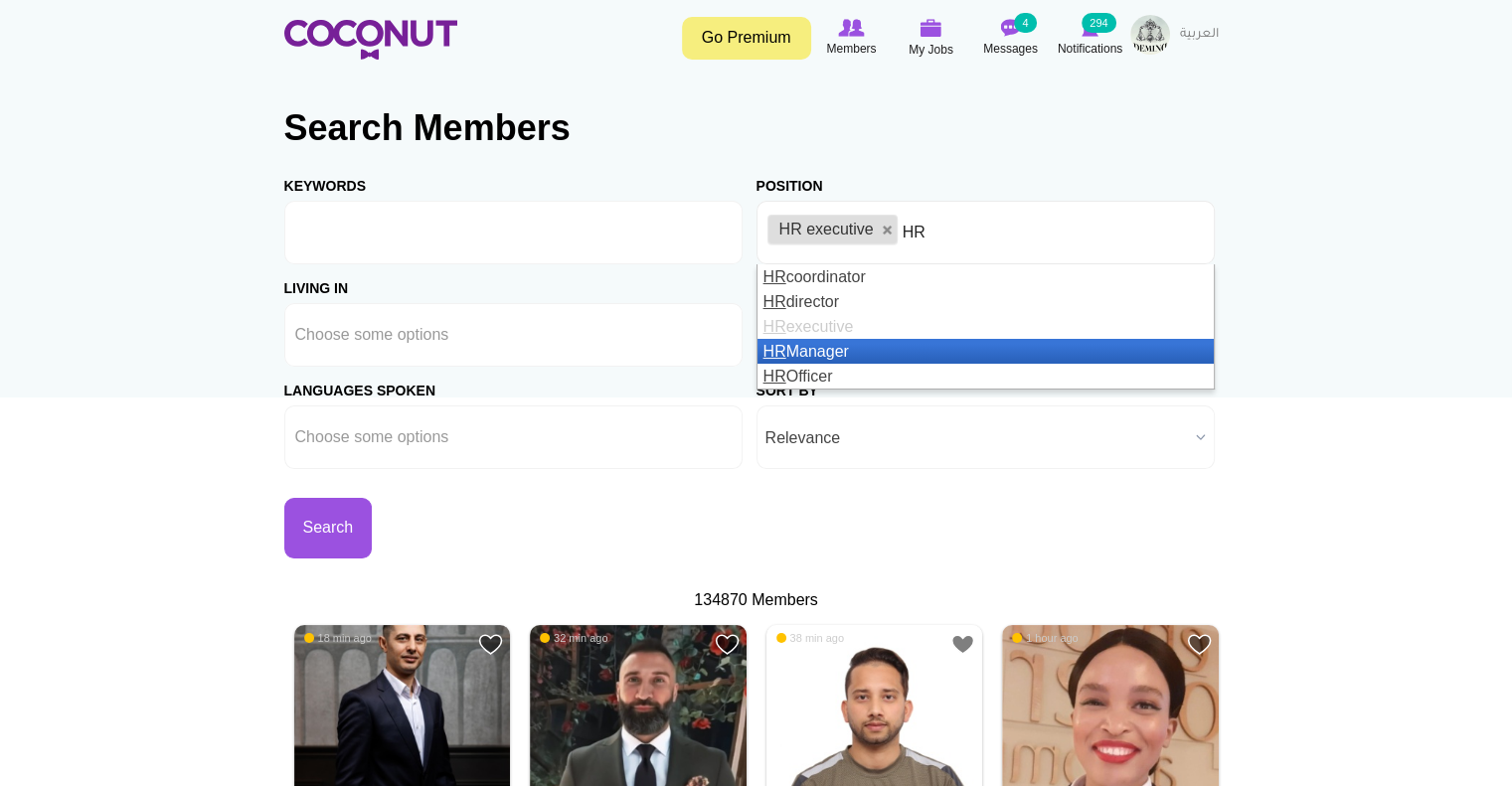 type on "HR" 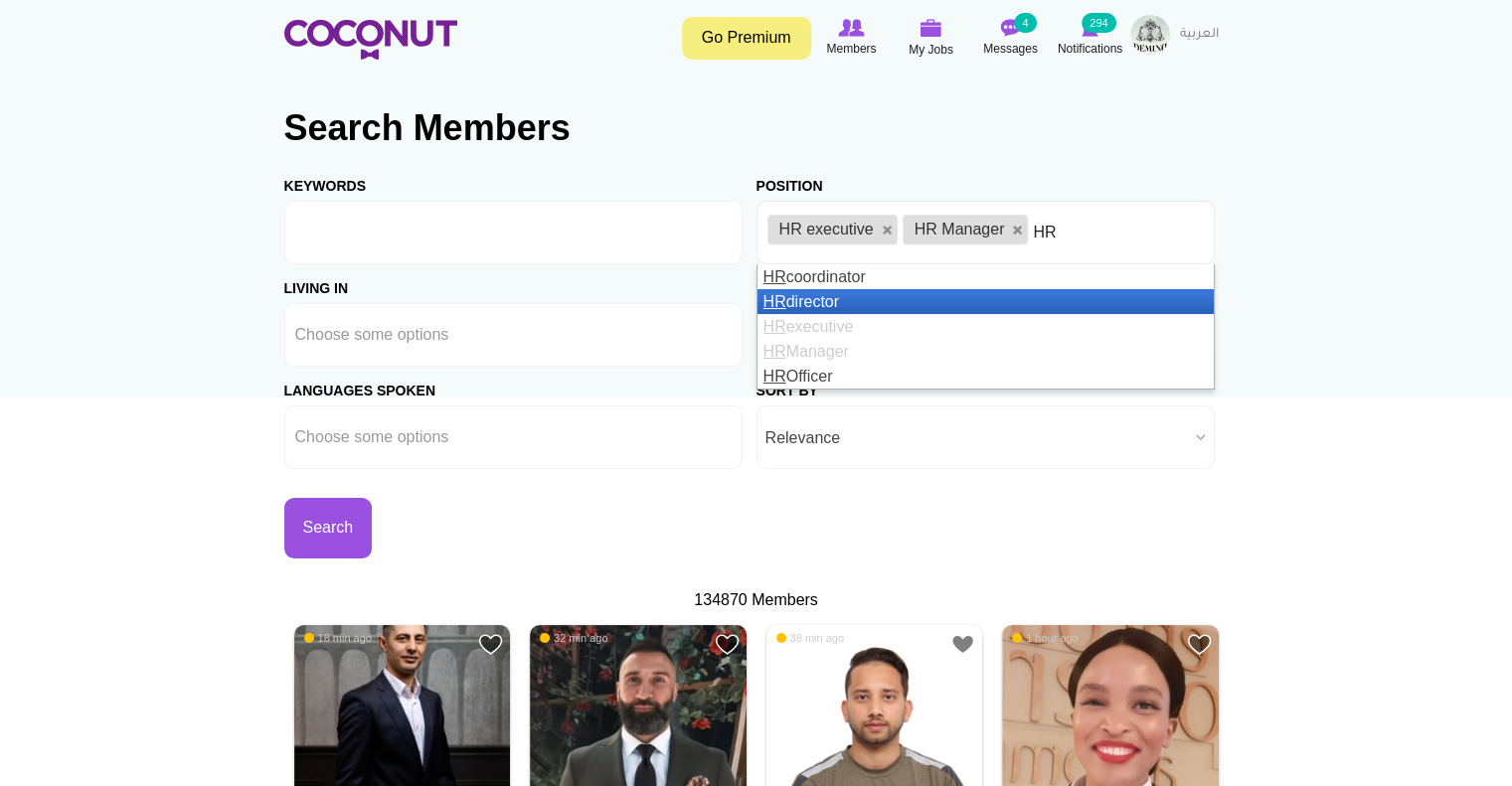 type on "HR" 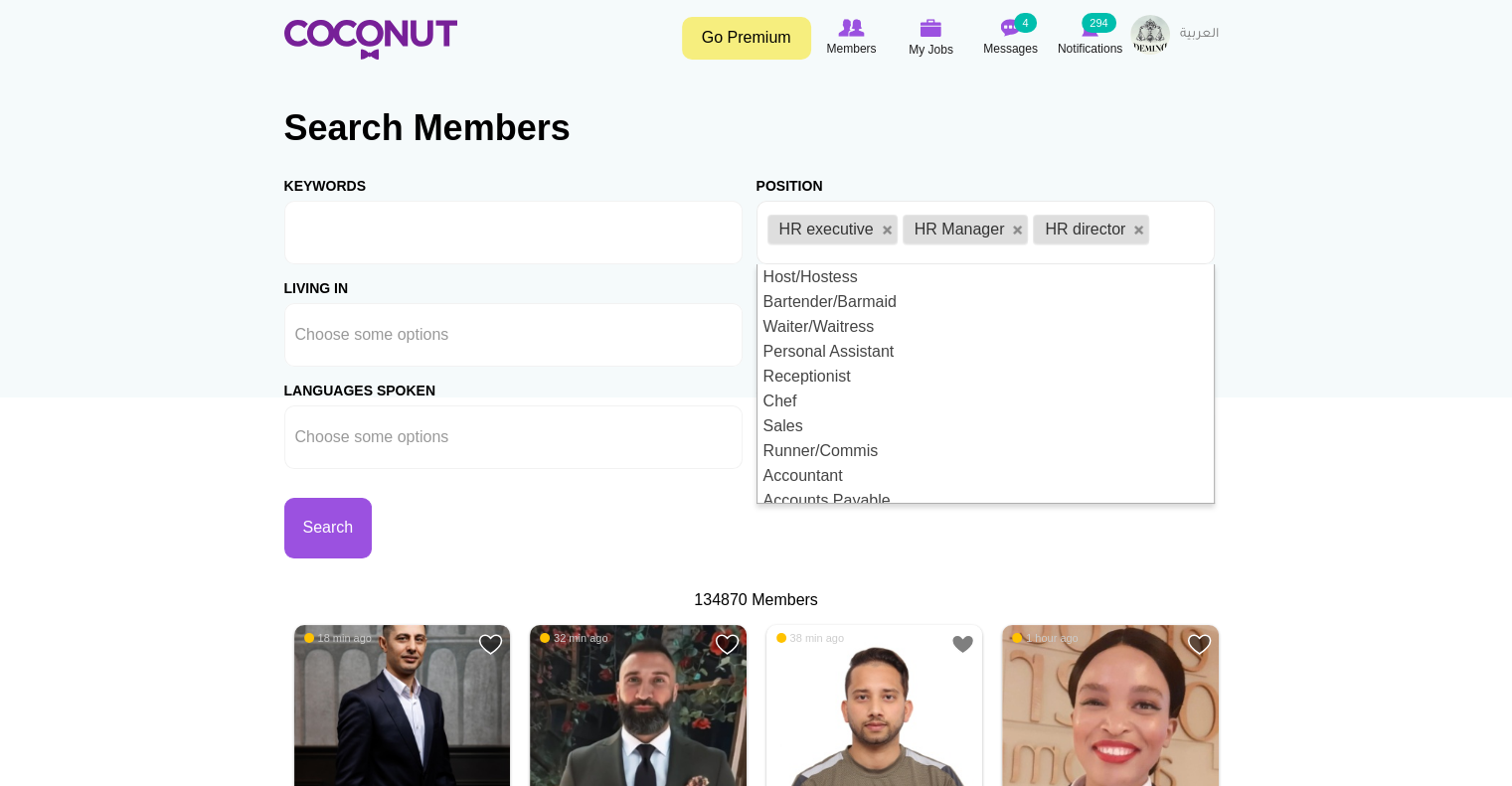 click on "Toggle navigation
Go Premium
Members
My Jobs
Post a Job
Messages
4
Notifications
294" at bounding box center (756, 2241) 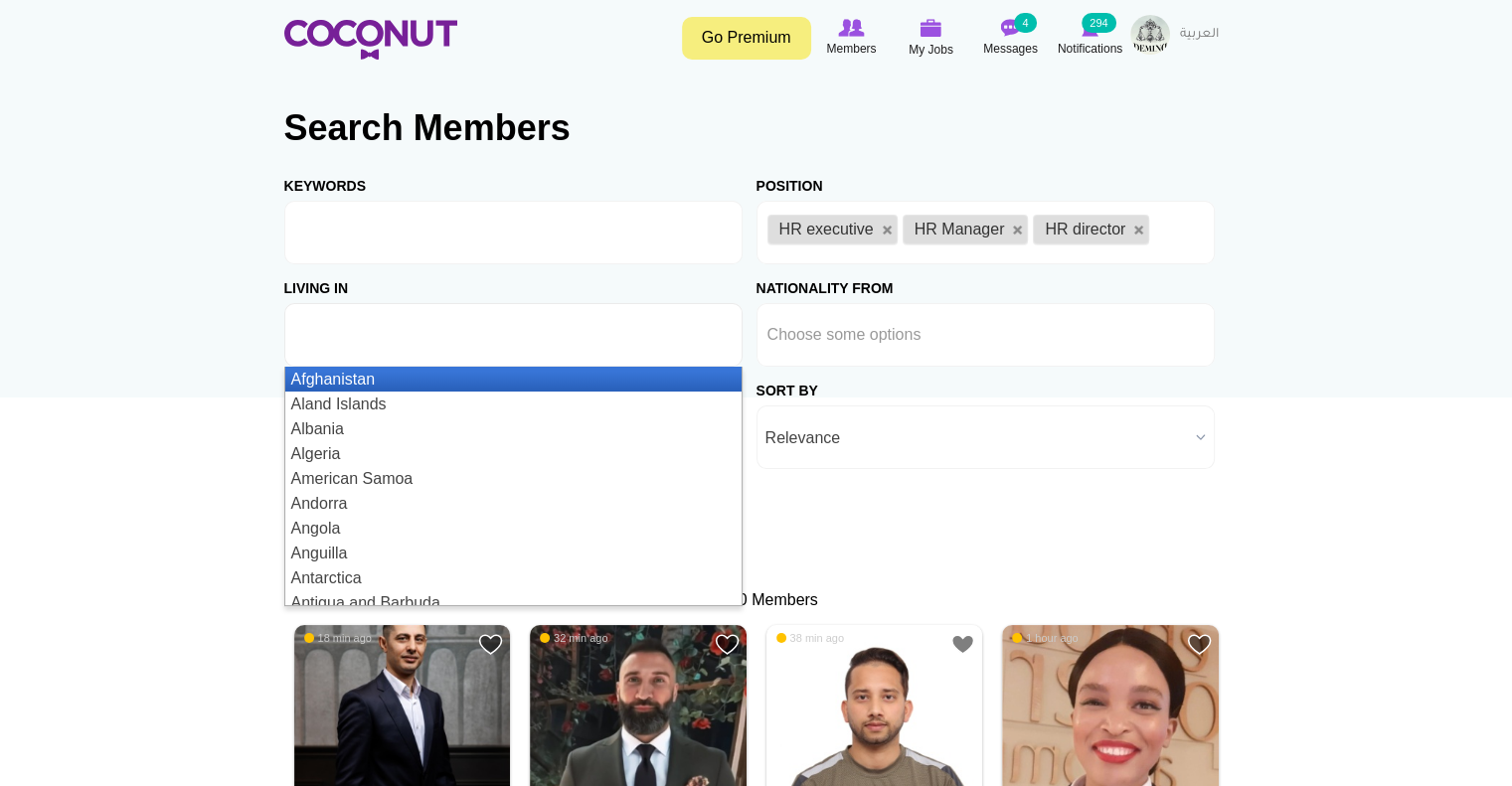 click at bounding box center (385, 335) 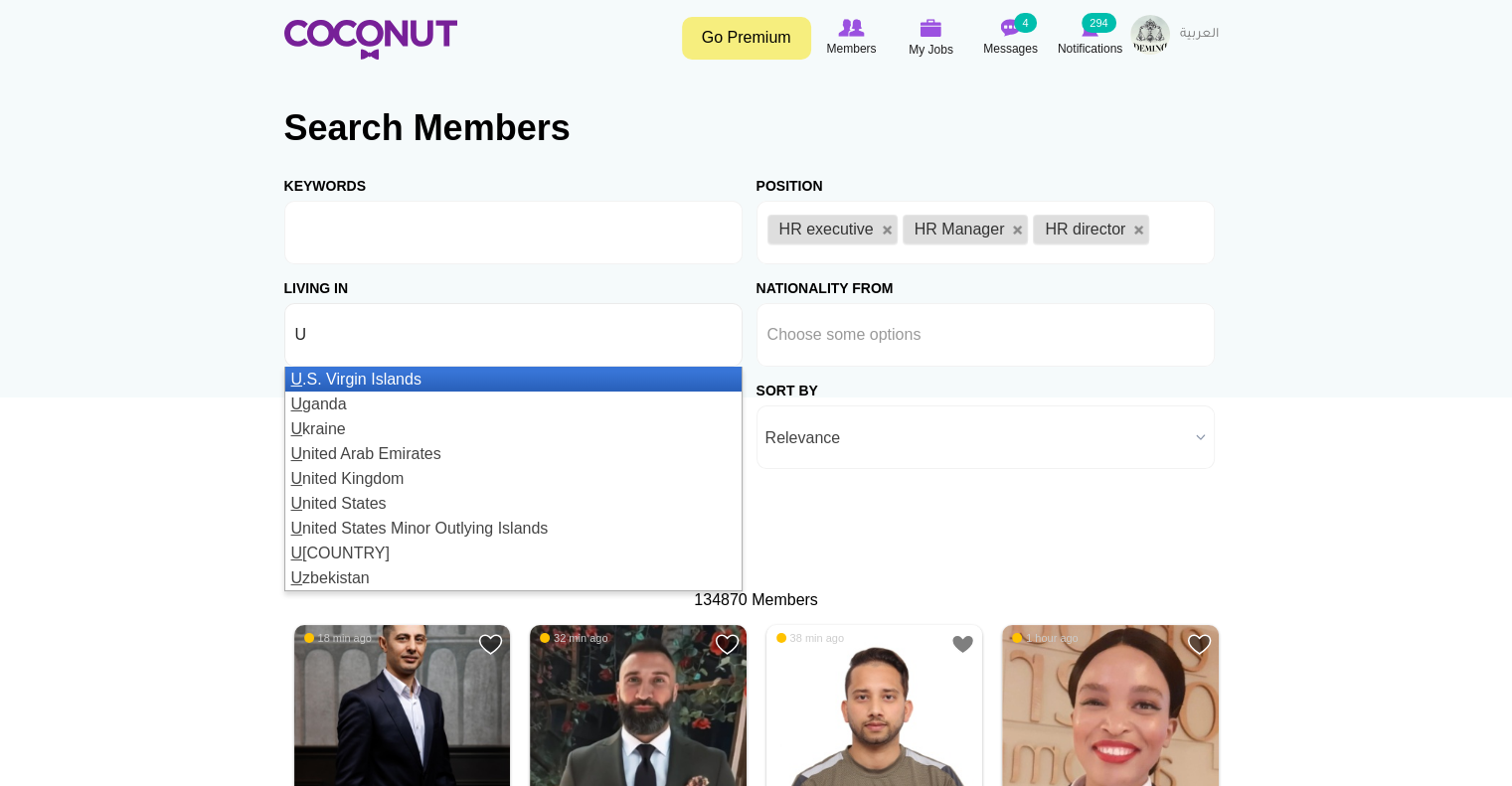 type on "UN" 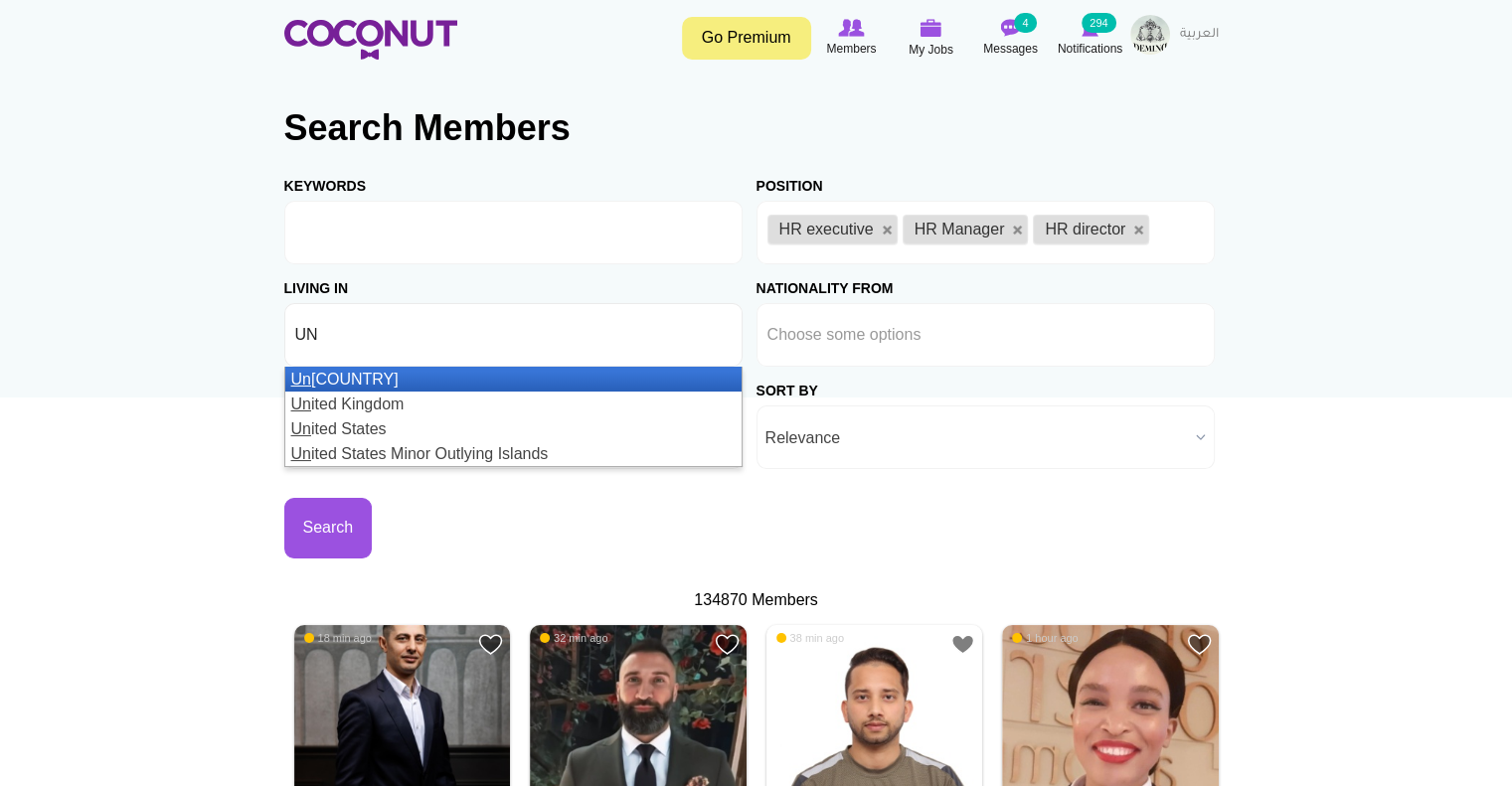 type 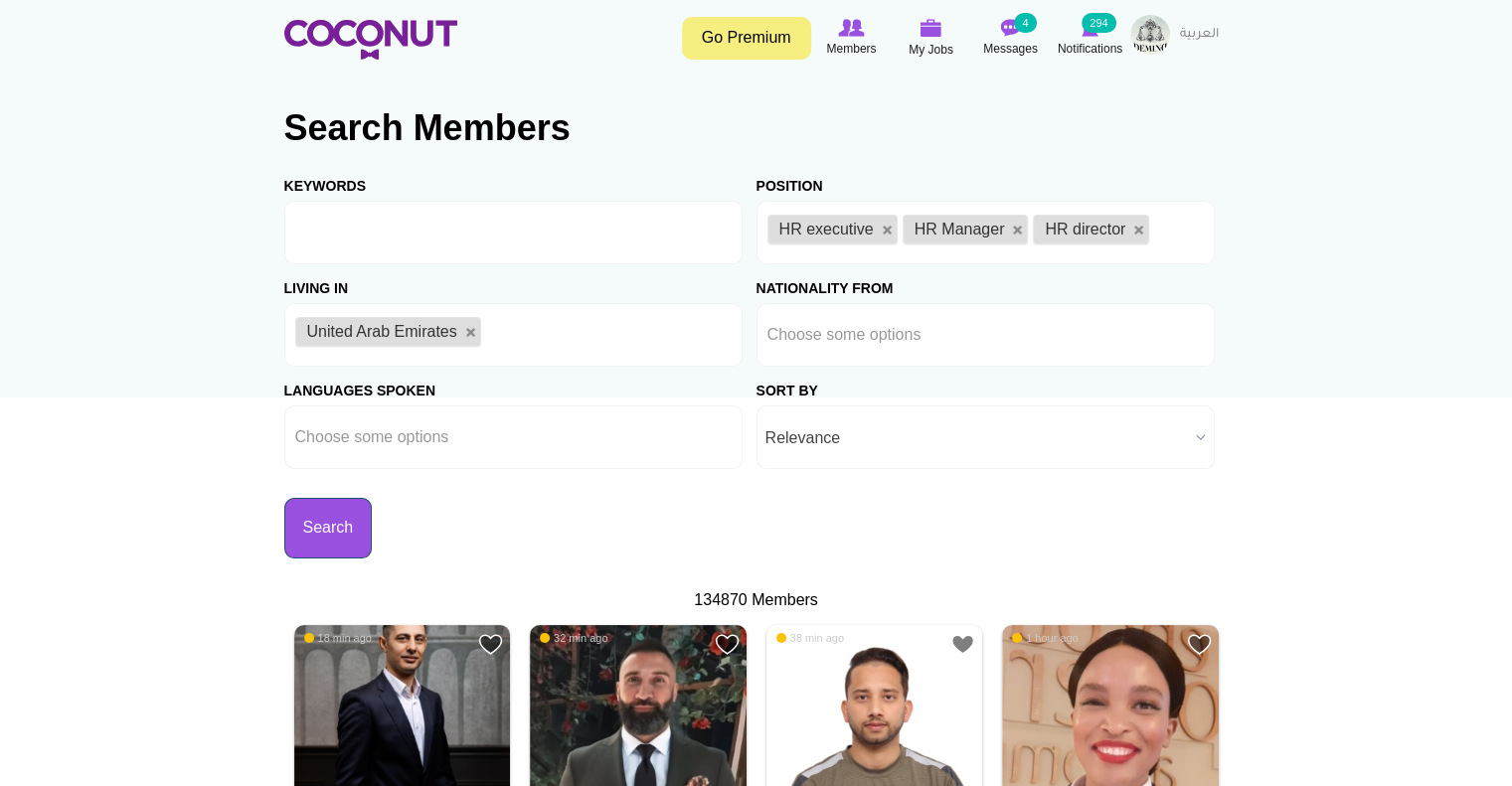 click on "Search" at bounding box center (328, 528) 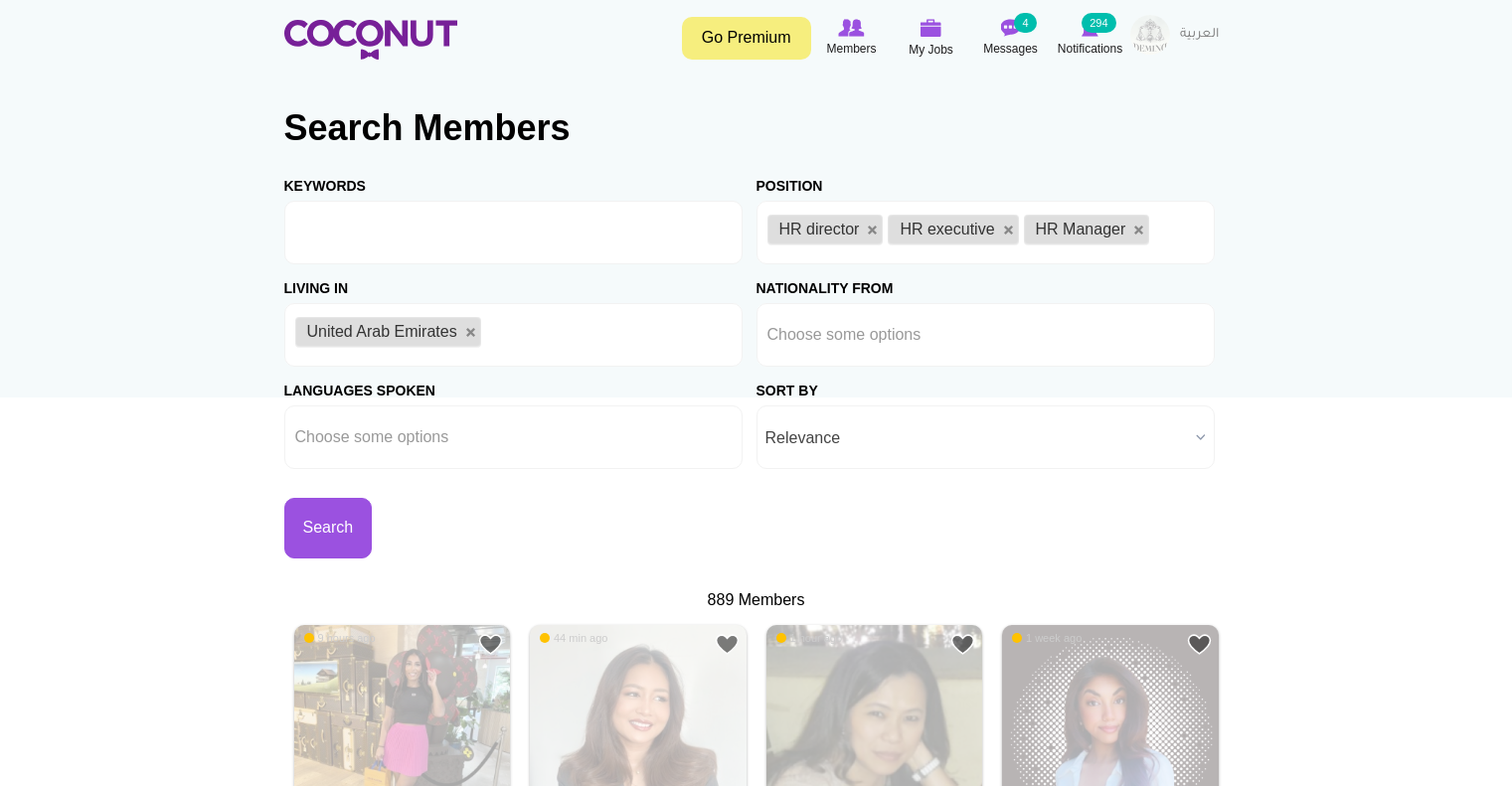 scroll, scrollTop: 0, scrollLeft: 0, axis: both 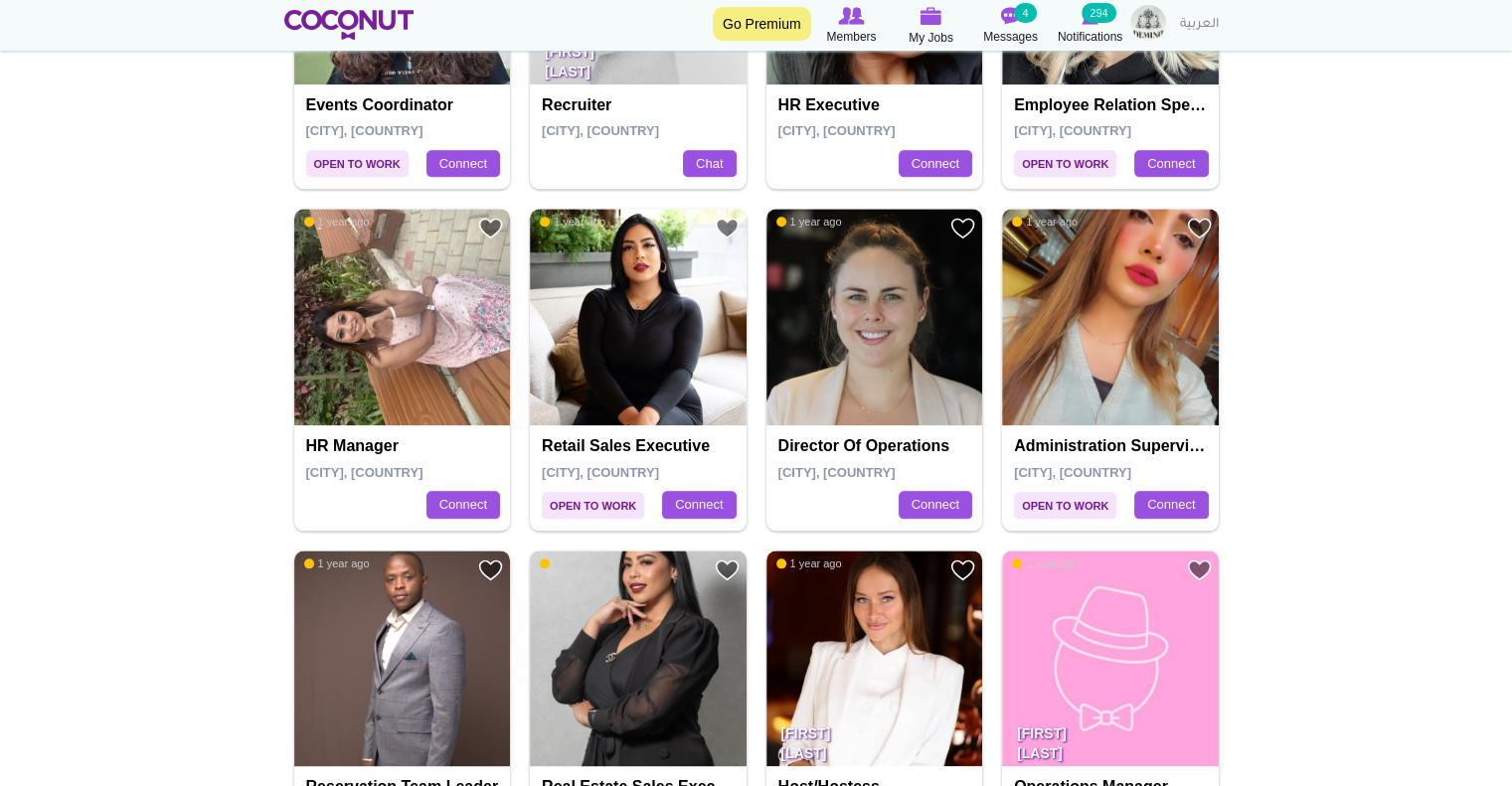 drag, startPoint x: 359, startPoint y: 307, endPoint x: 180, endPoint y: 328, distance: 180.22763 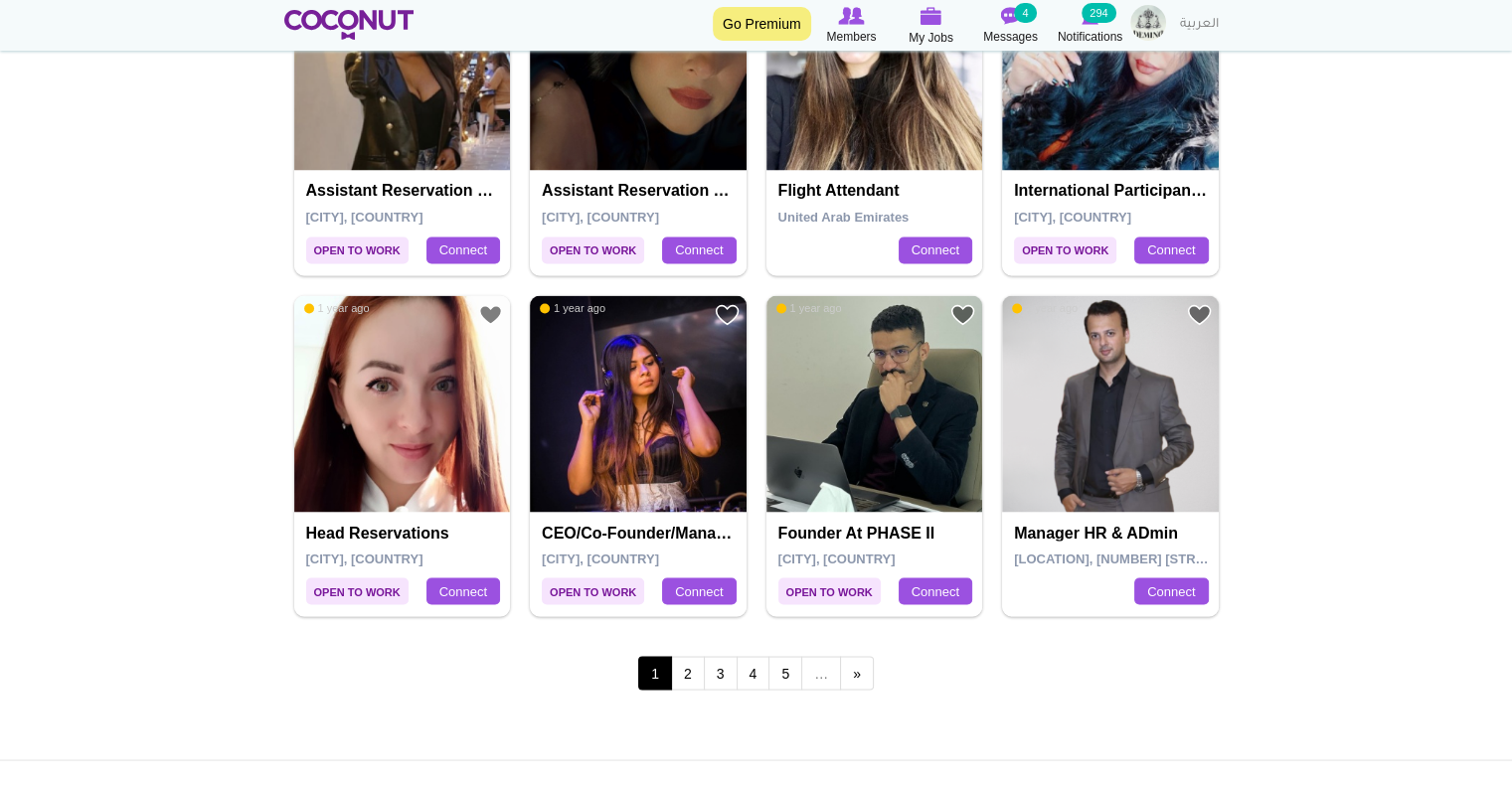 scroll, scrollTop: 3478, scrollLeft: 0, axis: vertical 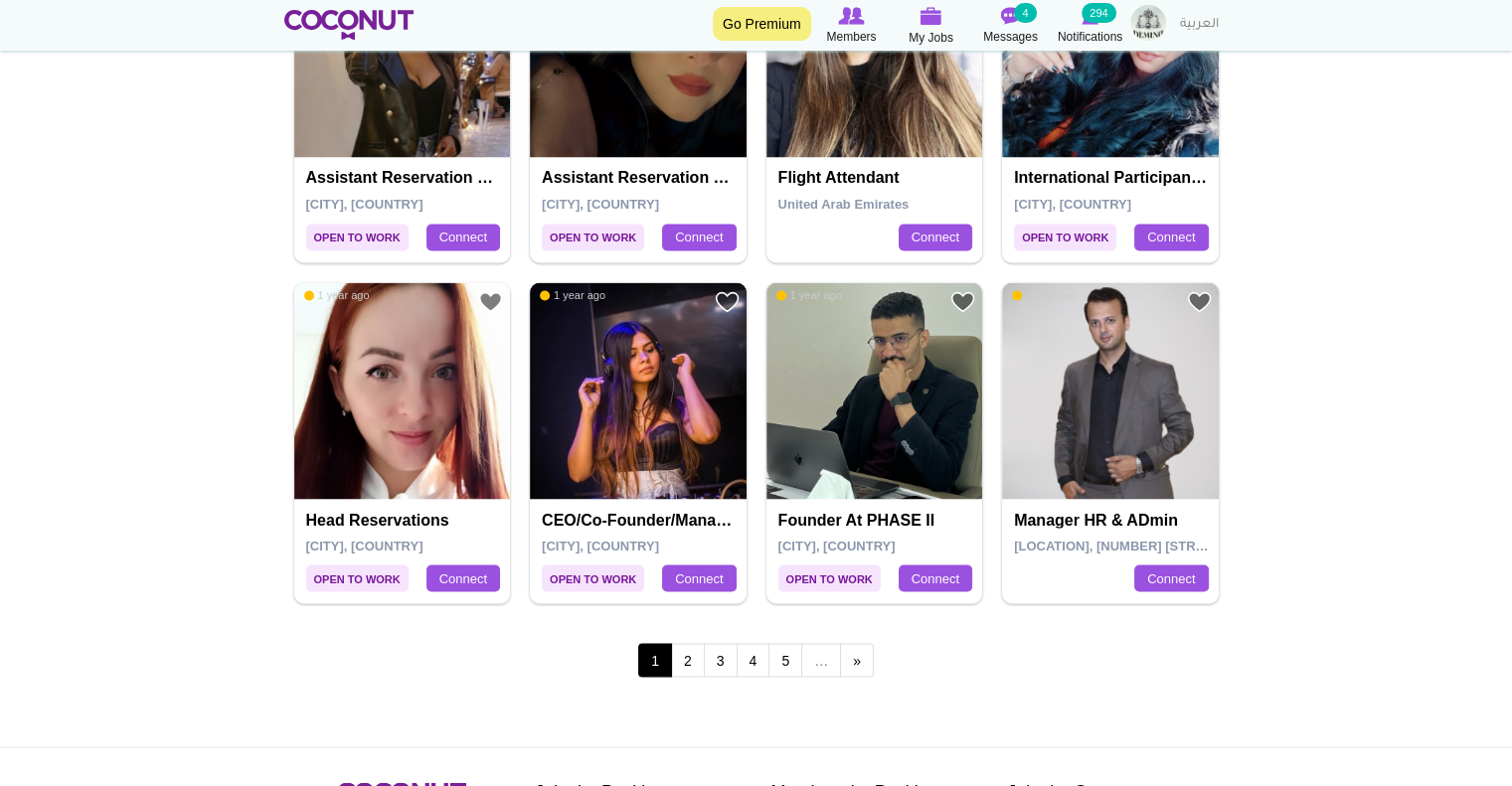 drag, startPoint x: 404, startPoint y: 340, endPoint x: 113, endPoint y: 420, distance: 301.7963 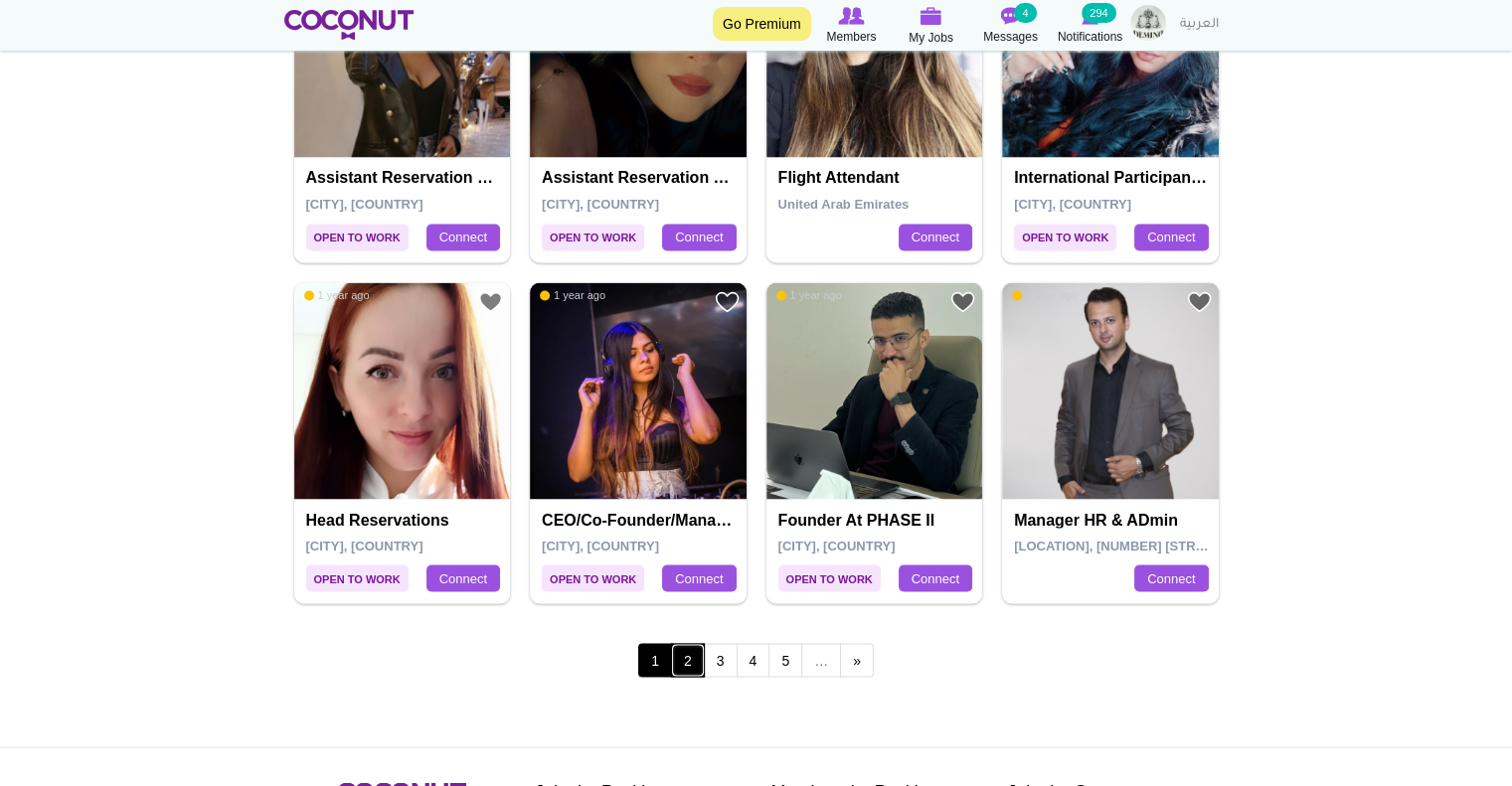 click on "2" at bounding box center (688, 660) 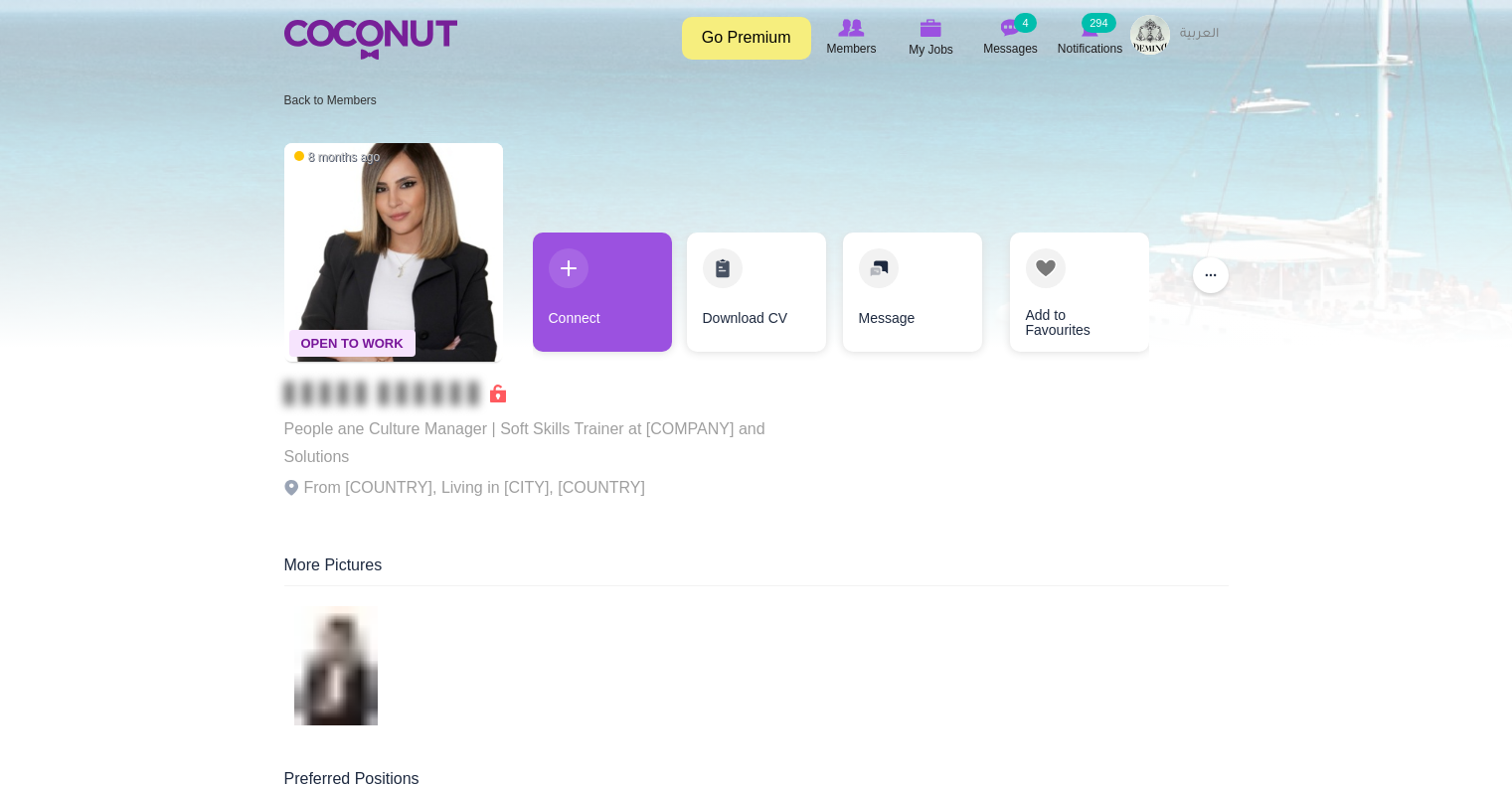 scroll, scrollTop: 0, scrollLeft: 0, axis: both 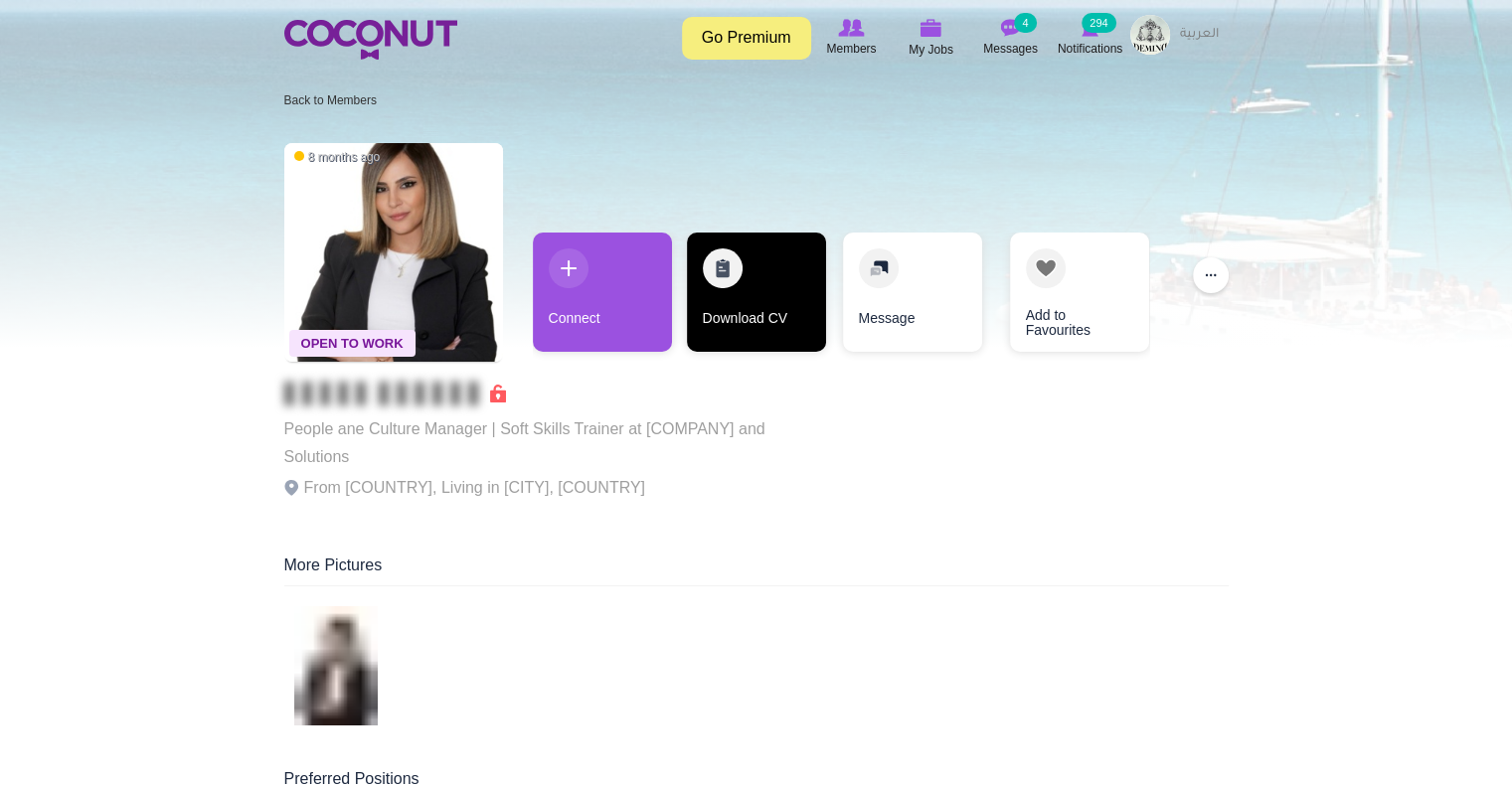 click on "Download CV" at bounding box center (756, 292) 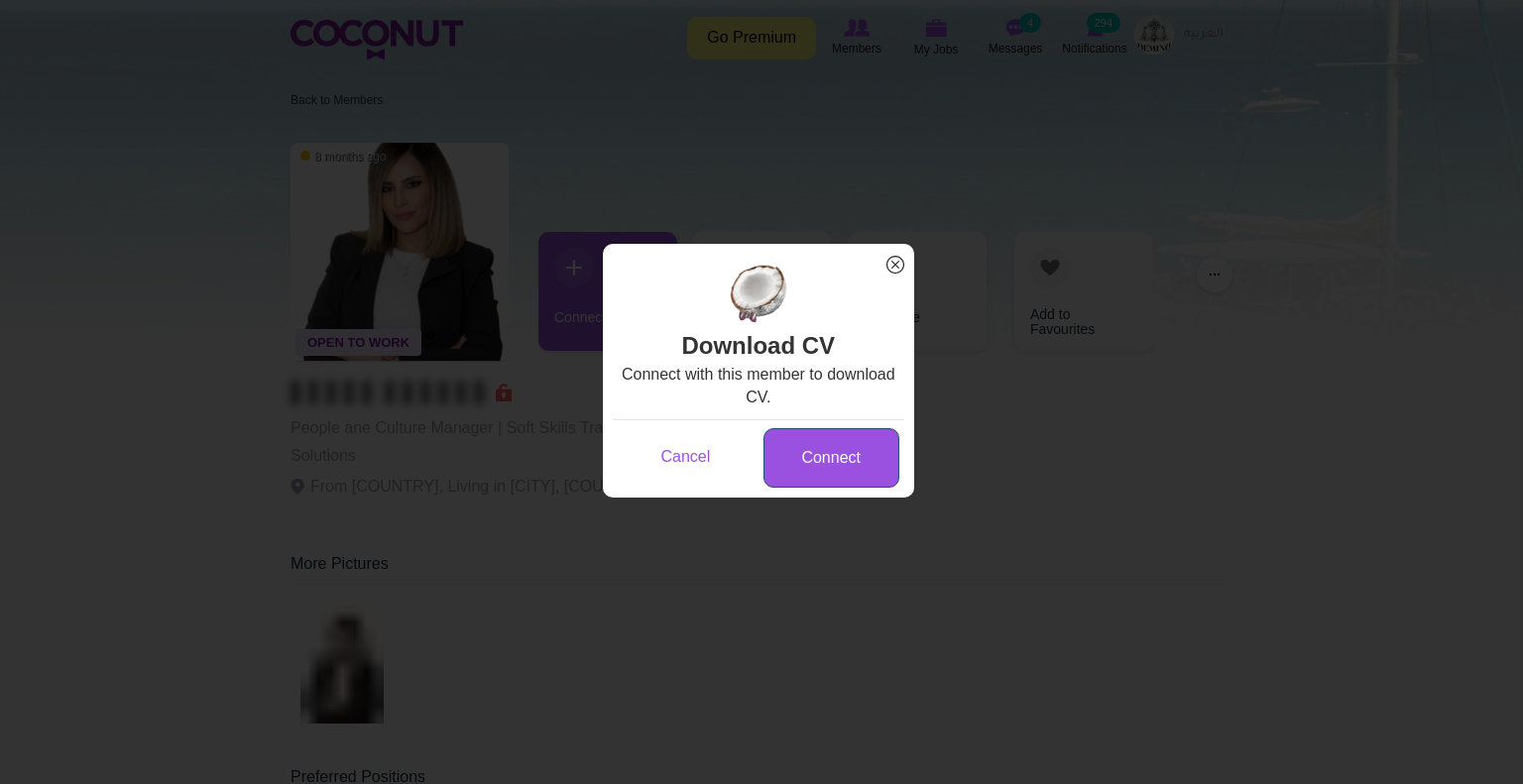 click on "Connect" at bounding box center (831, 458) 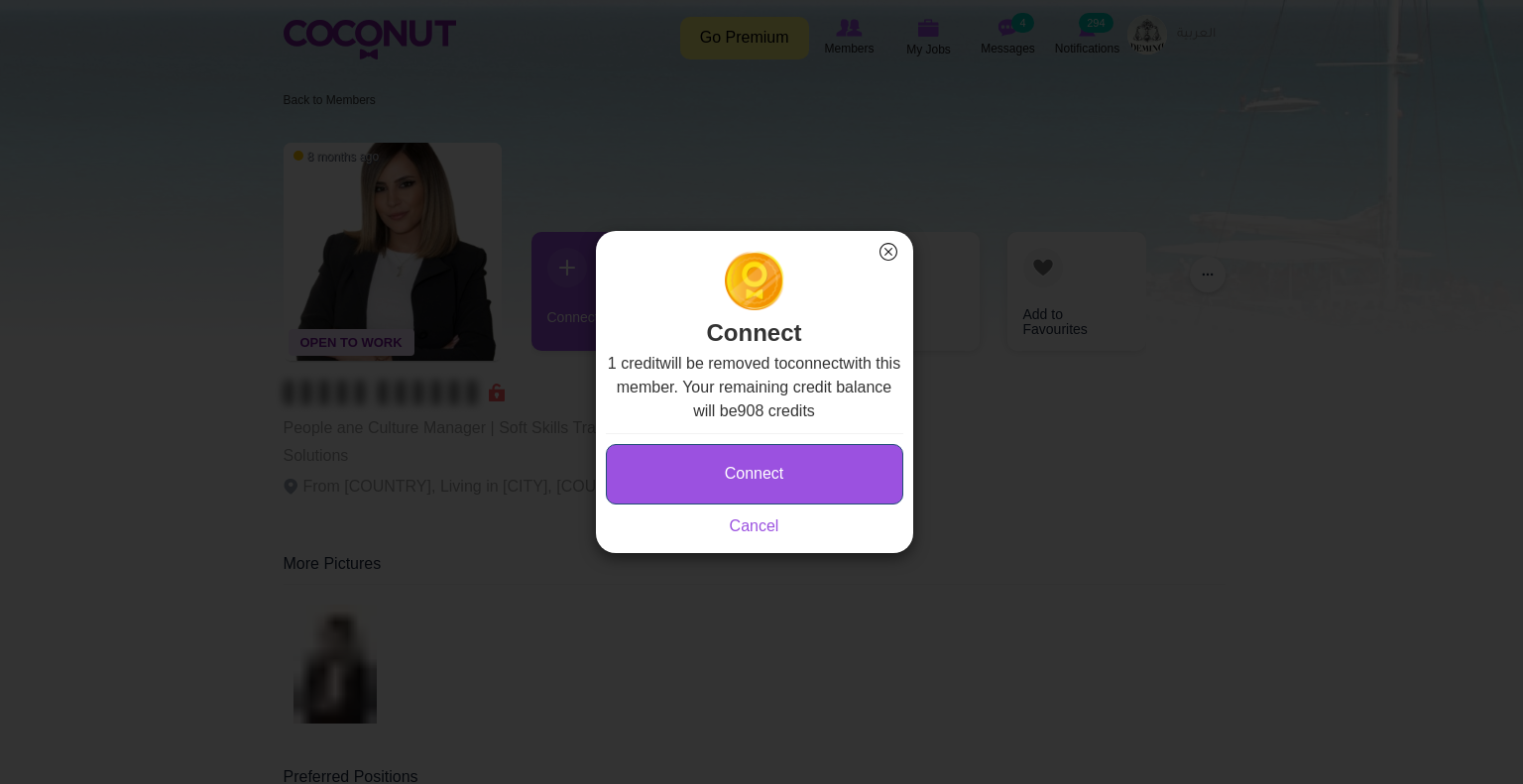 click on "Connect" at bounding box center [755, 474] 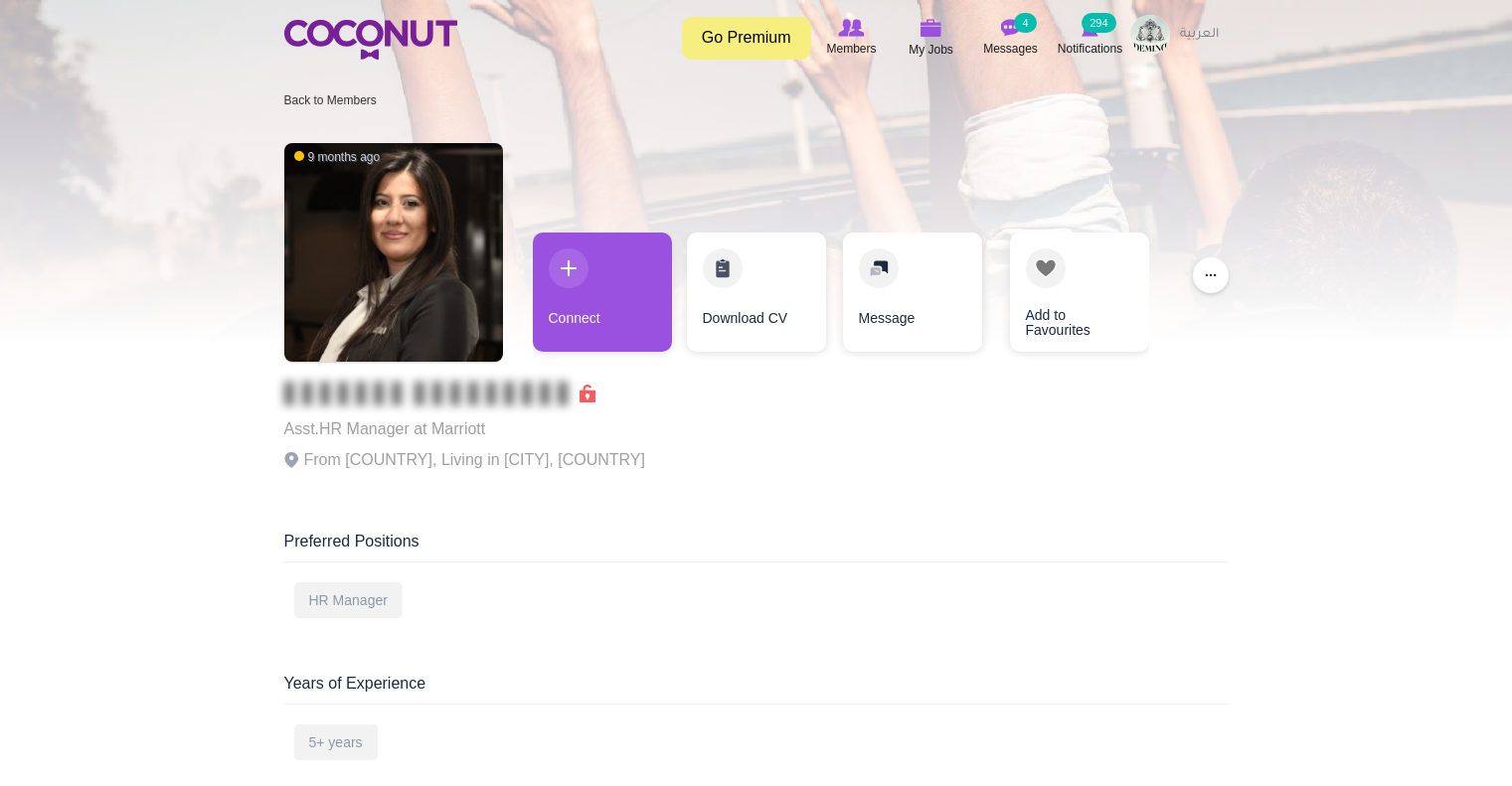 scroll, scrollTop: 0, scrollLeft: 0, axis: both 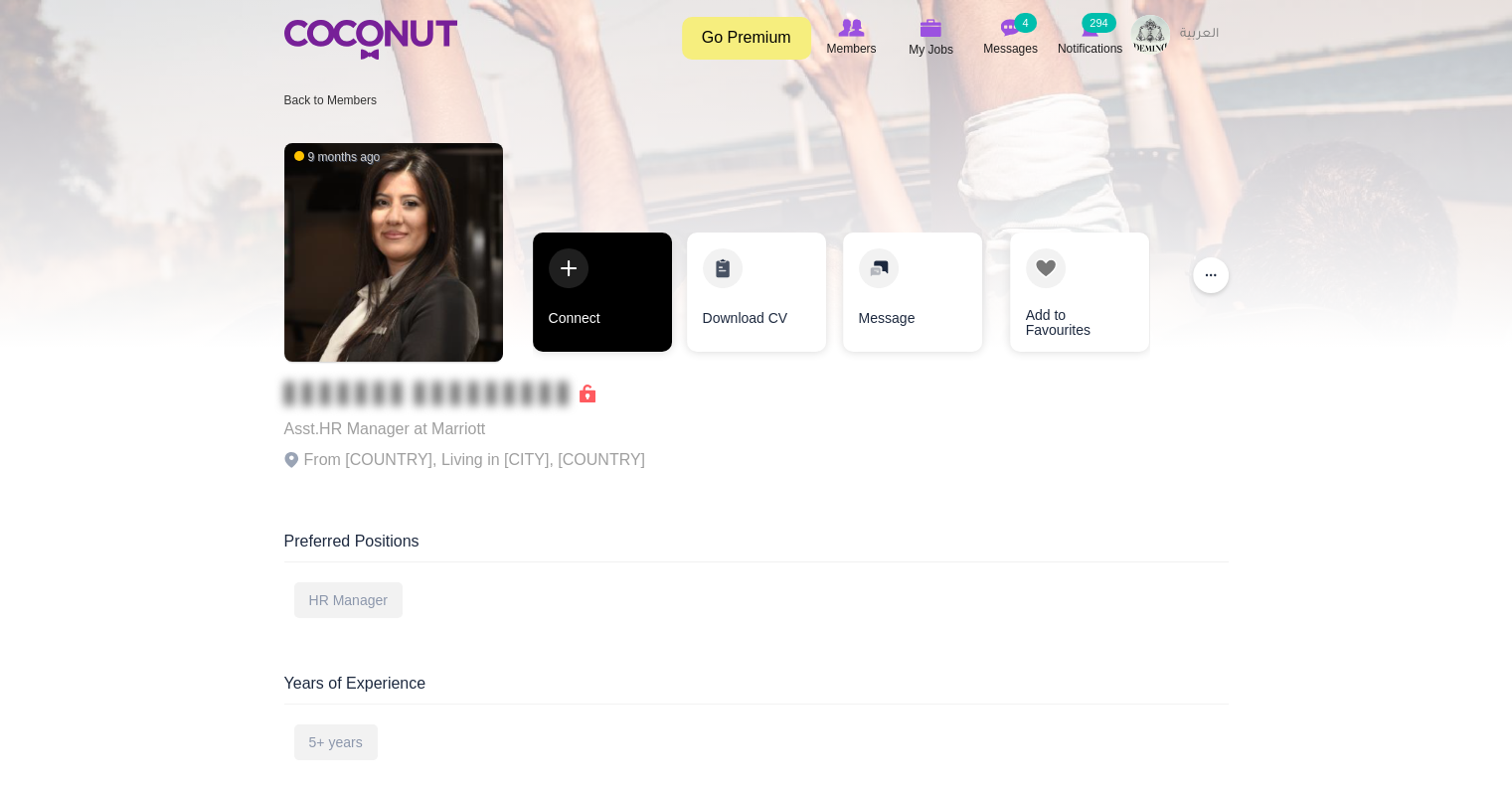 click on "Connect" at bounding box center (602, 292) 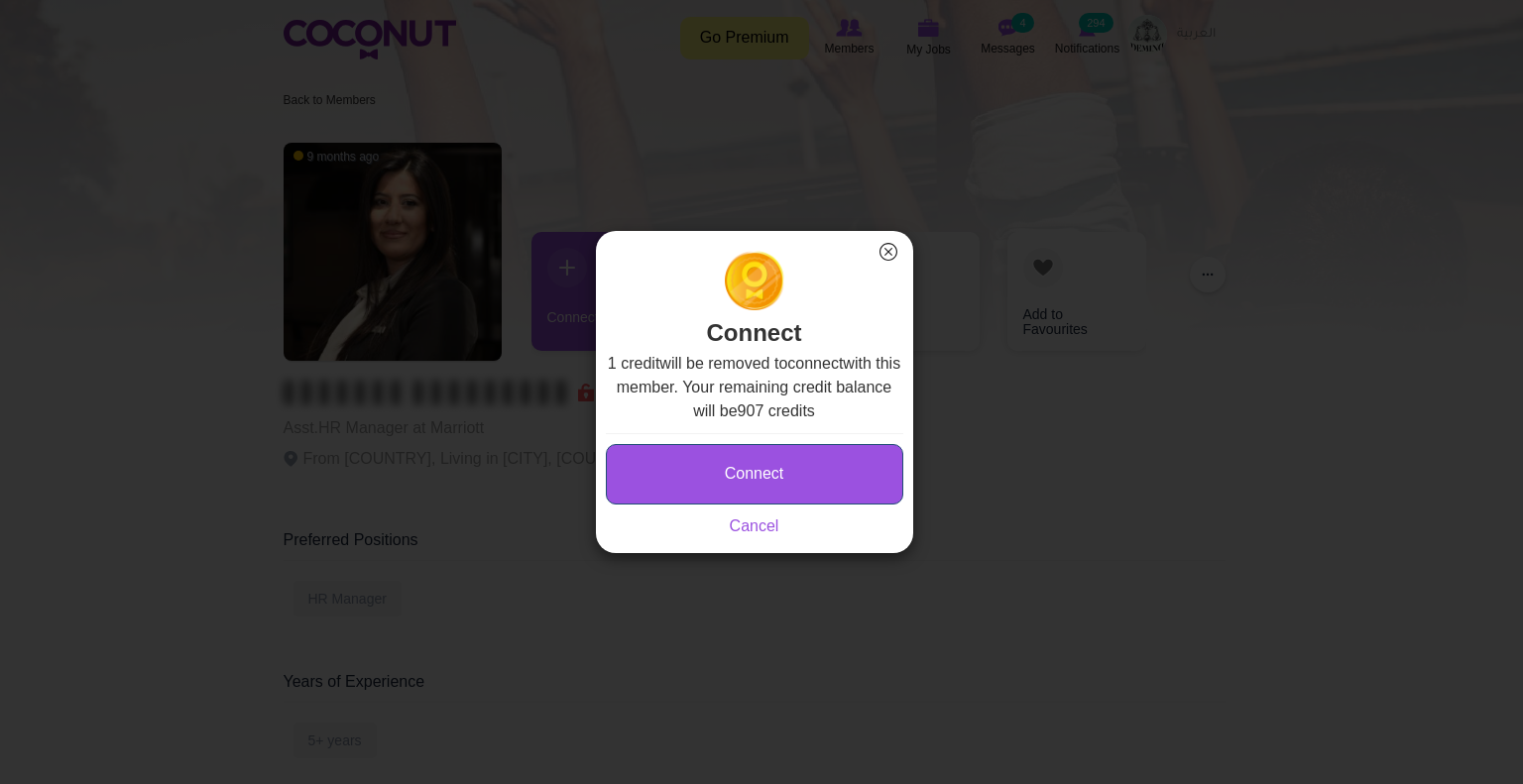click on "Connect" at bounding box center [755, 474] 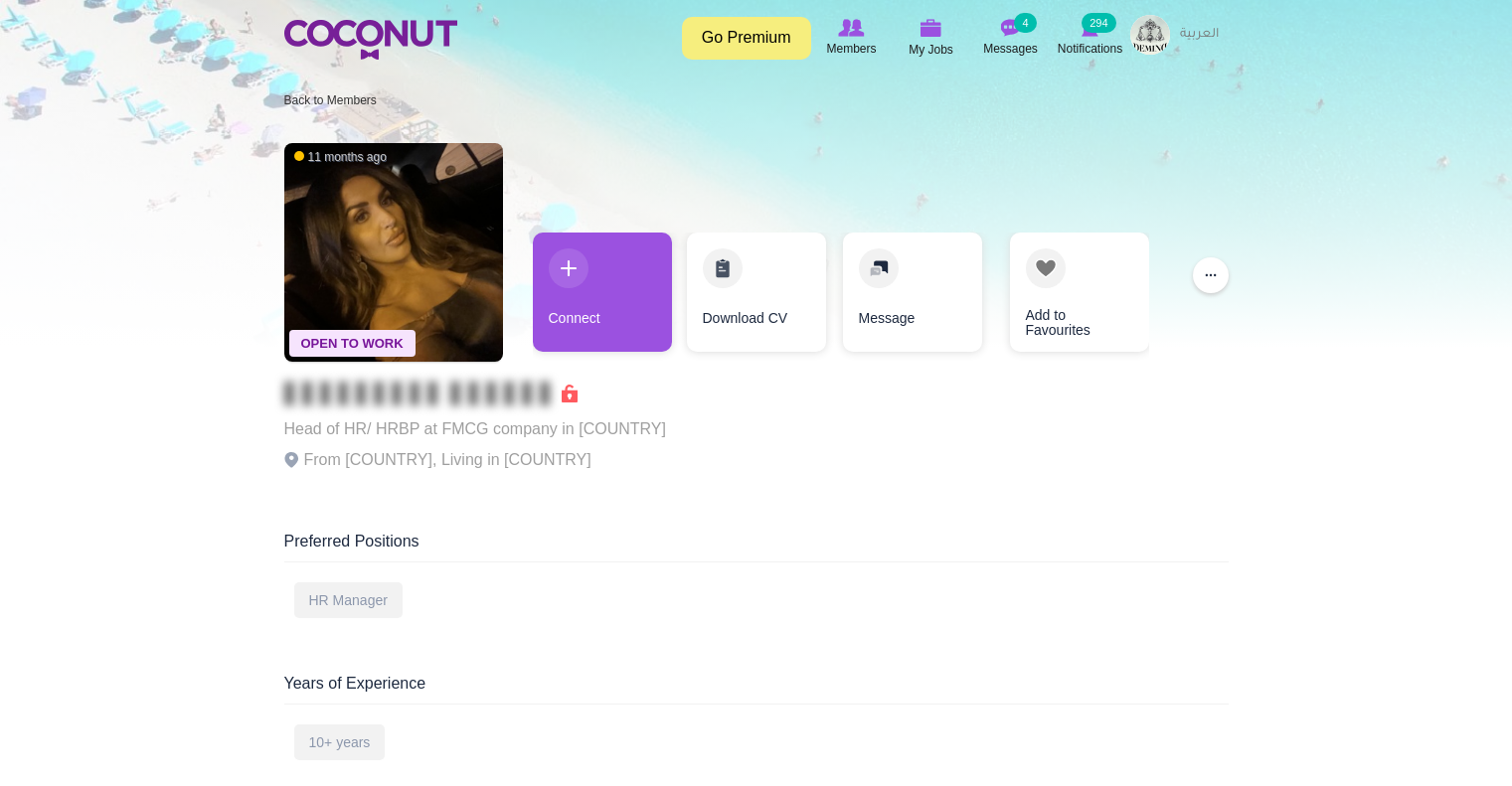scroll, scrollTop: 0, scrollLeft: 0, axis: both 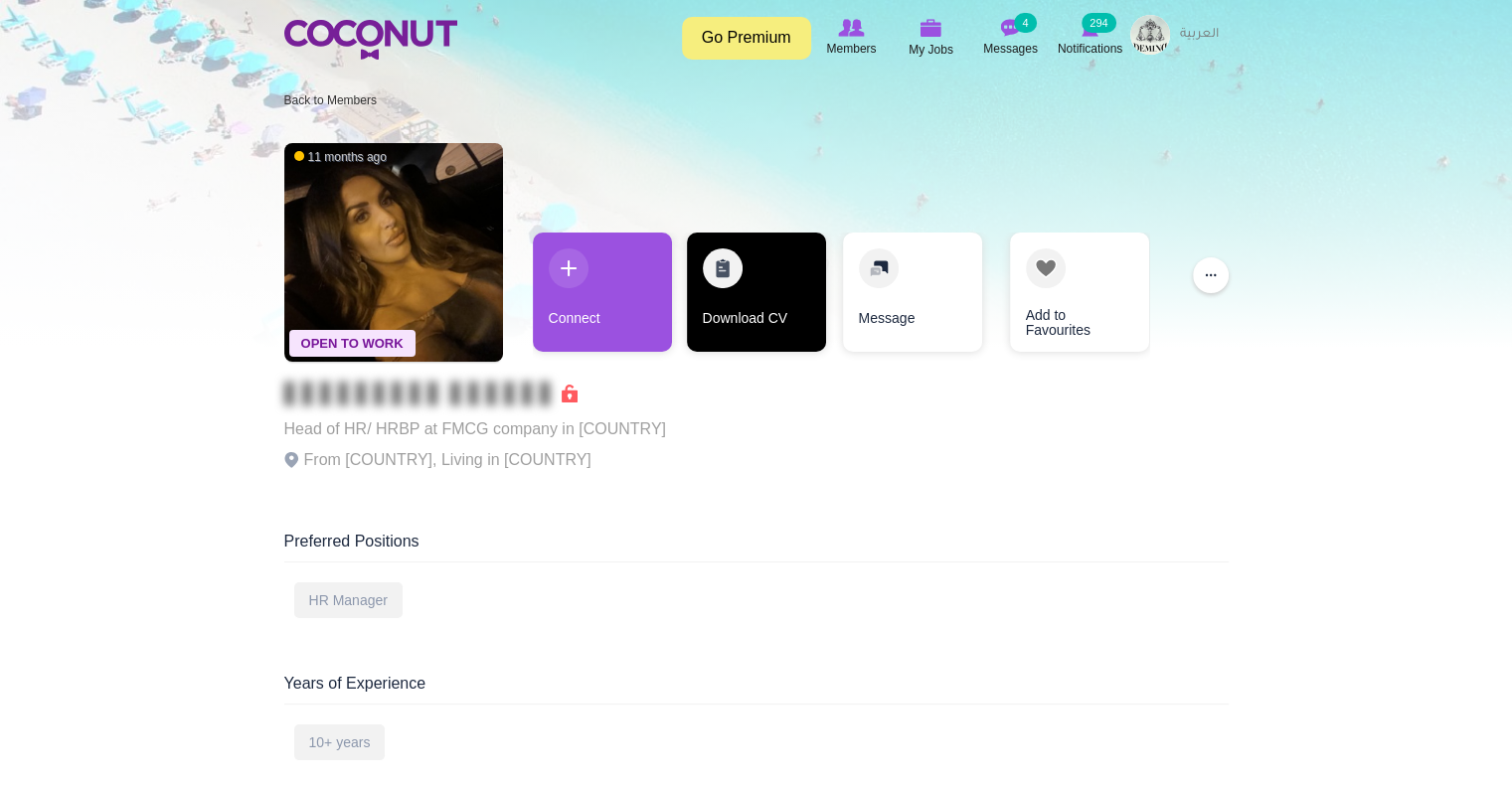 click on "Download CV" at bounding box center [756, 292] 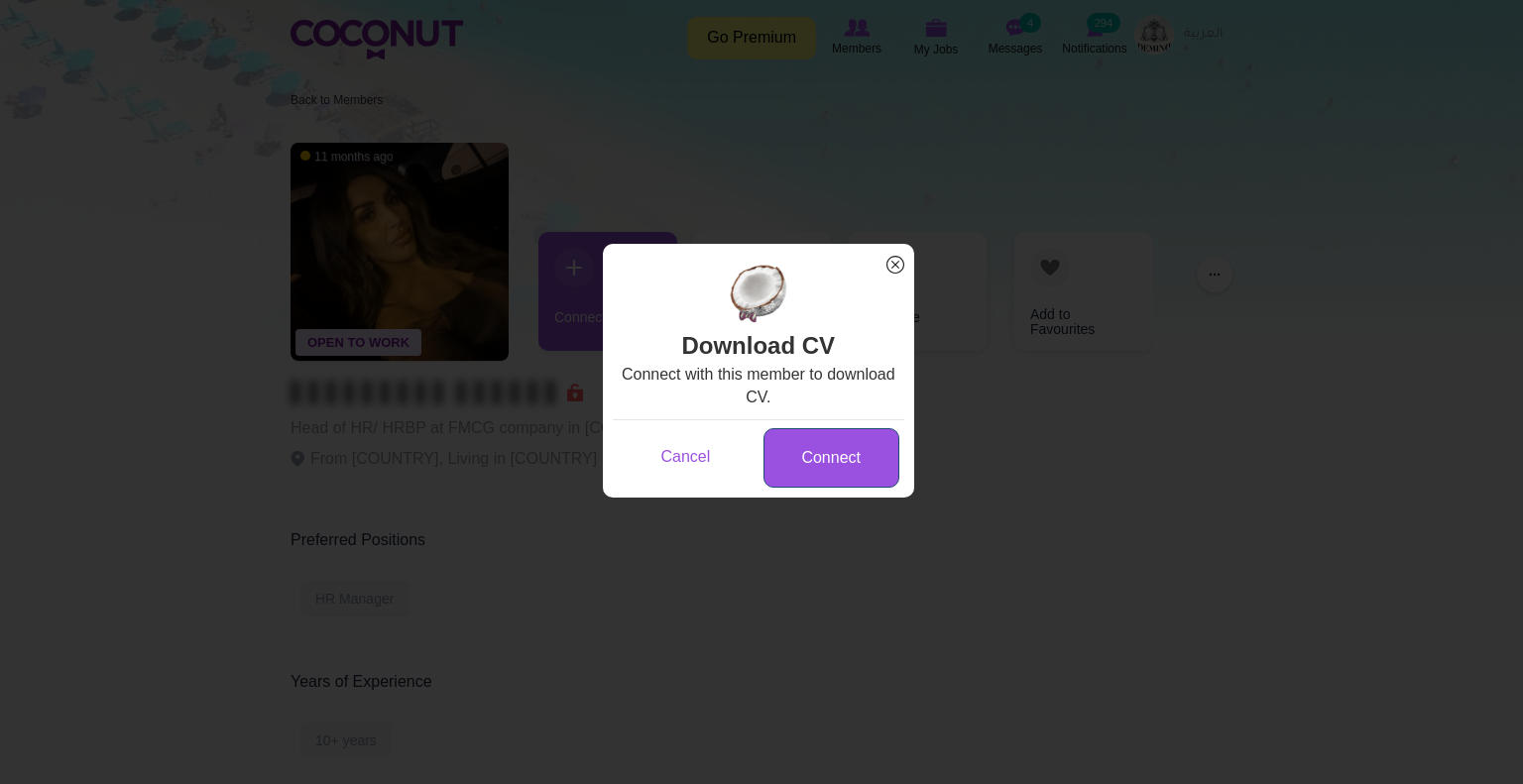 click on "Connect" at bounding box center (831, 458) 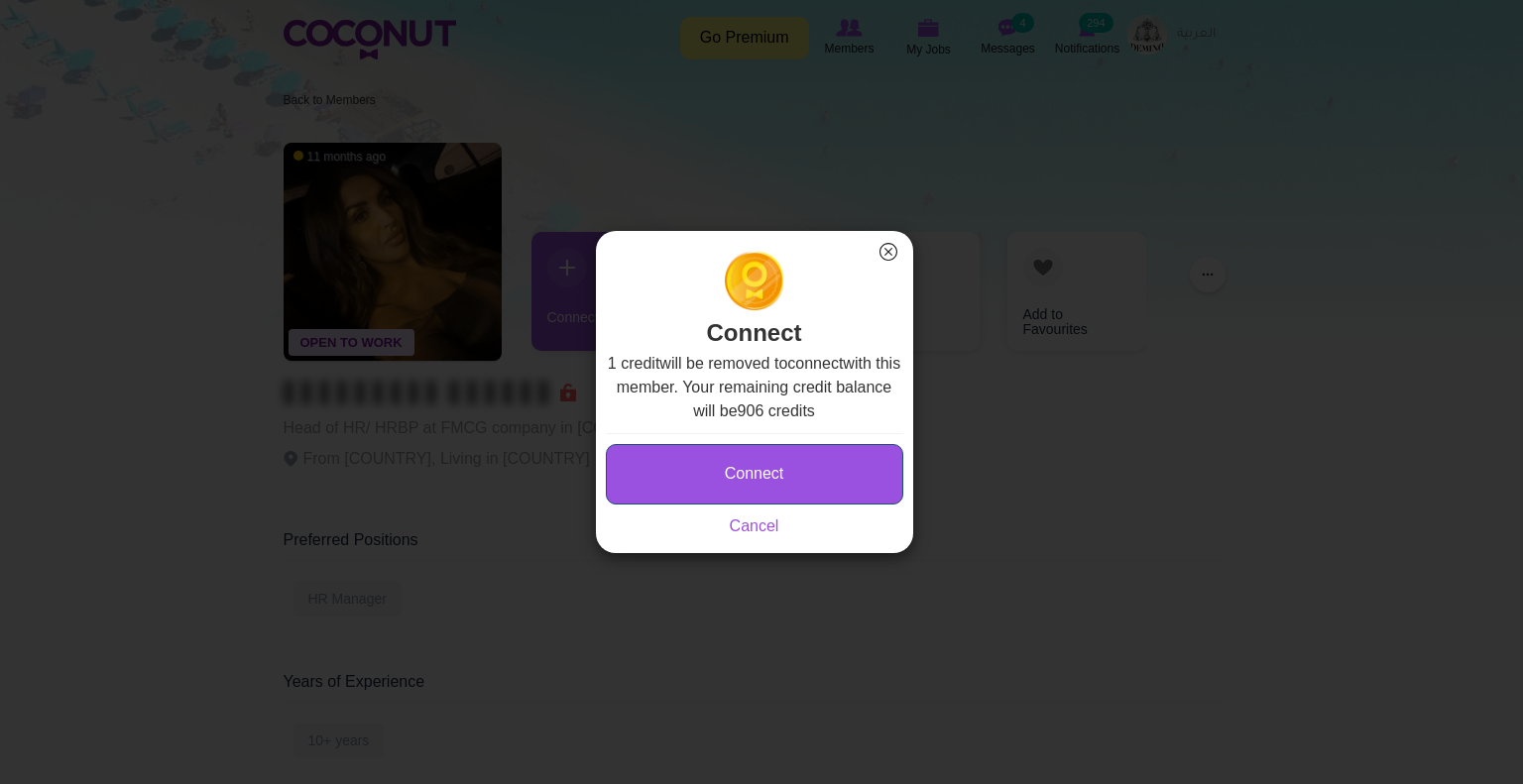 click on "Connect" at bounding box center [755, 474] 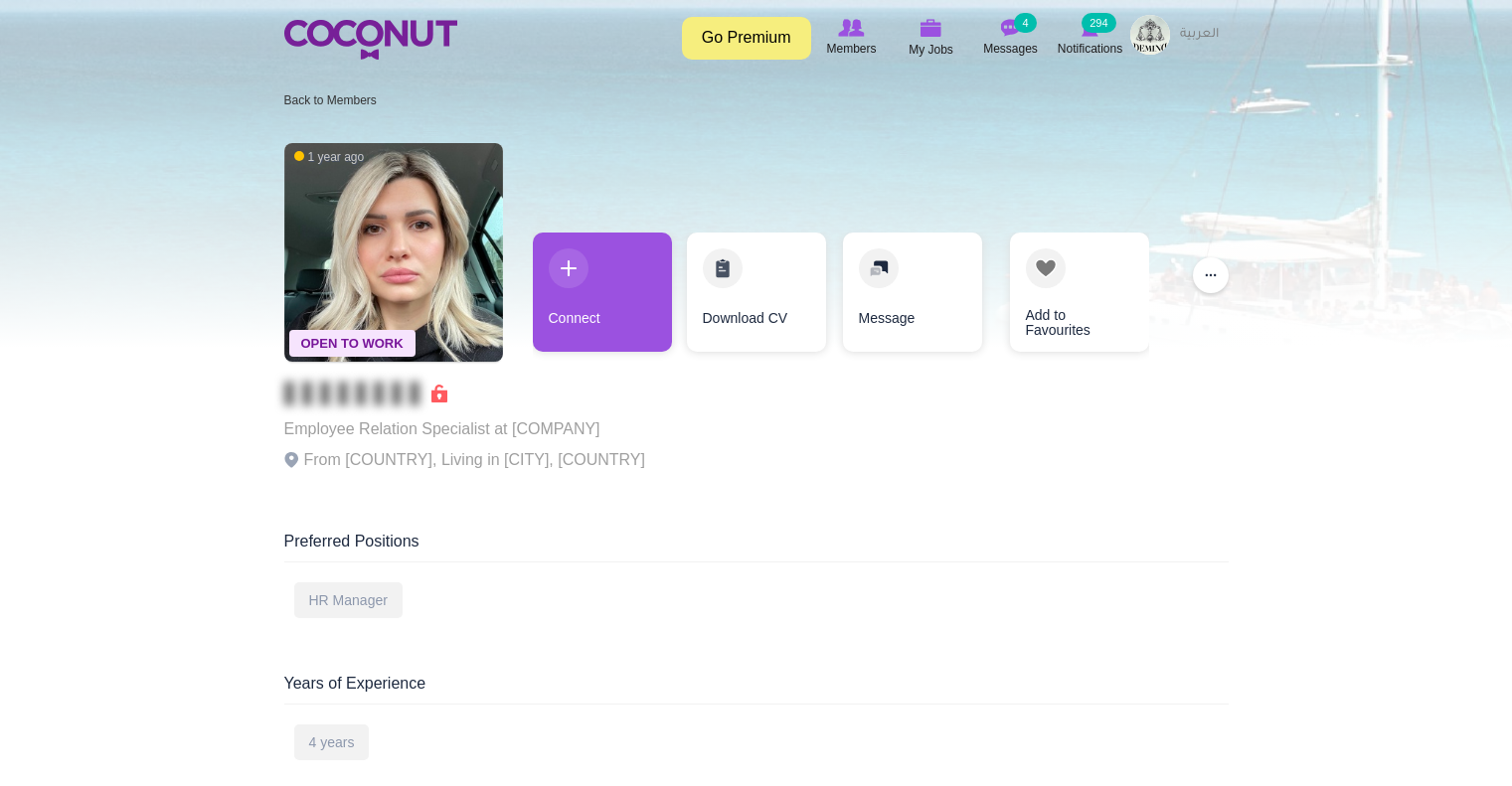 scroll, scrollTop: 0, scrollLeft: 0, axis: both 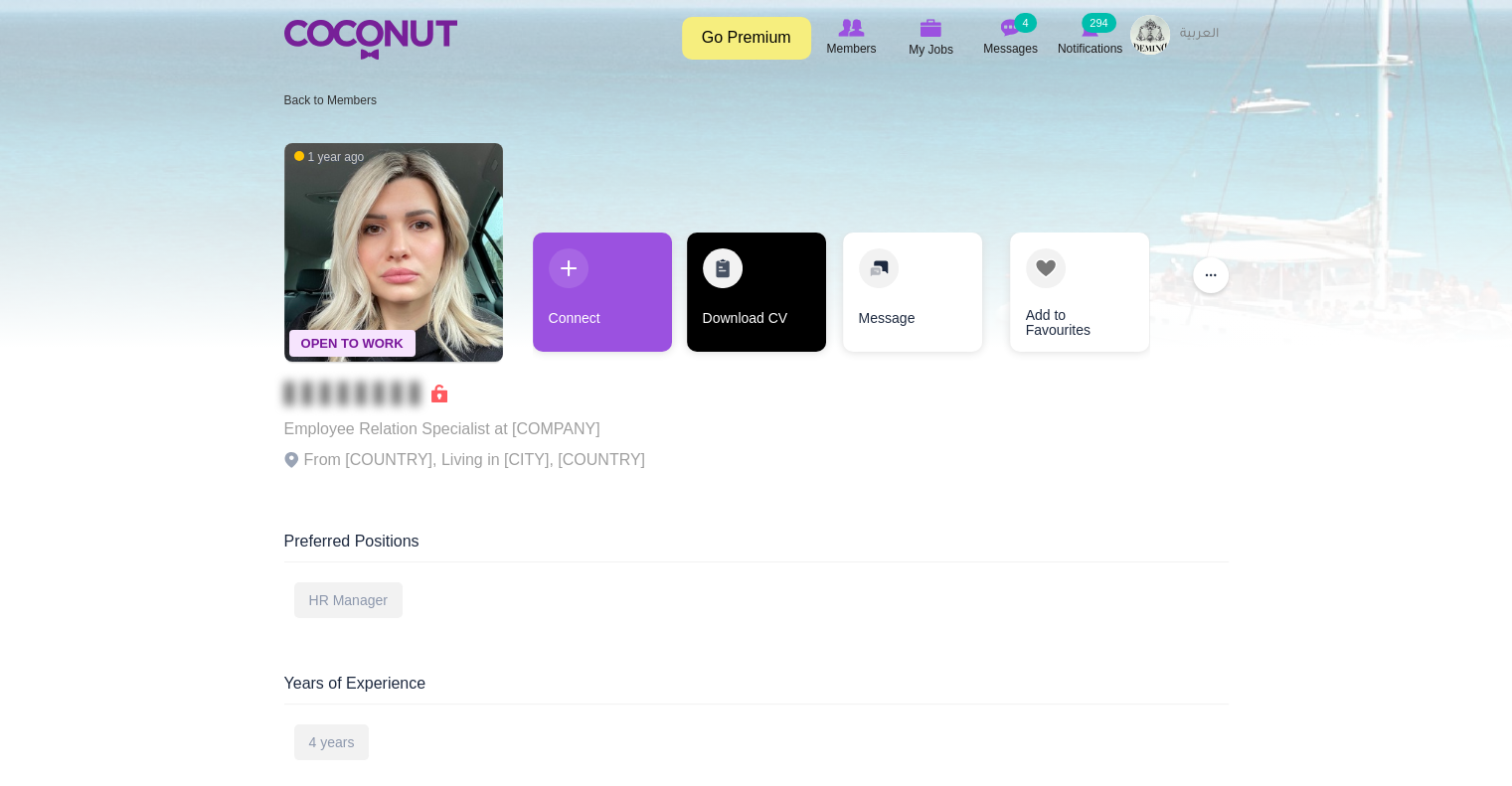 click on "Download CV" at bounding box center [756, 292] 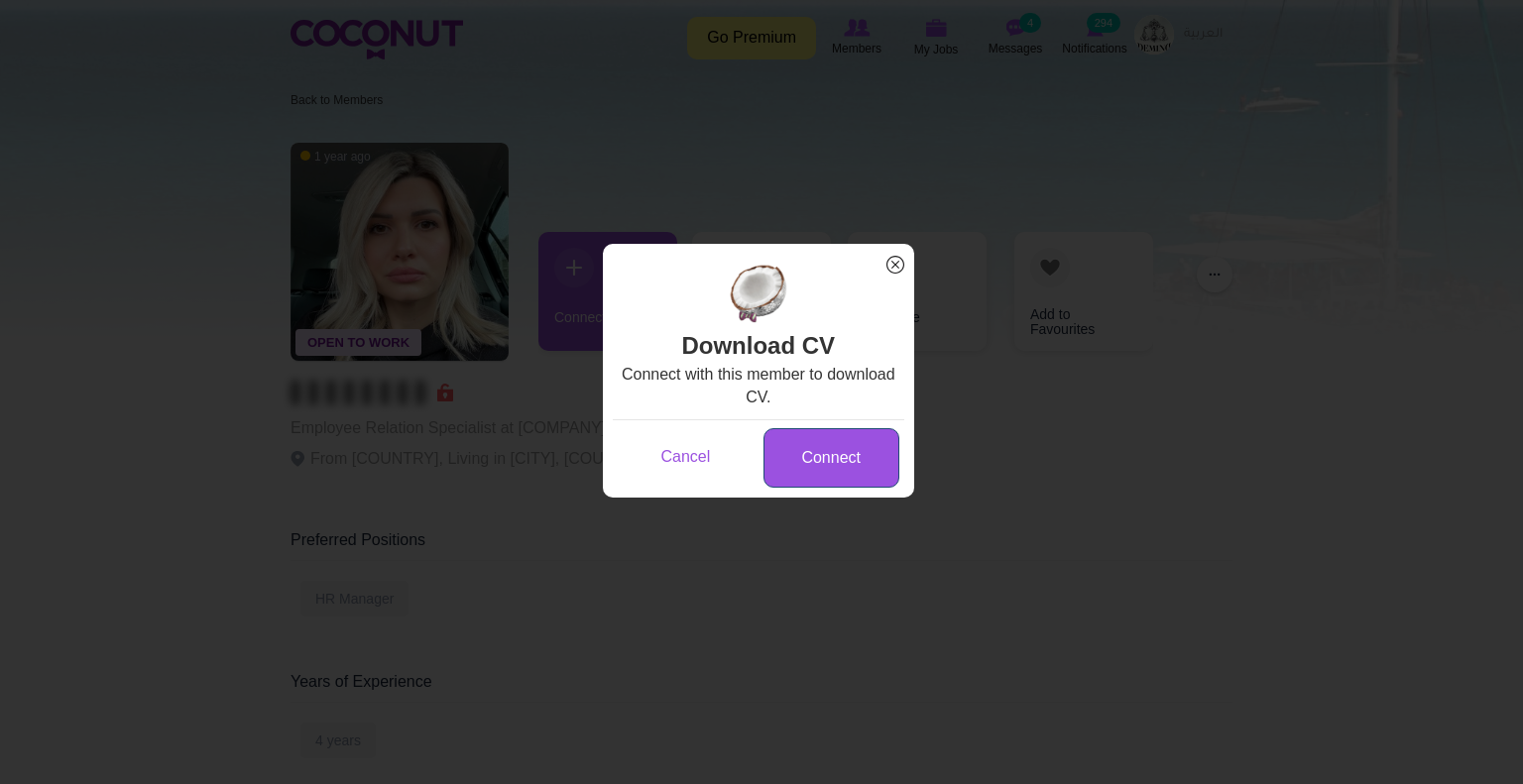 click on "Connect" at bounding box center (831, 458) 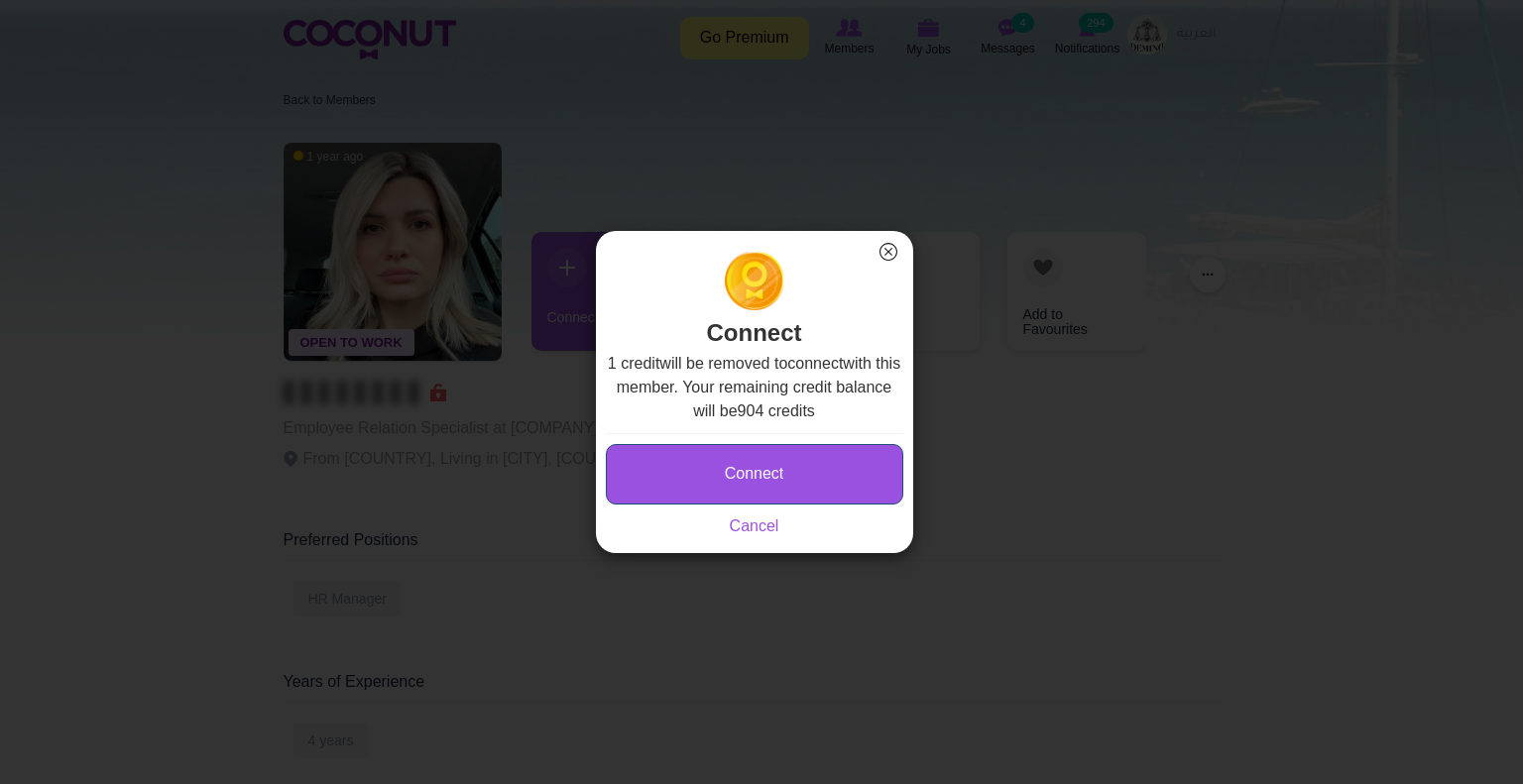 click on "Connect" at bounding box center (755, 474) 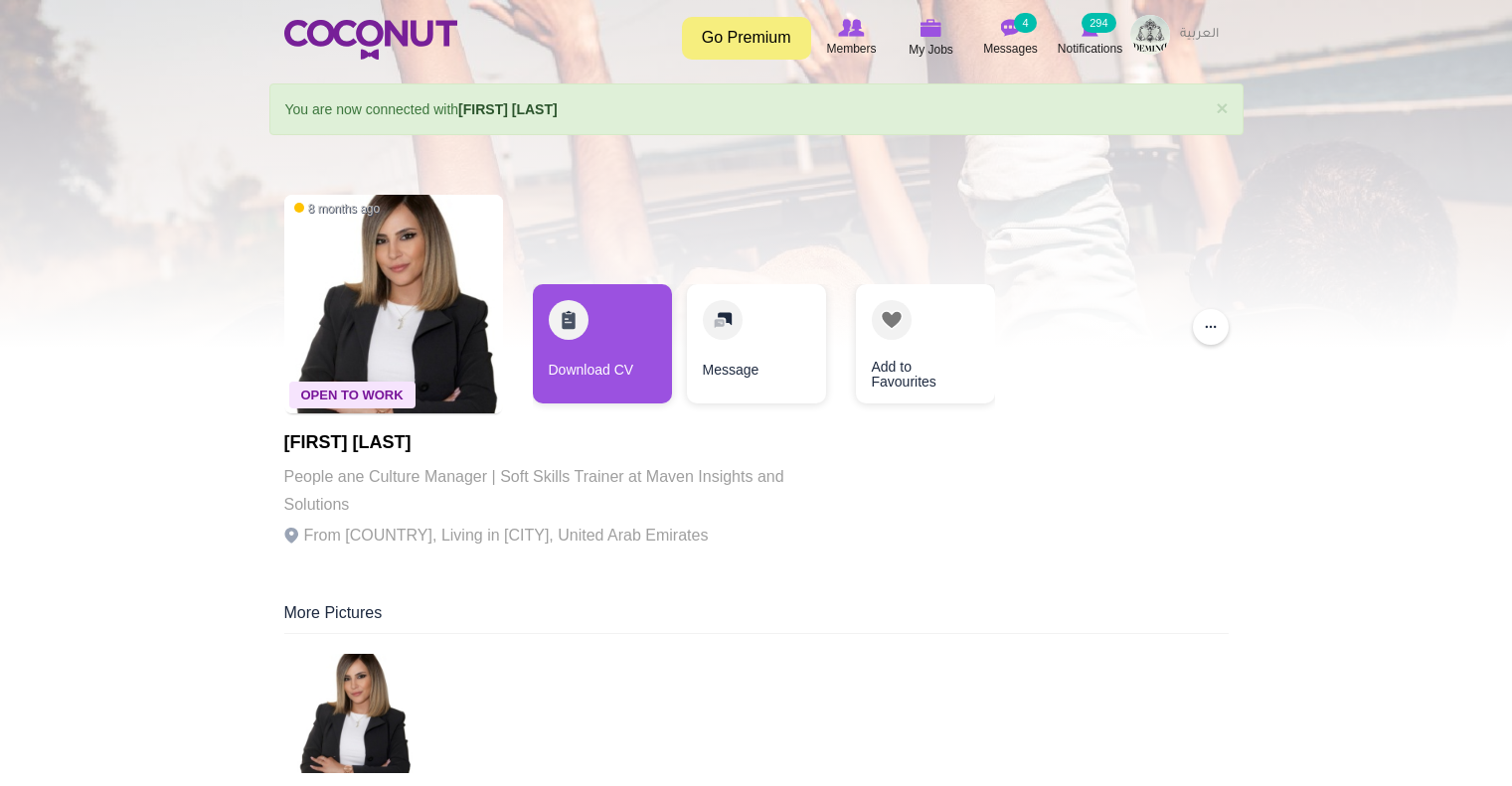 scroll, scrollTop: 0, scrollLeft: 0, axis: both 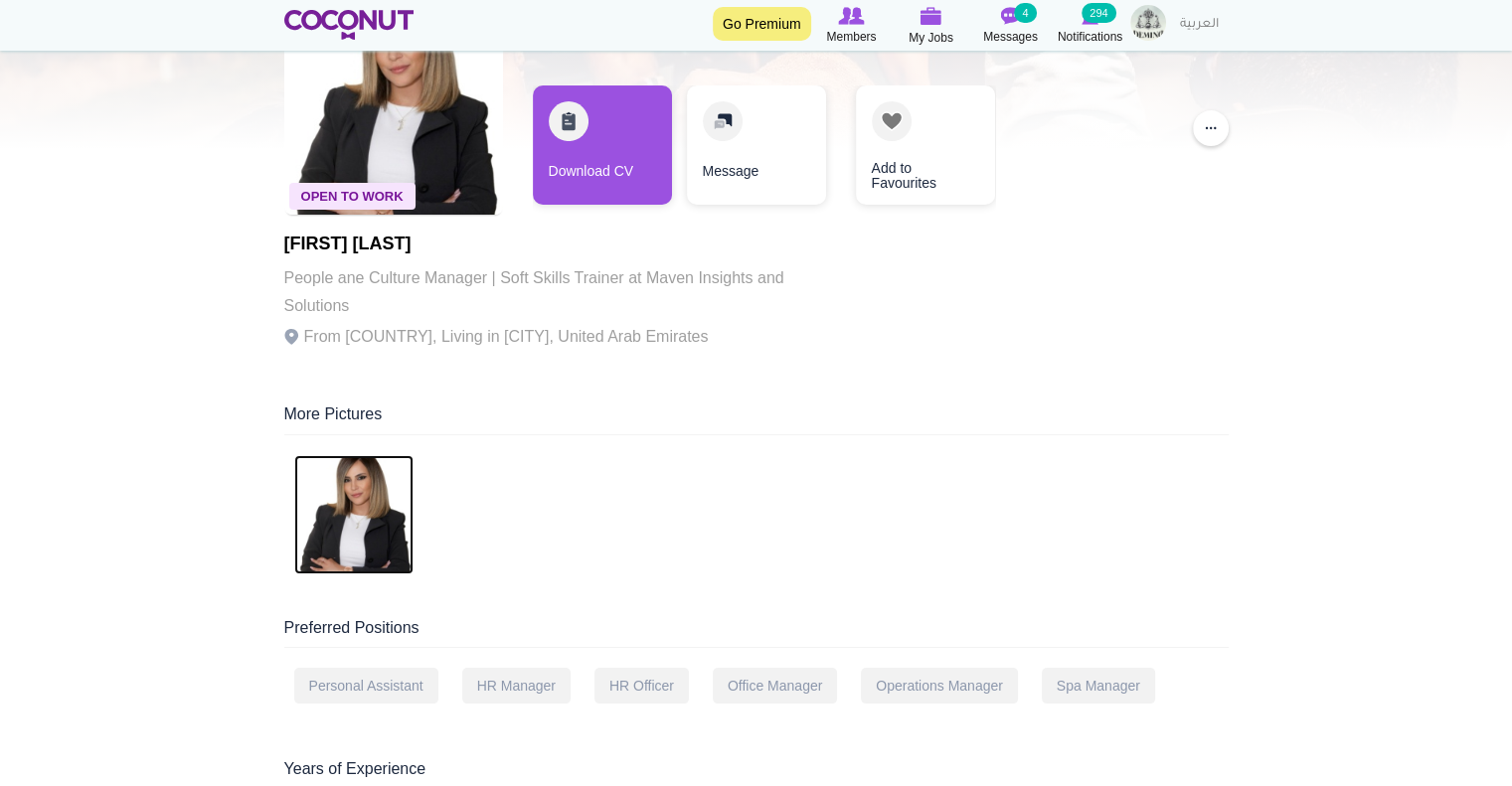 click at bounding box center [354, 515] 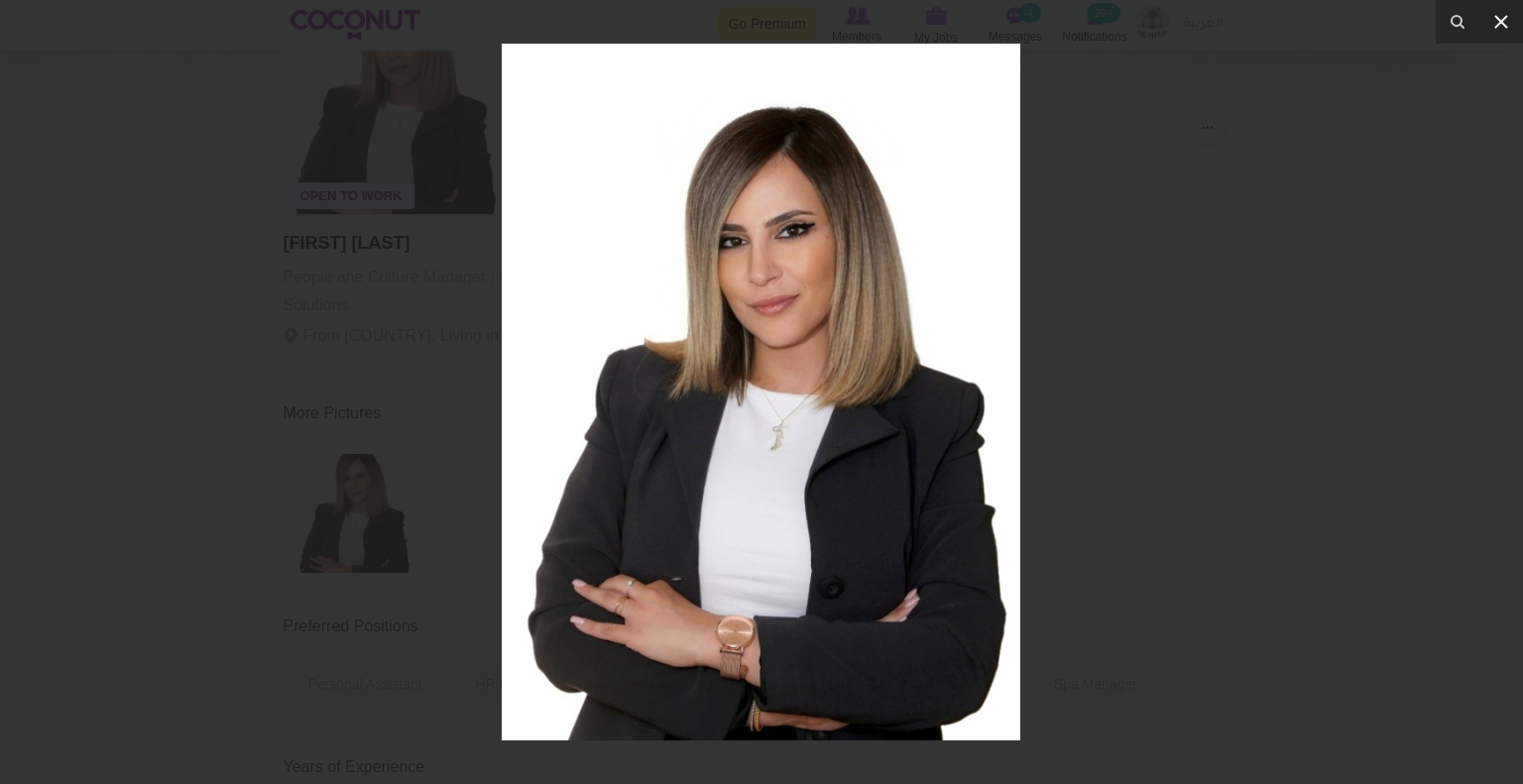 click 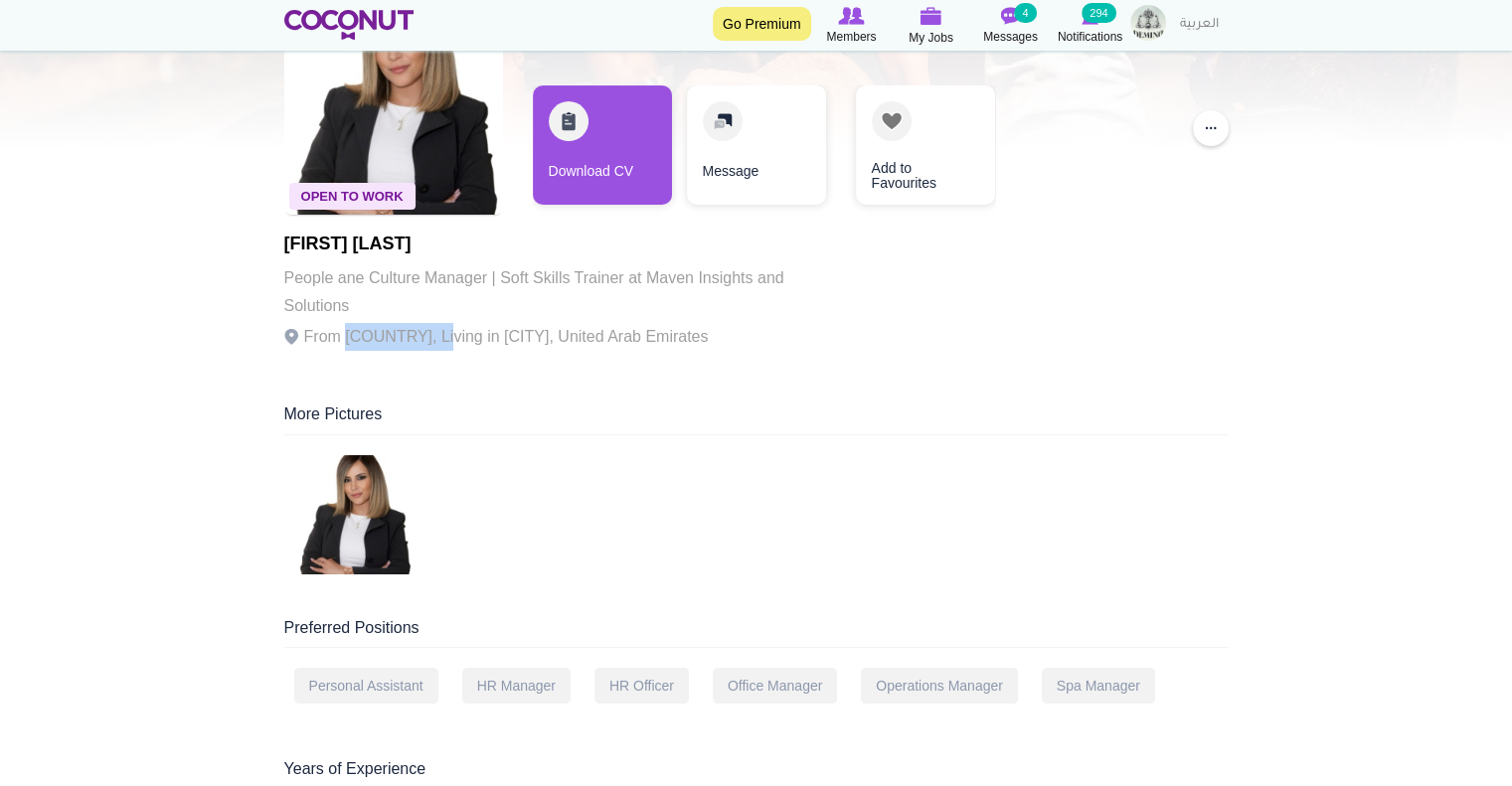 drag, startPoint x: 346, startPoint y: 334, endPoint x: 443, endPoint y: 340, distance: 97.1854 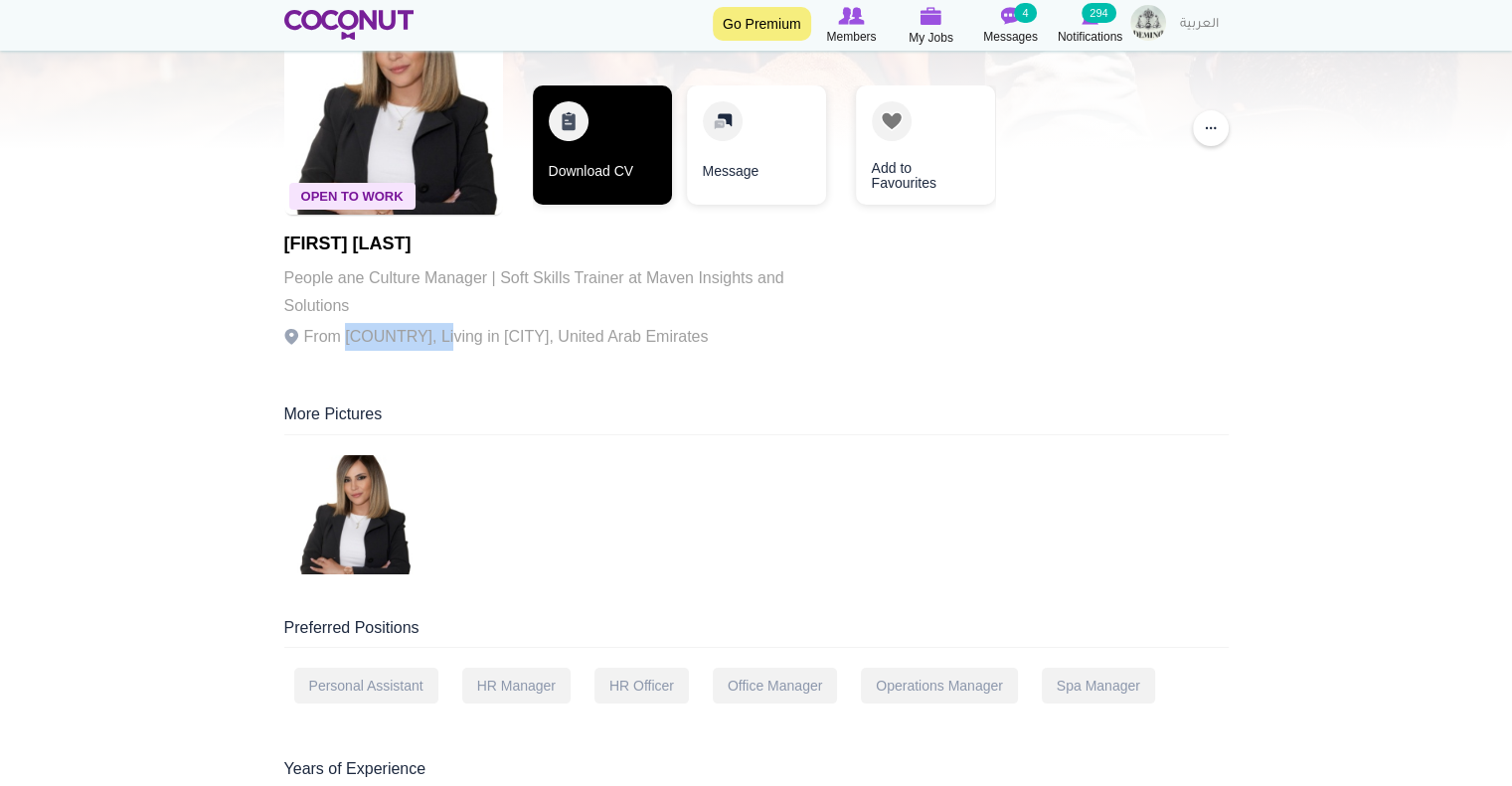click on "Download CV" at bounding box center (602, 145) 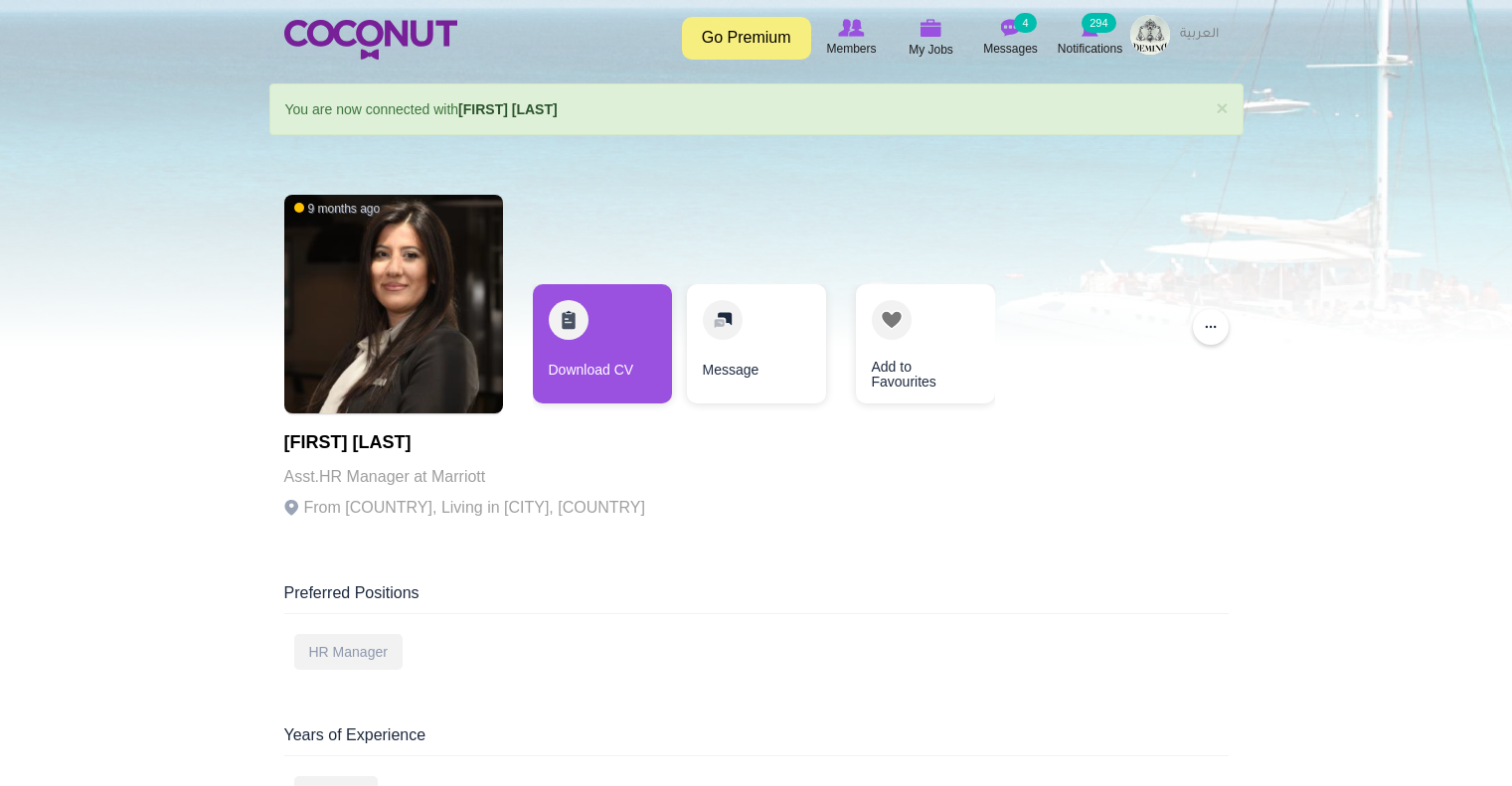 scroll, scrollTop: 0, scrollLeft: 0, axis: both 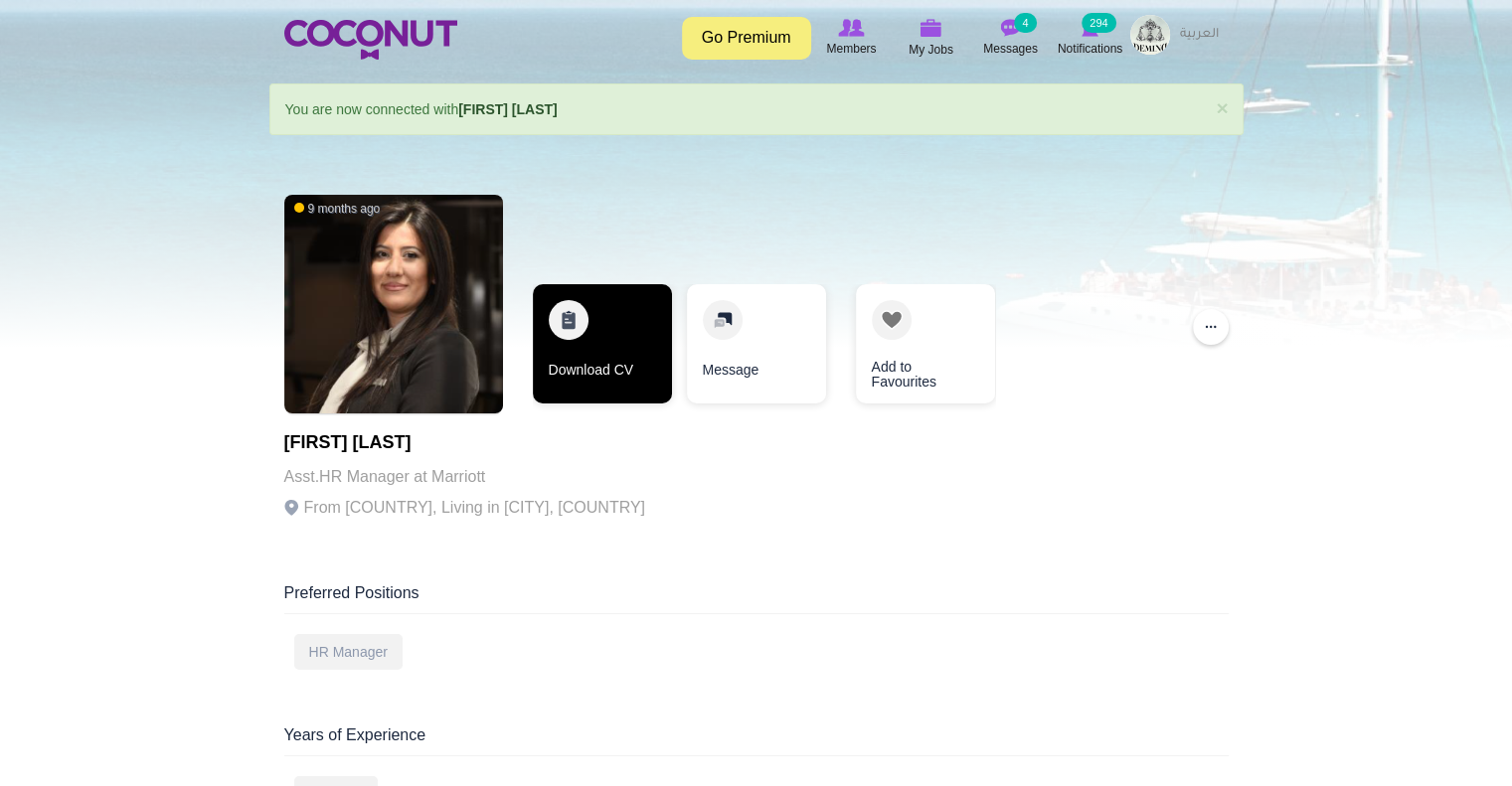 click on "Download CV" at bounding box center (602, 344) 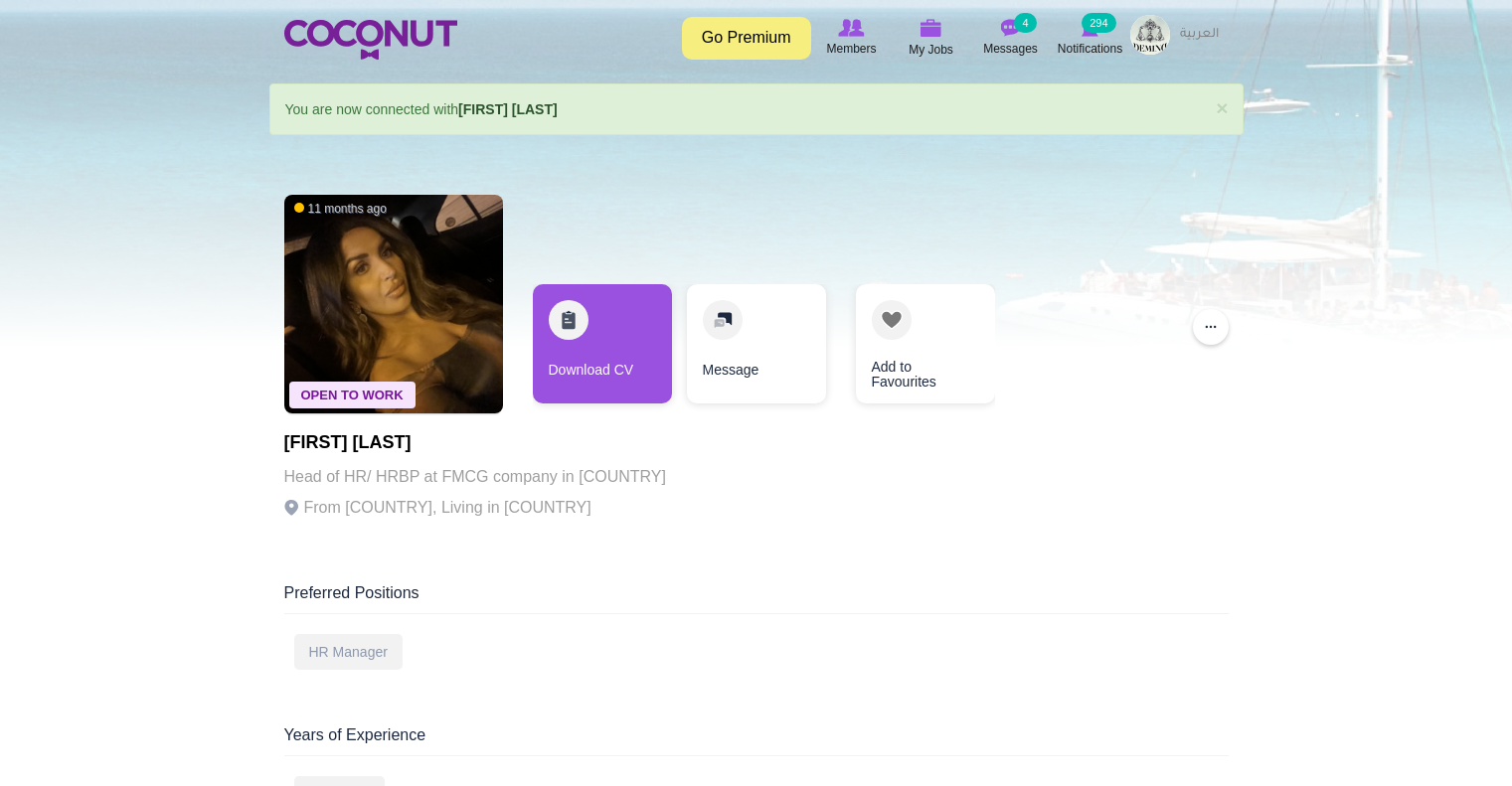 scroll, scrollTop: 0, scrollLeft: 0, axis: both 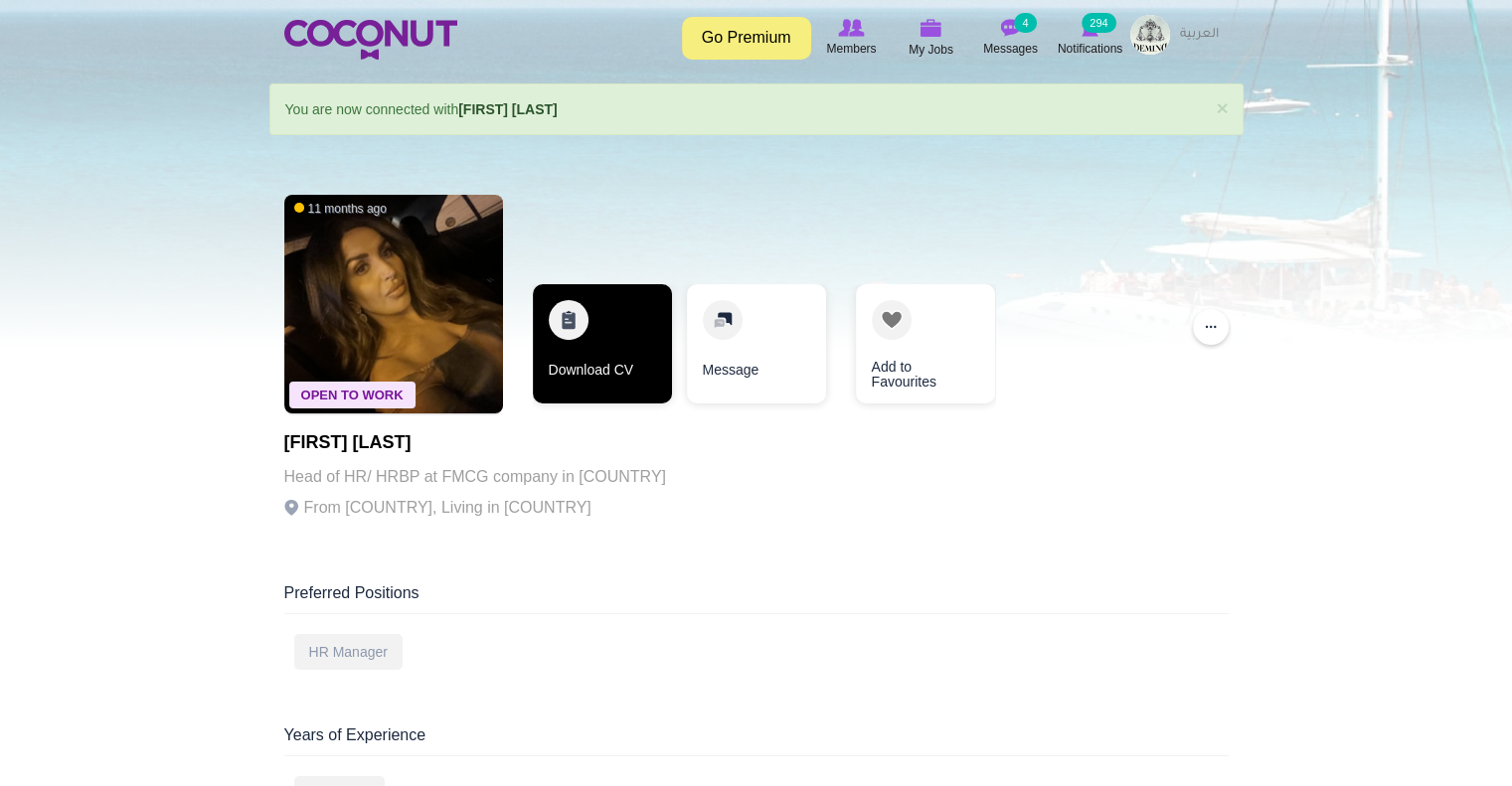click on "Download CV" at bounding box center (602, 344) 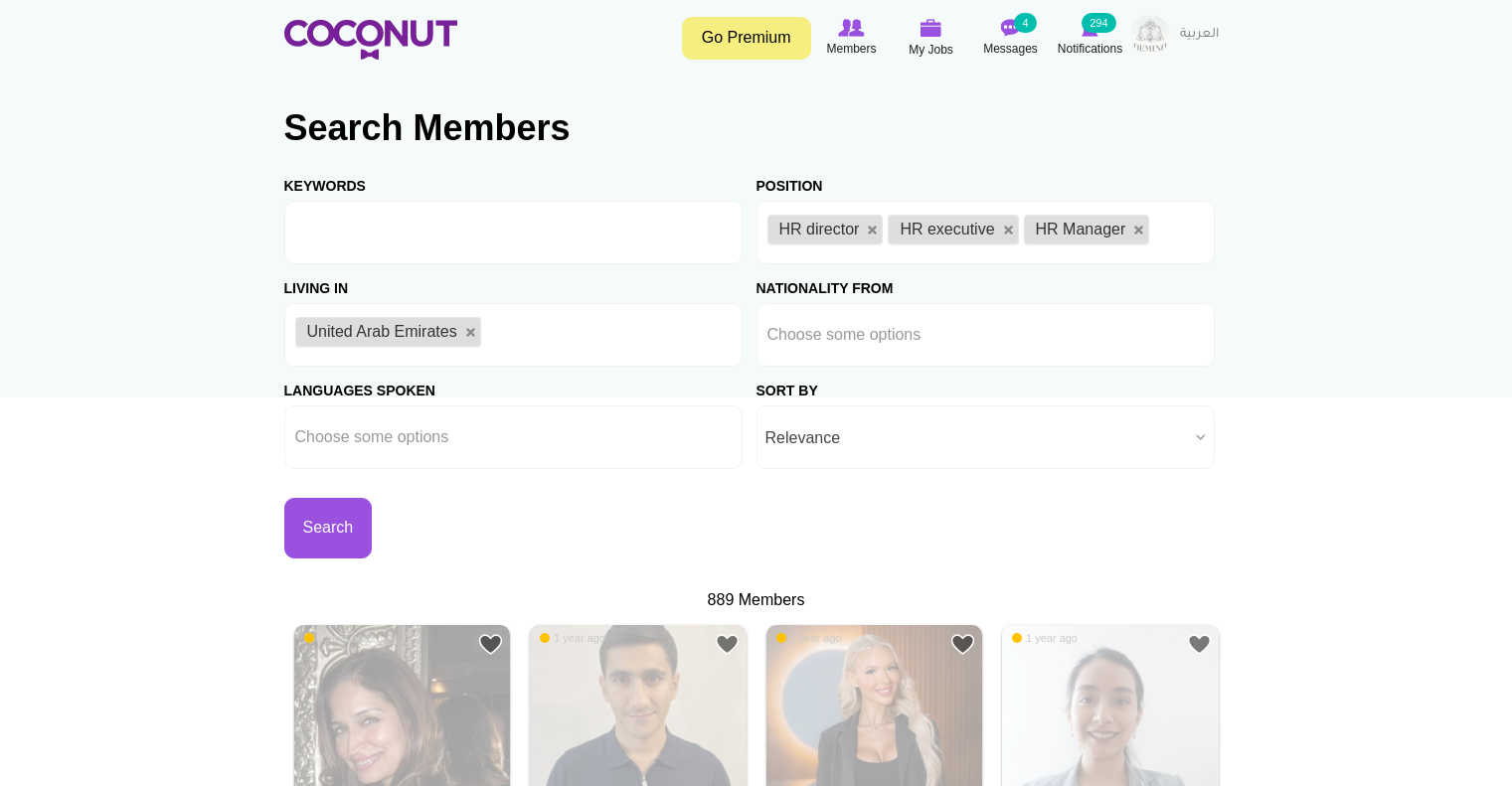 scroll, scrollTop: 0, scrollLeft: 0, axis: both 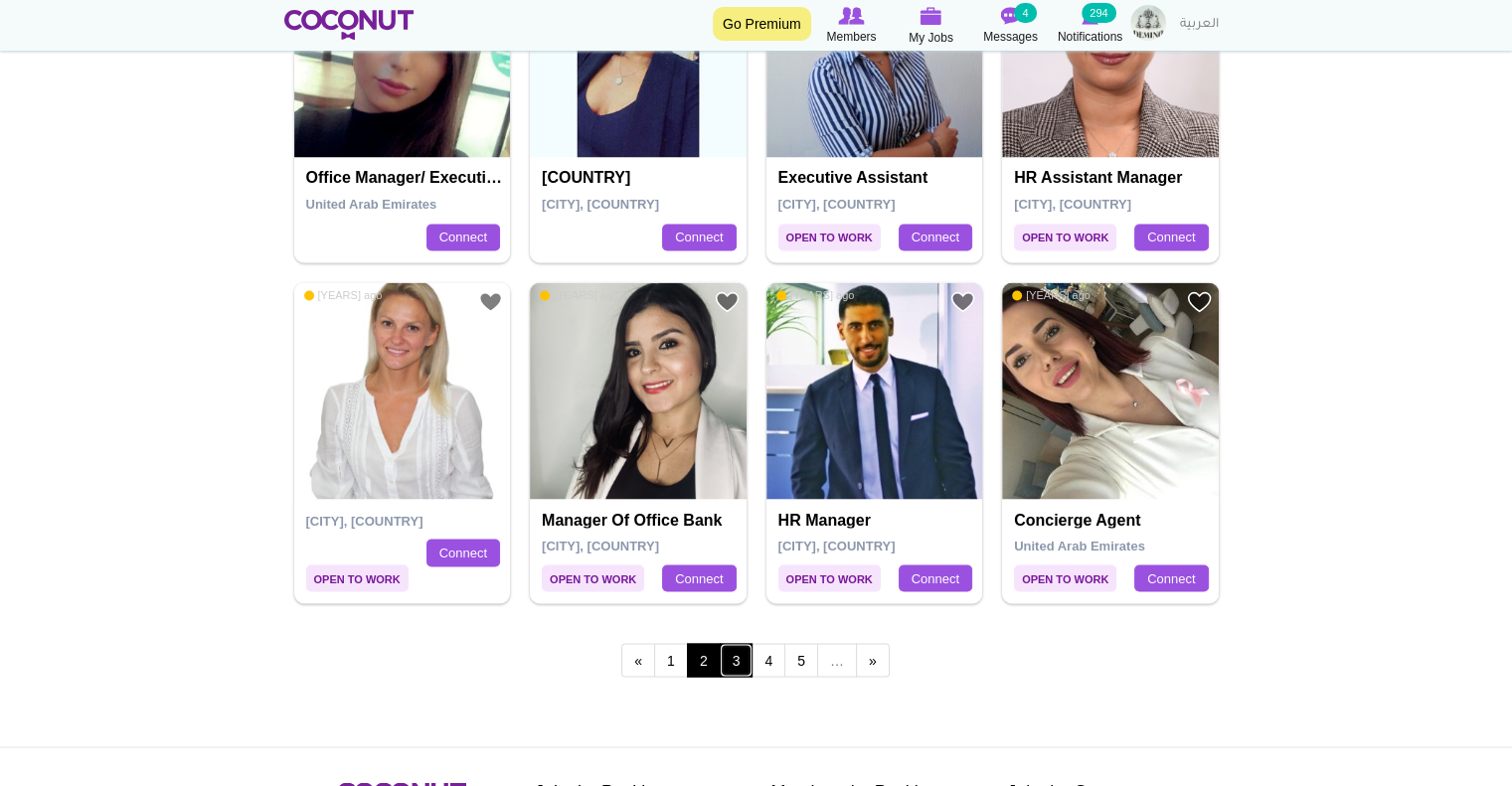click on "3" at bounding box center (737, 660) 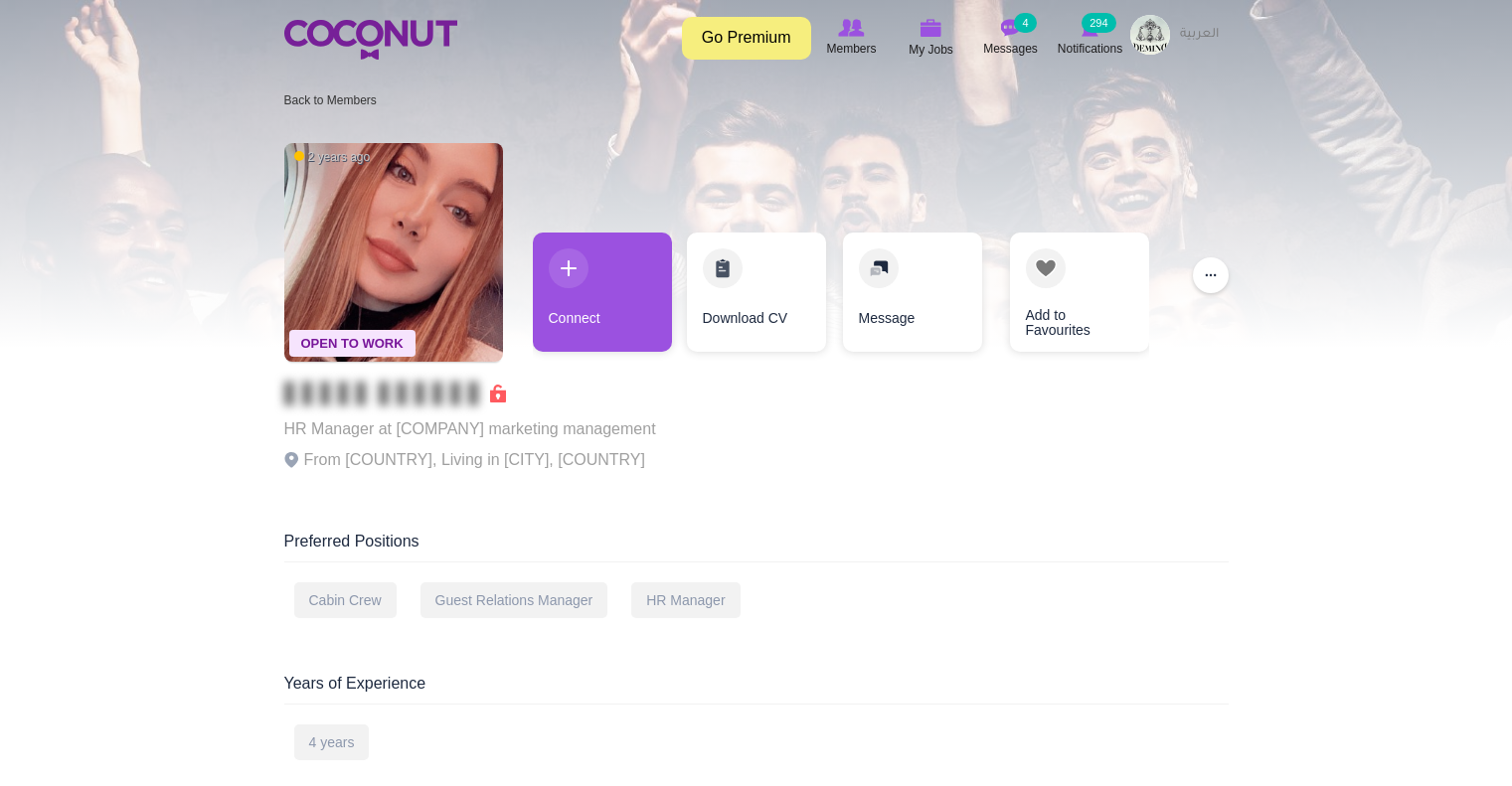 scroll, scrollTop: 0, scrollLeft: 0, axis: both 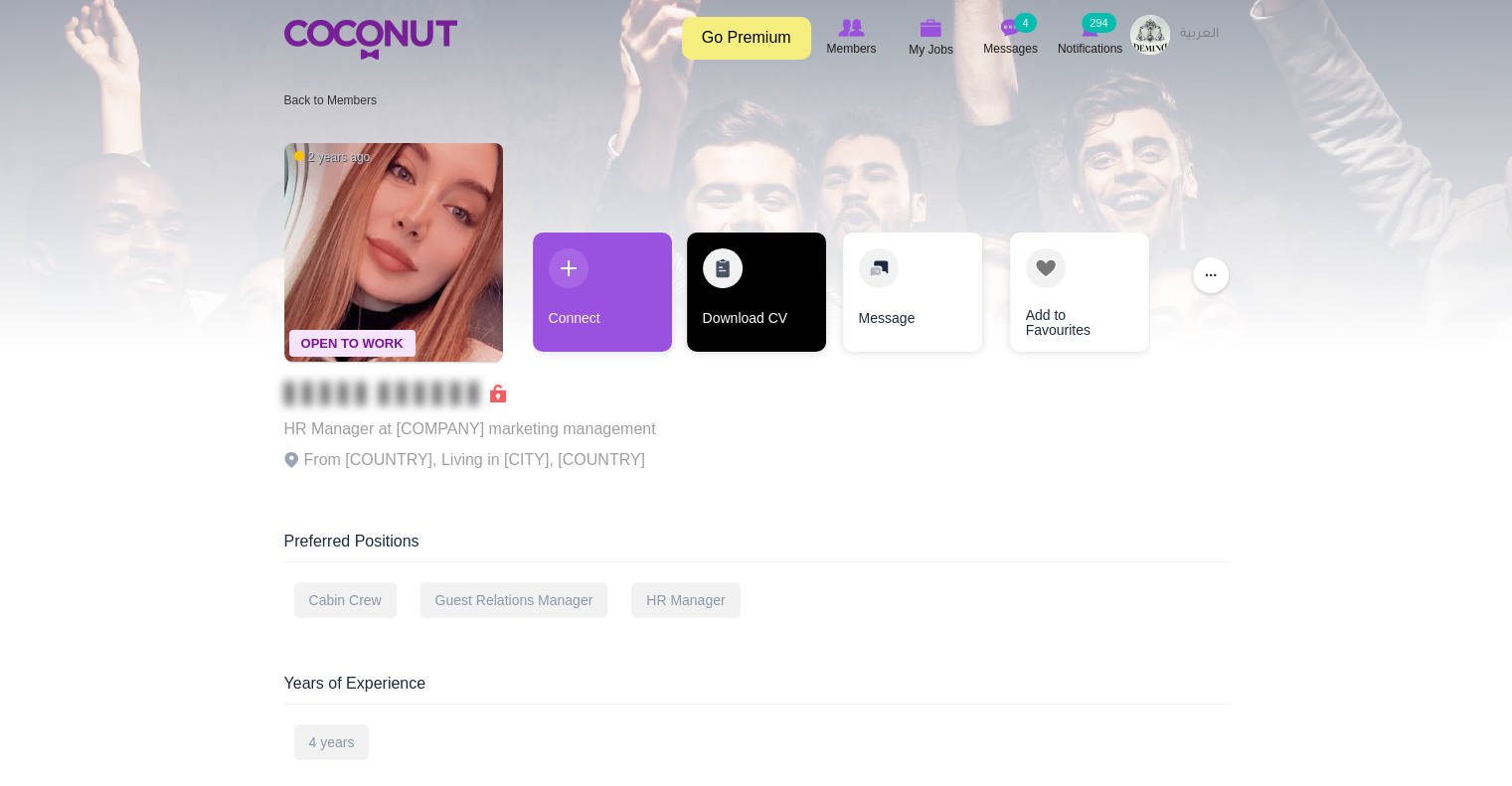 click on "Download CV" at bounding box center (756, 292) 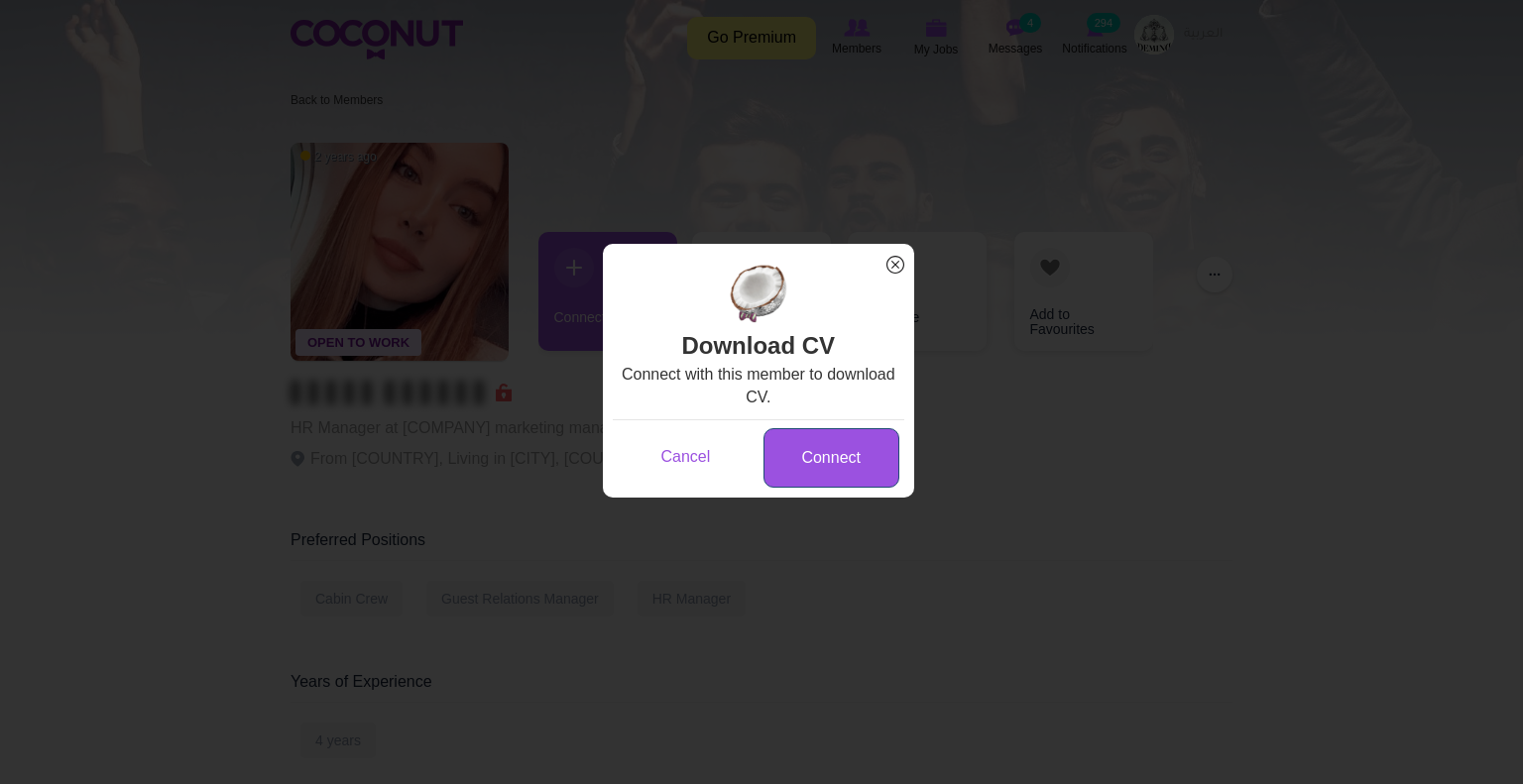 click on "Connect" at bounding box center [831, 458] 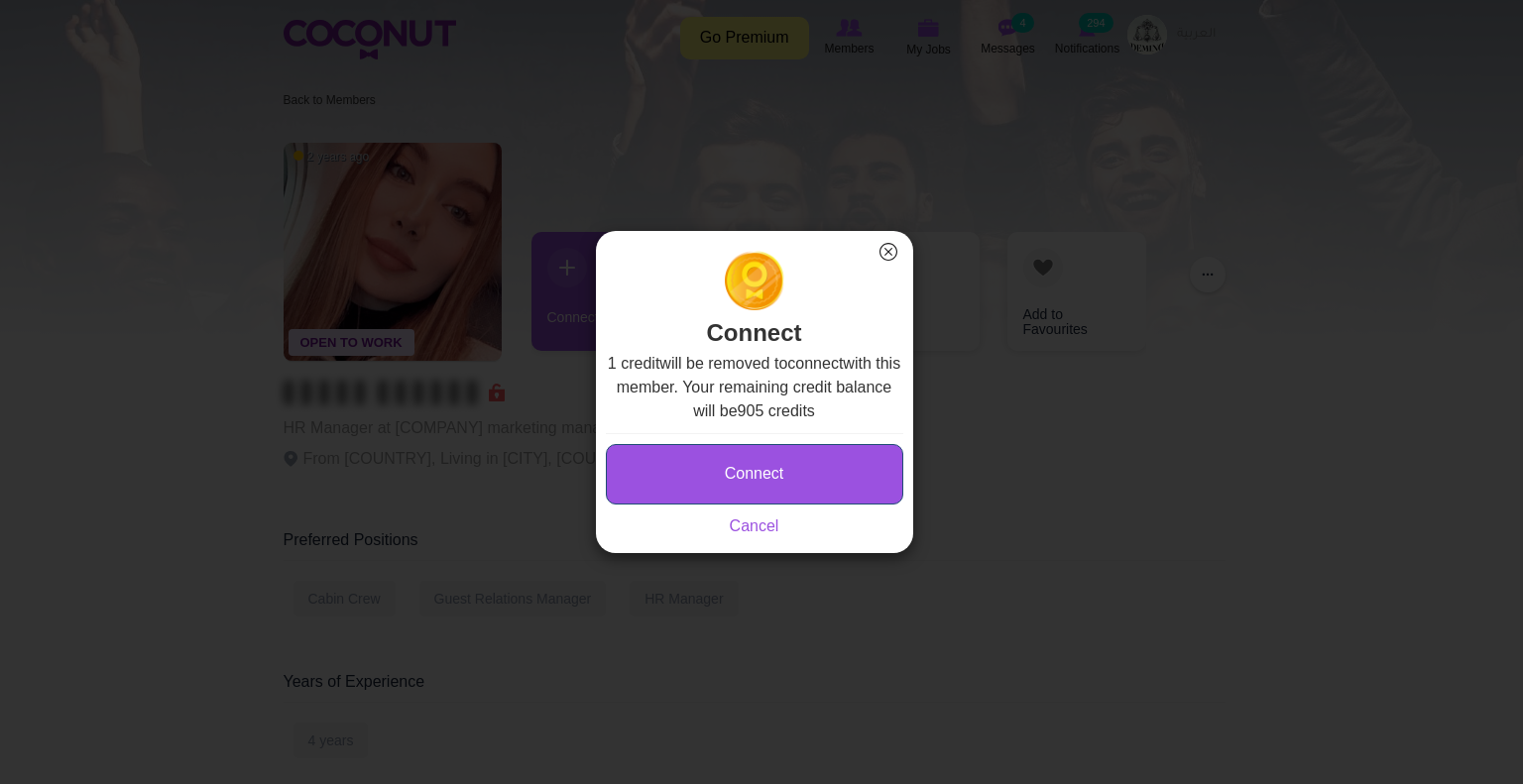 click on "Connect" at bounding box center [755, 474] 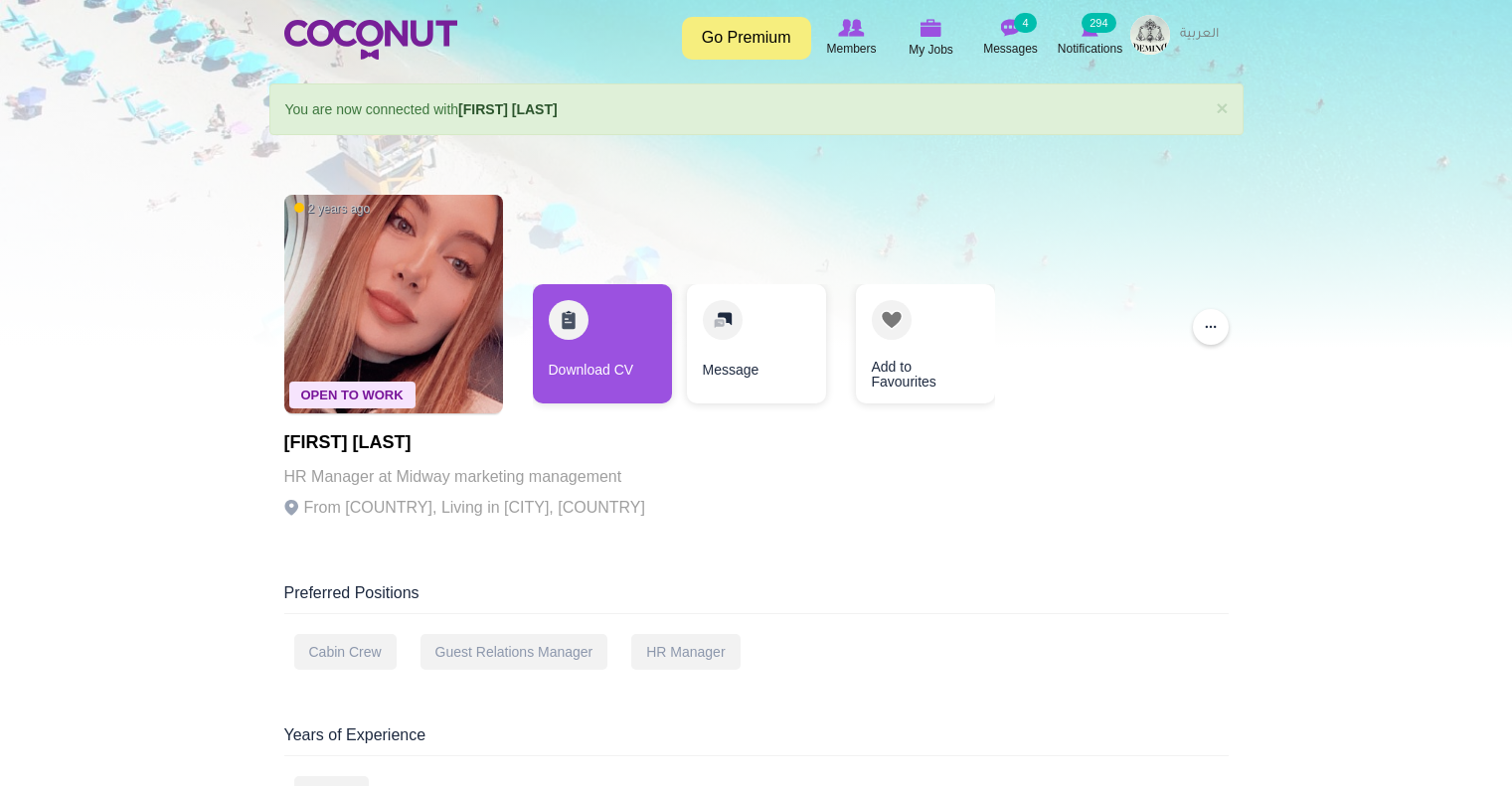 scroll, scrollTop: 0, scrollLeft: 0, axis: both 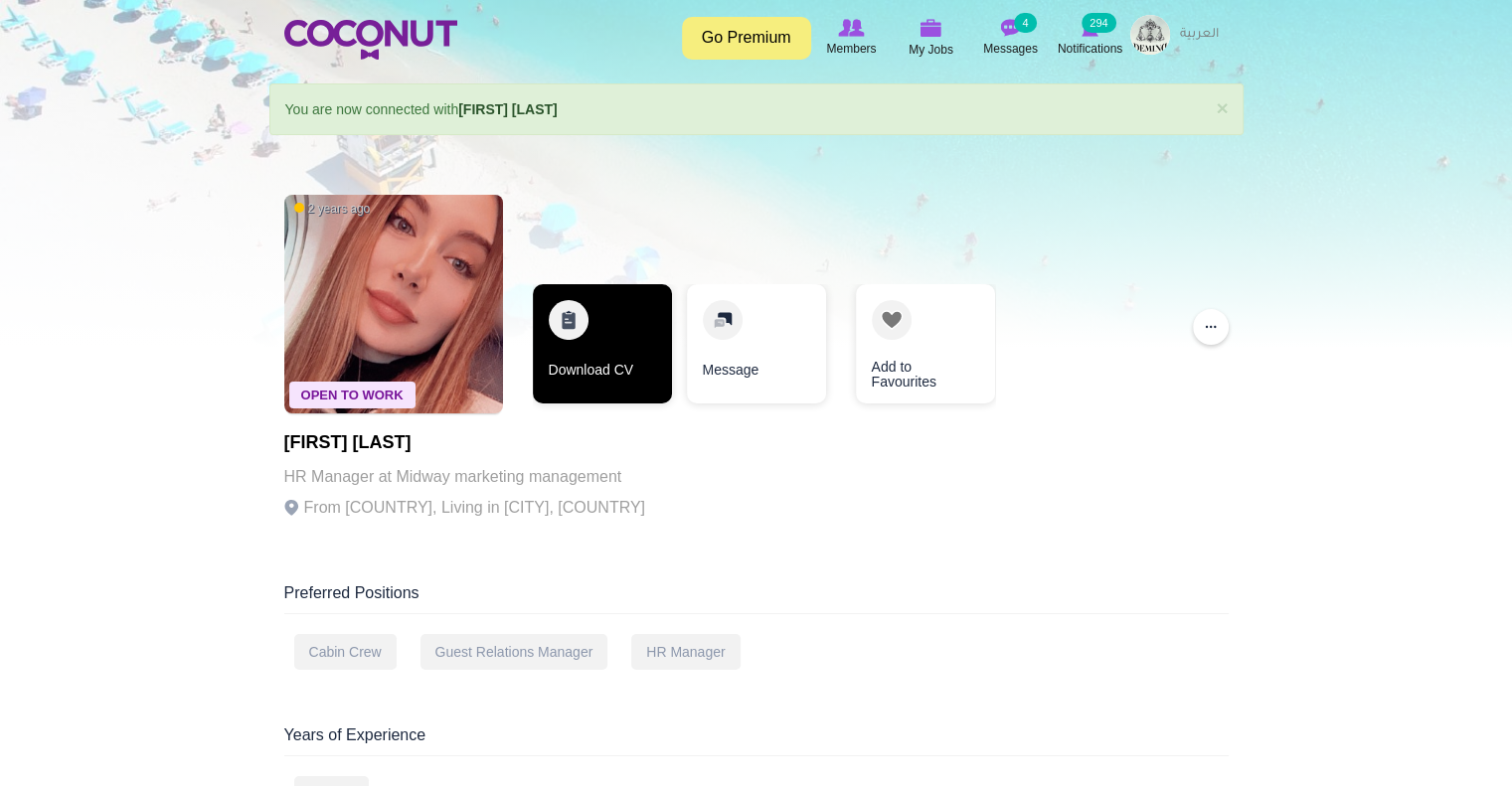 click on "Download CV" at bounding box center (602, 344) 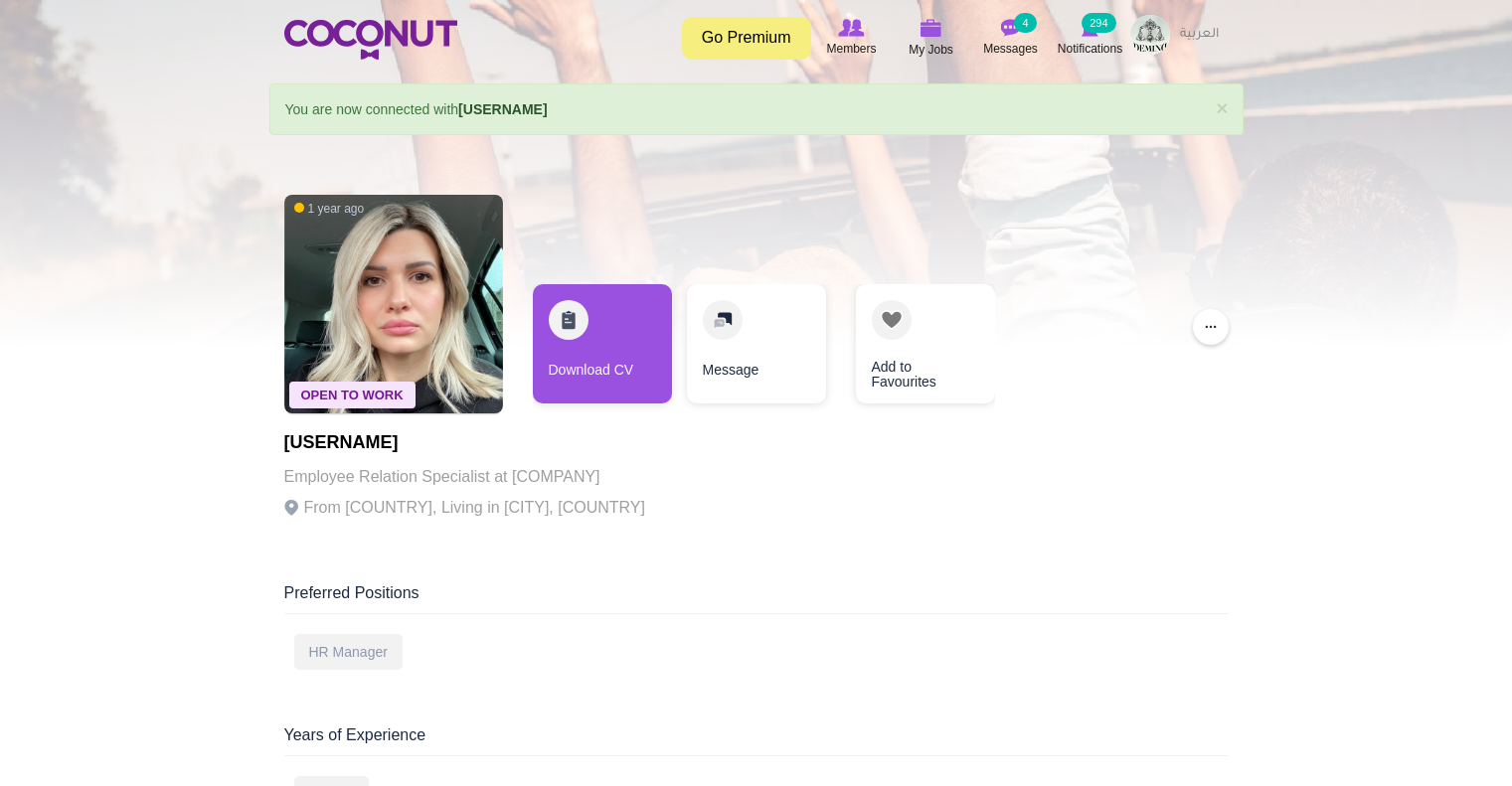 scroll, scrollTop: 0, scrollLeft: 0, axis: both 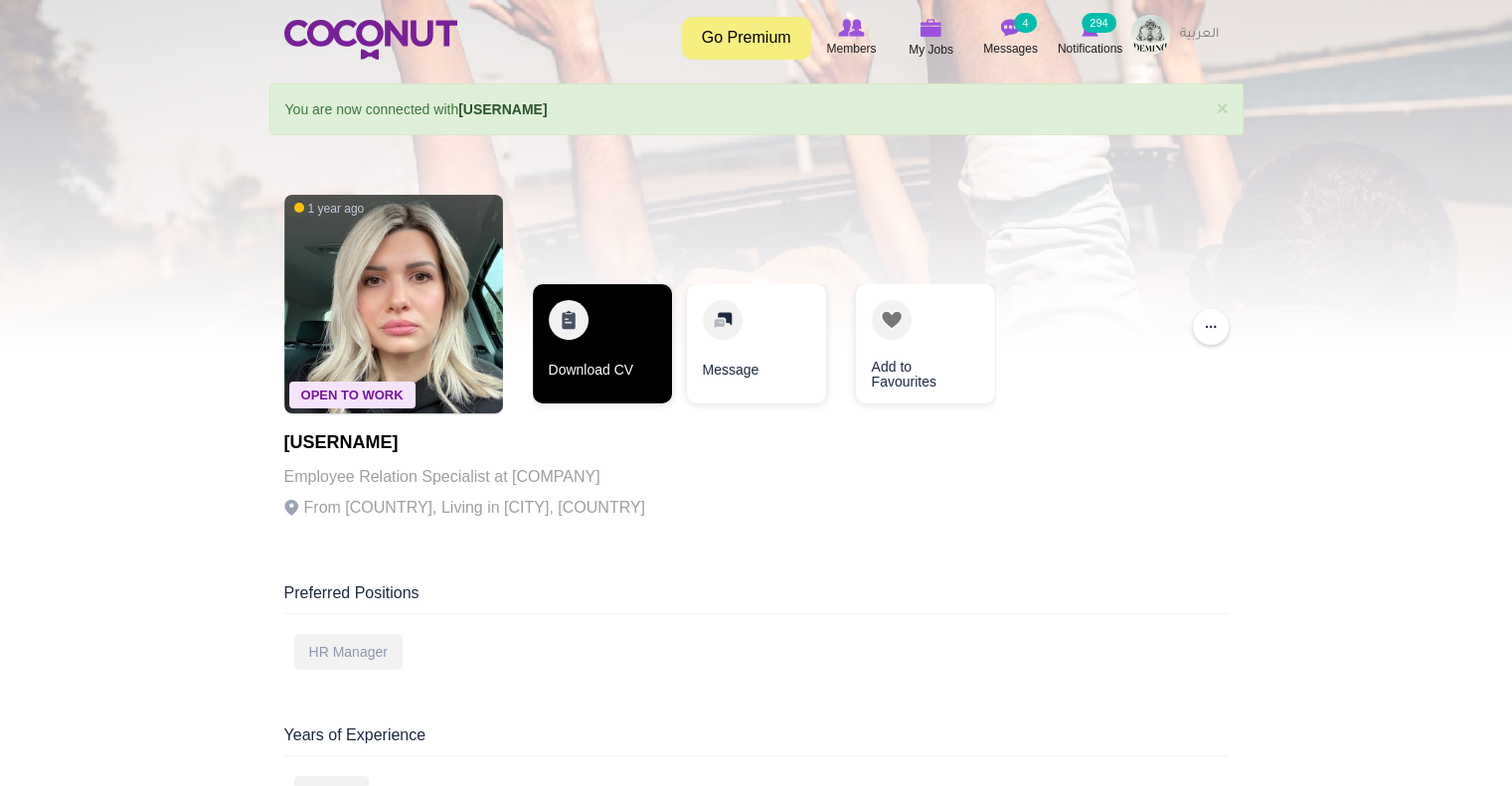 click on "Download CV" at bounding box center [602, 344] 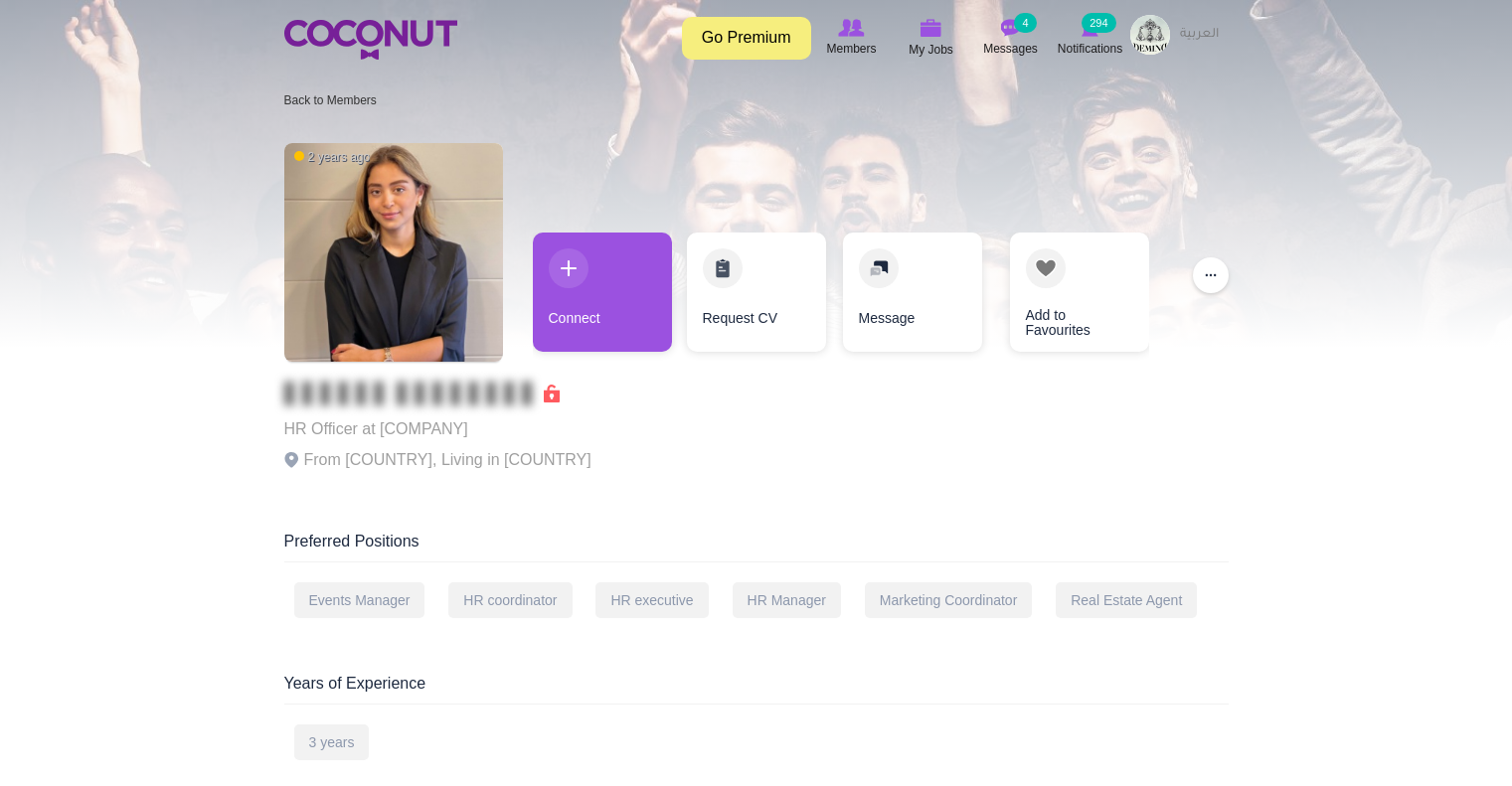 scroll, scrollTop: 0, scrollLeft: 0, axis: both 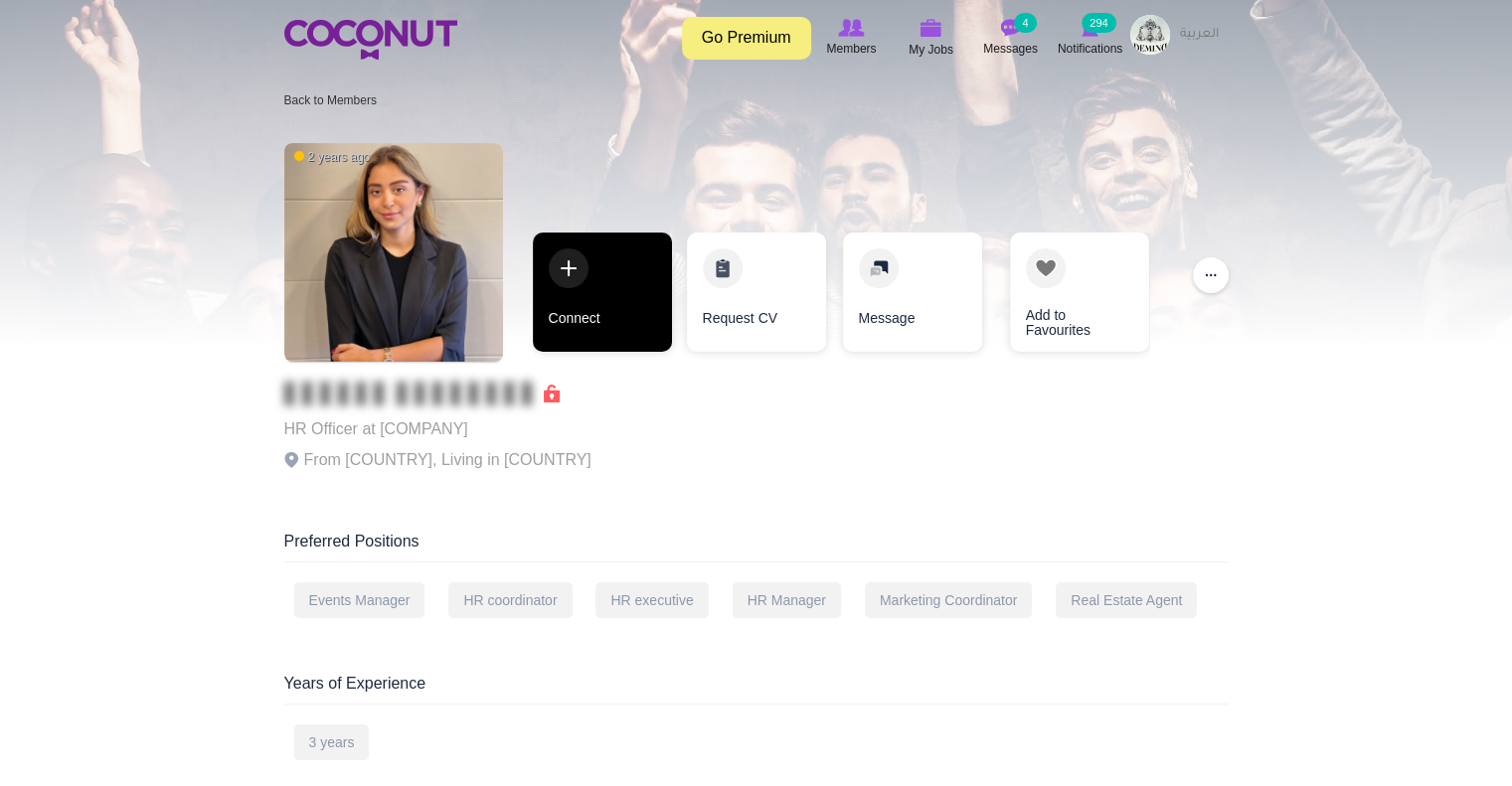 click on "Connect" at bounding box center [602, 292] 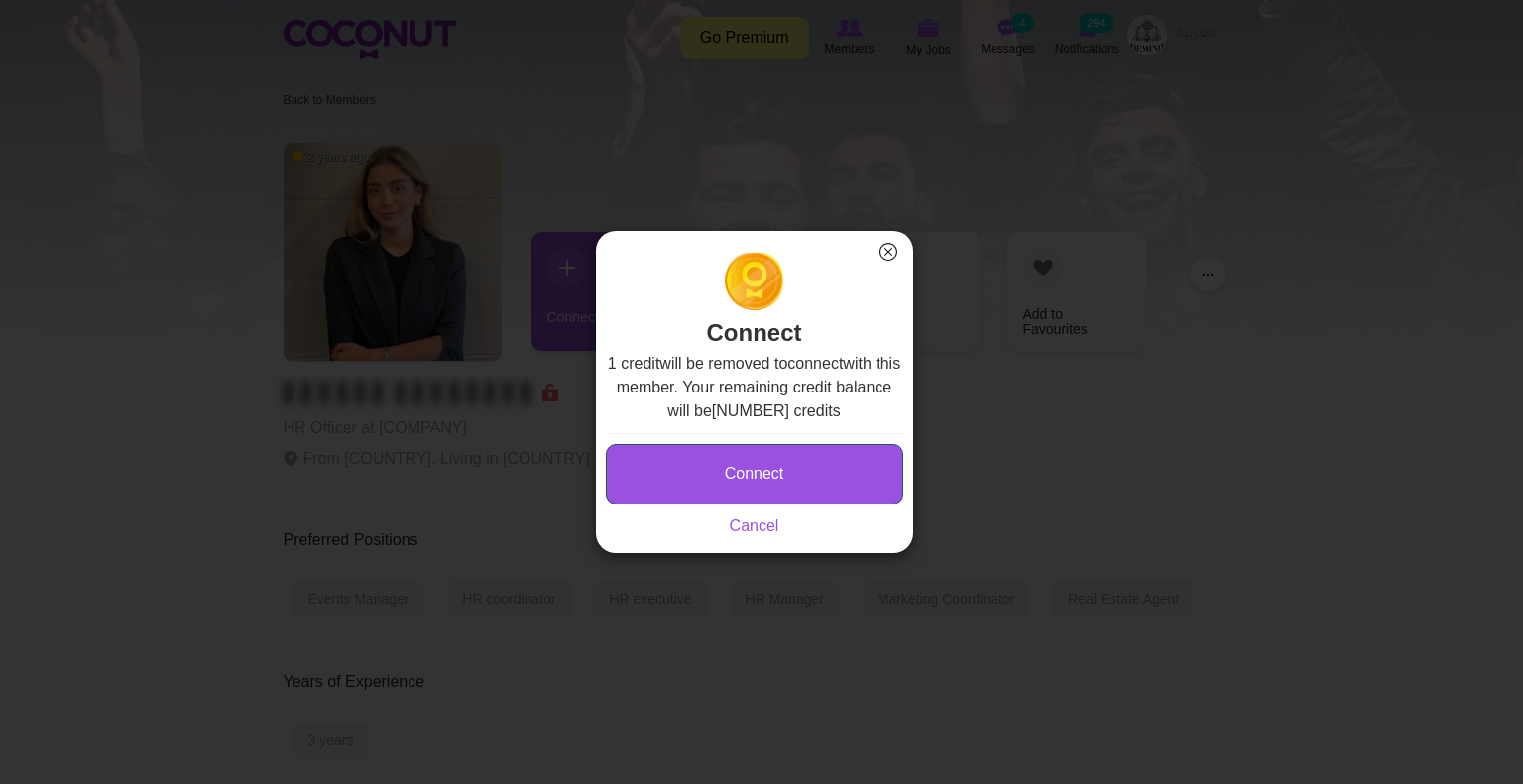 click on "Connect" at bounding box center (755, 474) 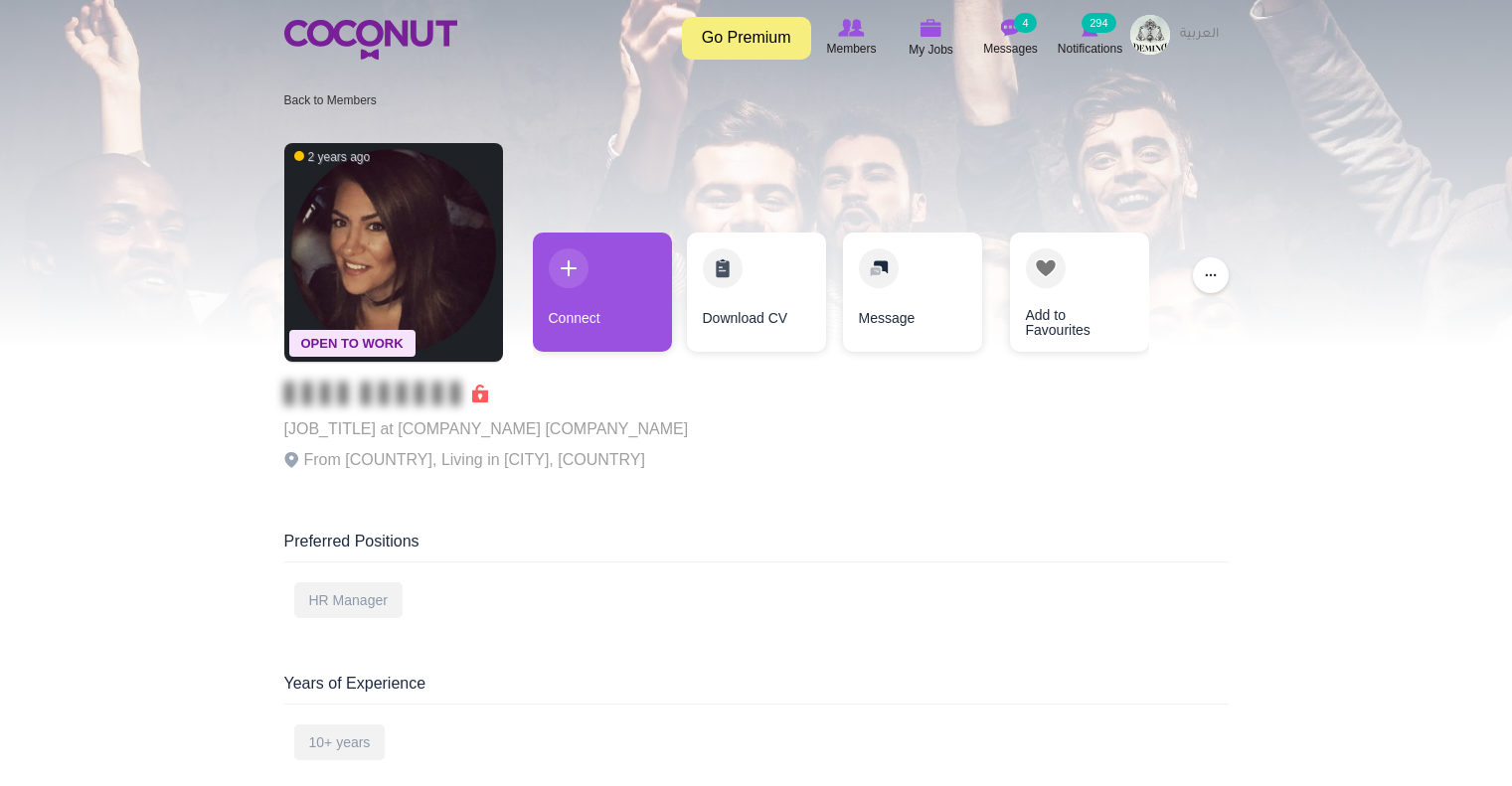 scroll, scrollTop: 0, scrollLeft: 0, axis: both 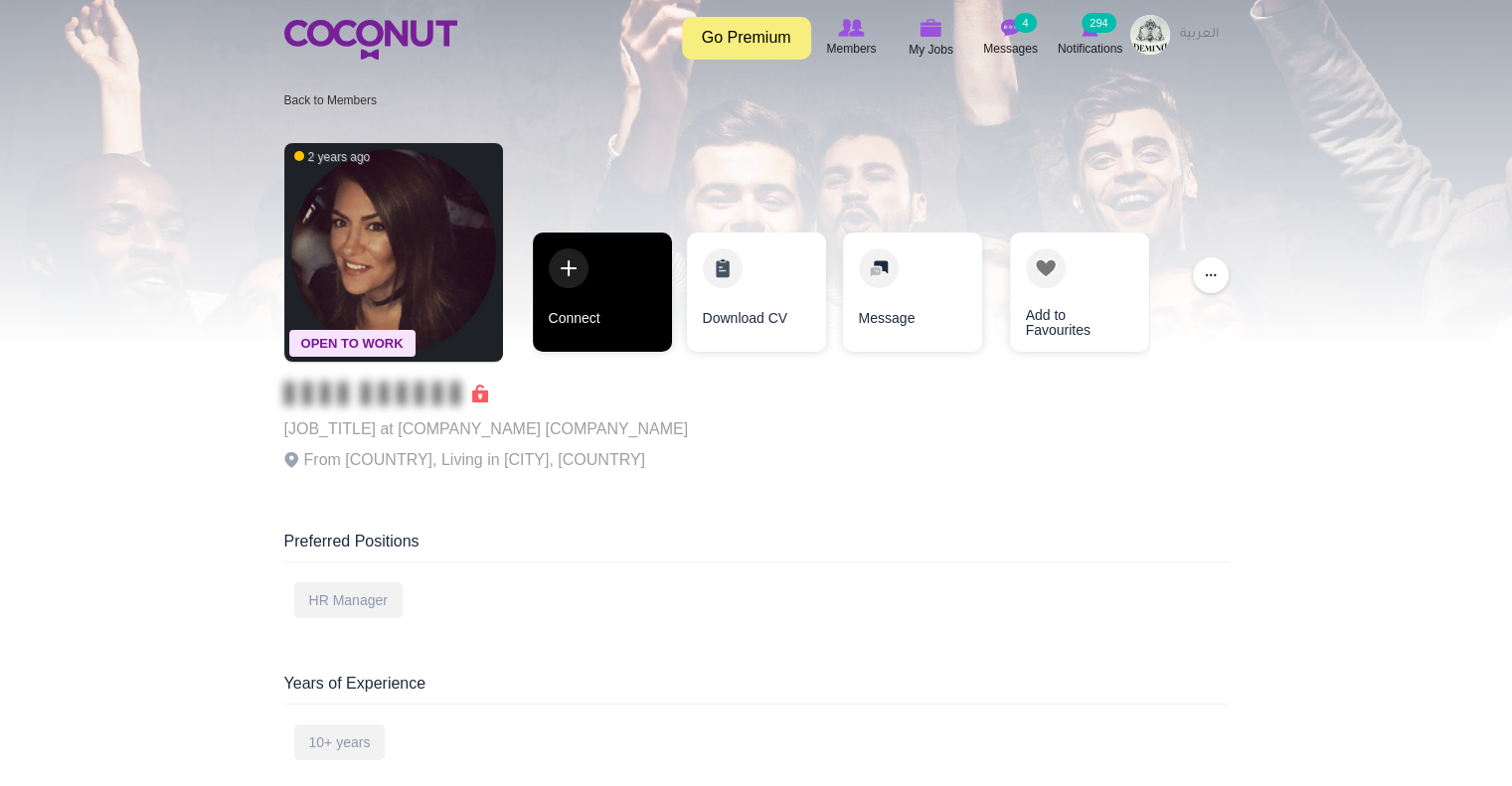 click on "Connect" at bounding box center [602, 292] 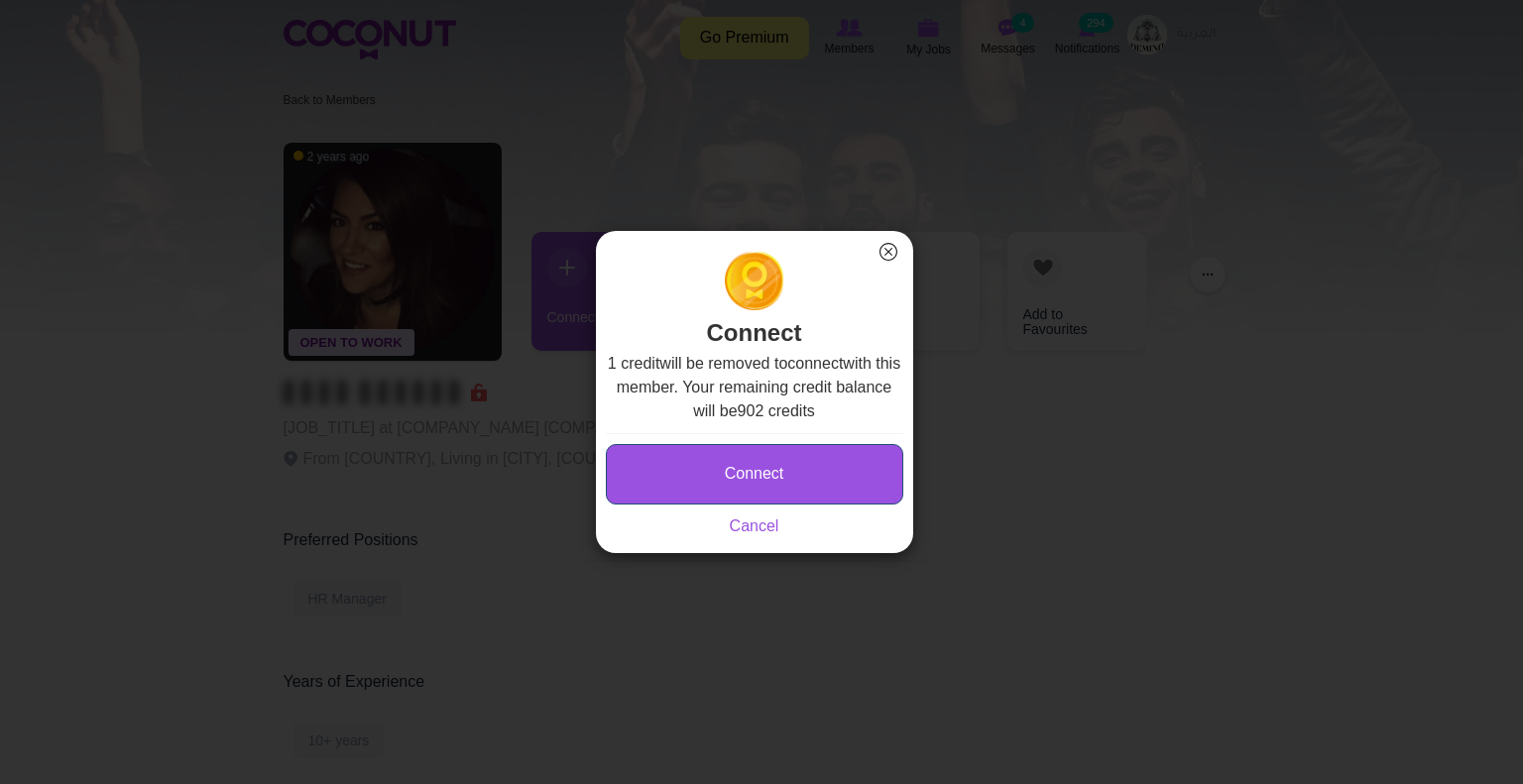 click on "Connect" at bounding box center [755, 474] 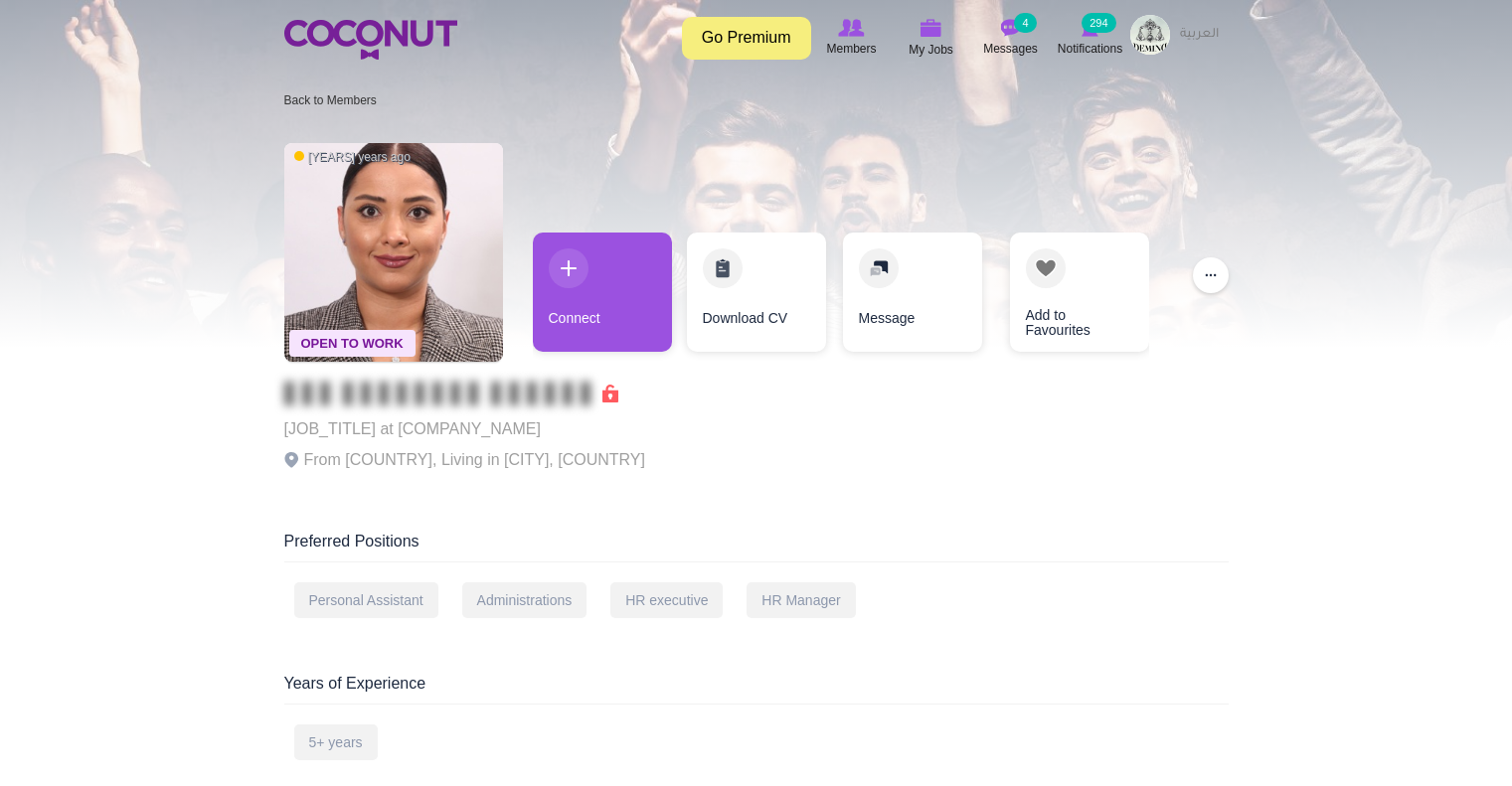 scroll, scrollTop: 0, scrollLeft: 0, axis: both 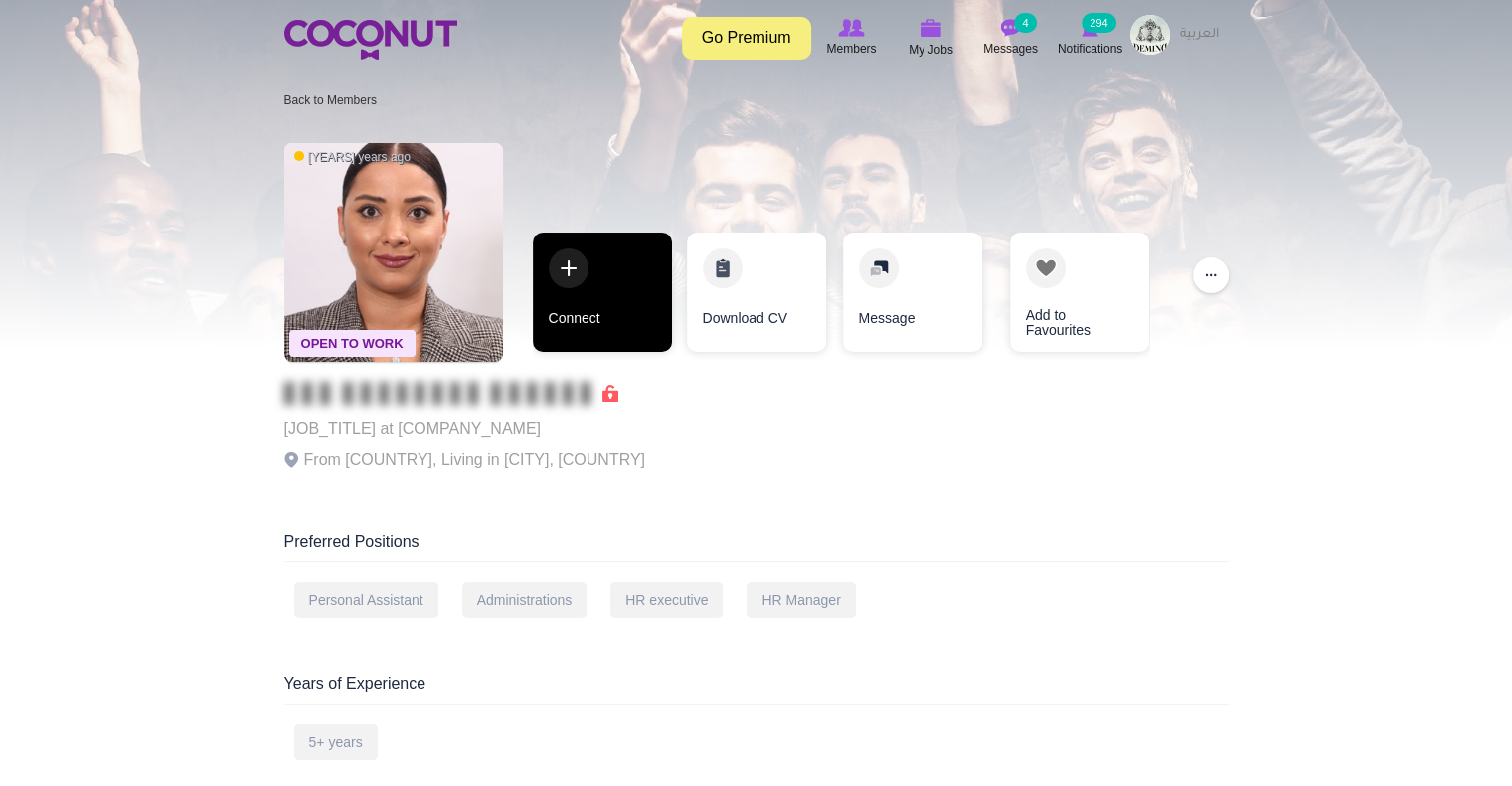 click on "Connect" at bounding box center [602, 292] 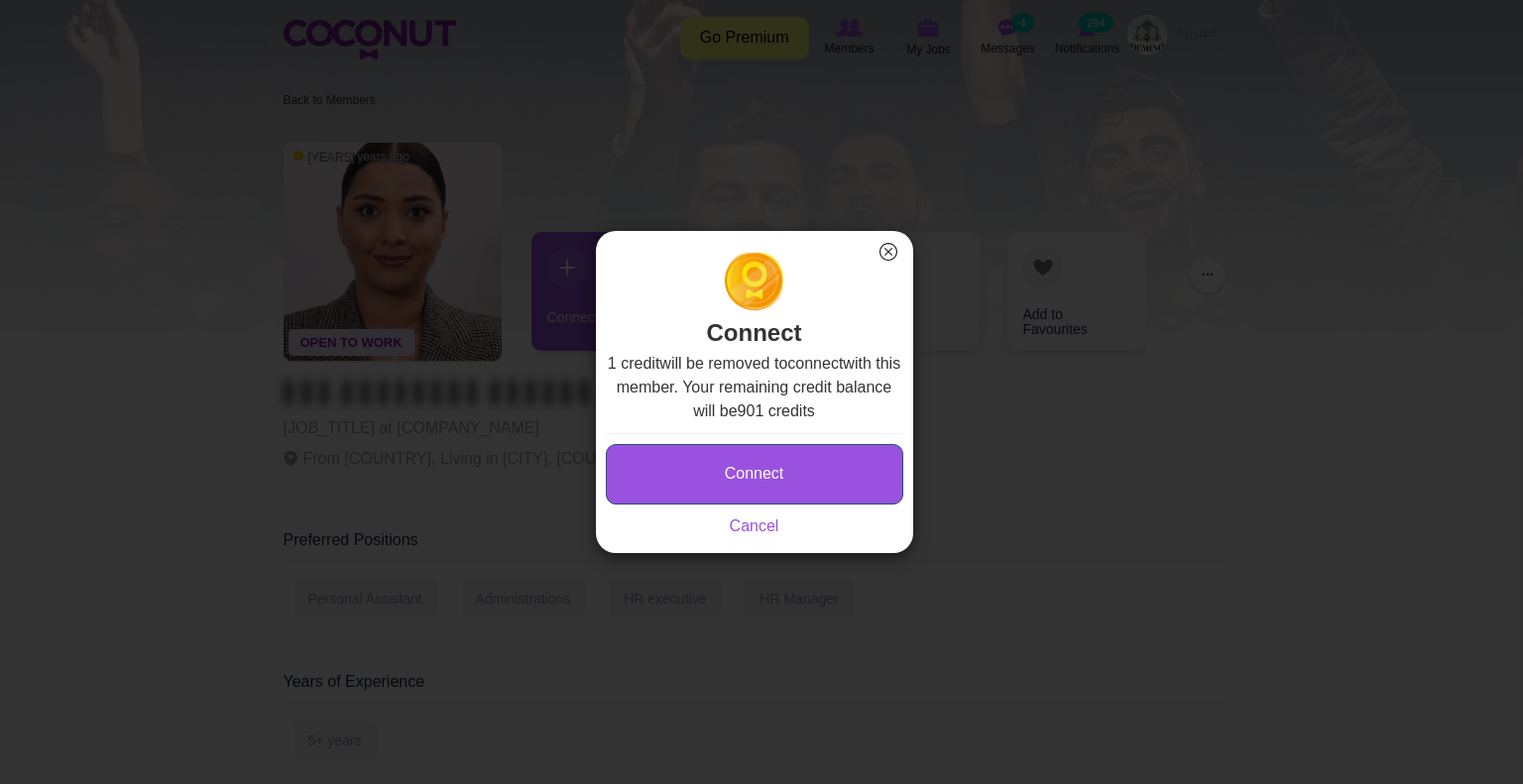 click on "Connect" at bounding box center [755, 474] 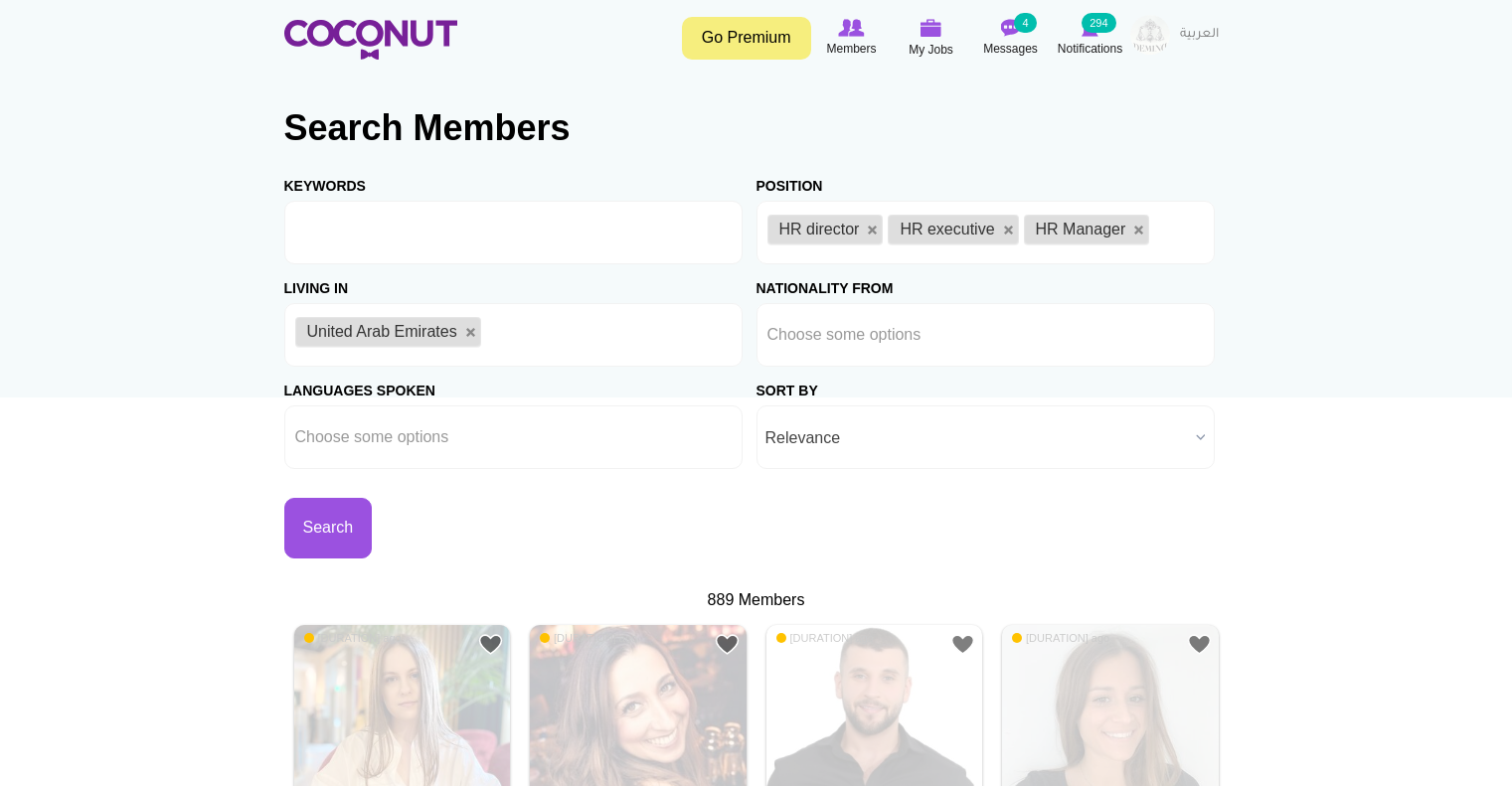 scroll, scrollTop: 0, scrollLeft: 0, axis: both 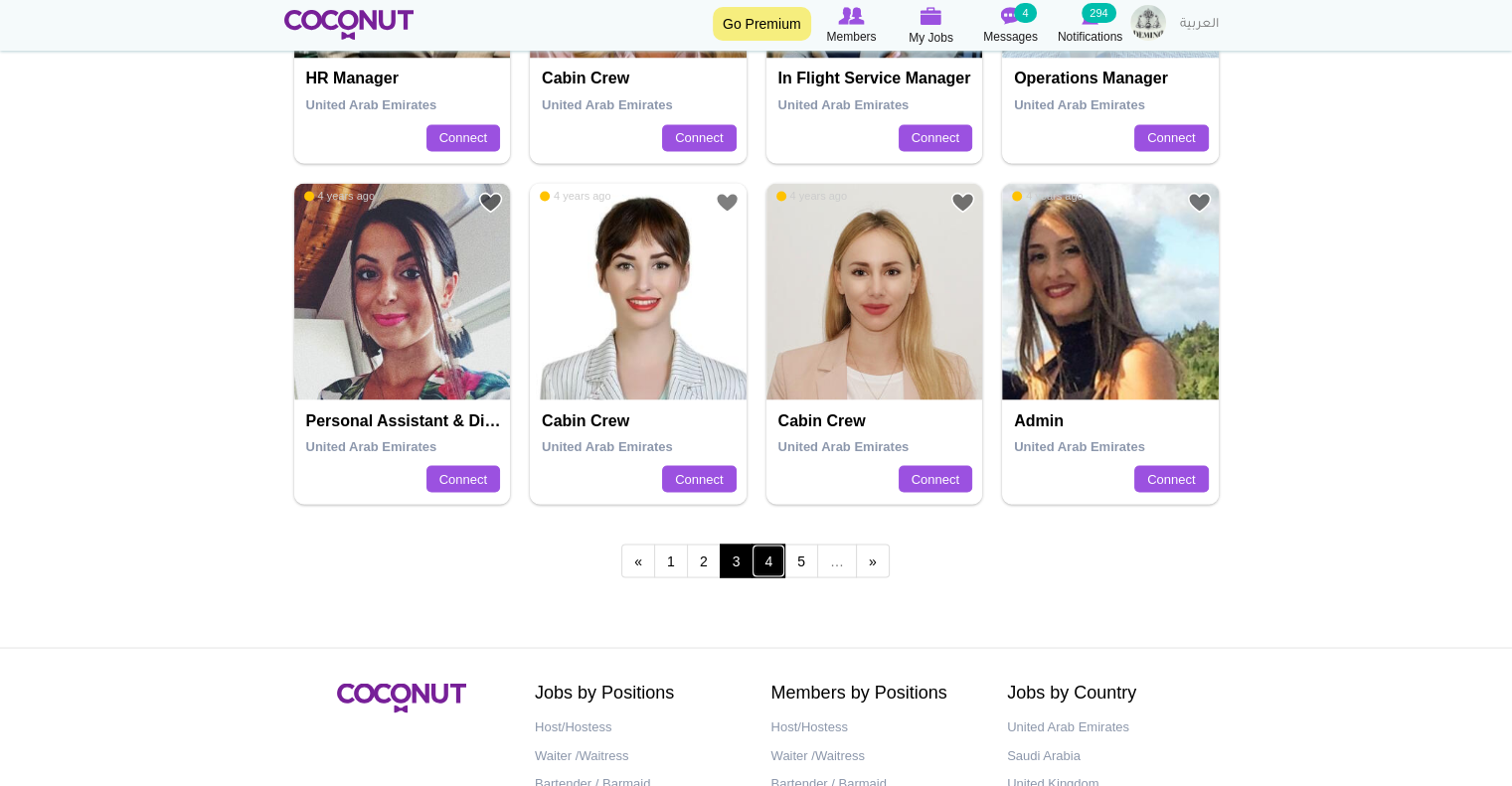 click on "4" at bounding box center [768, 560] 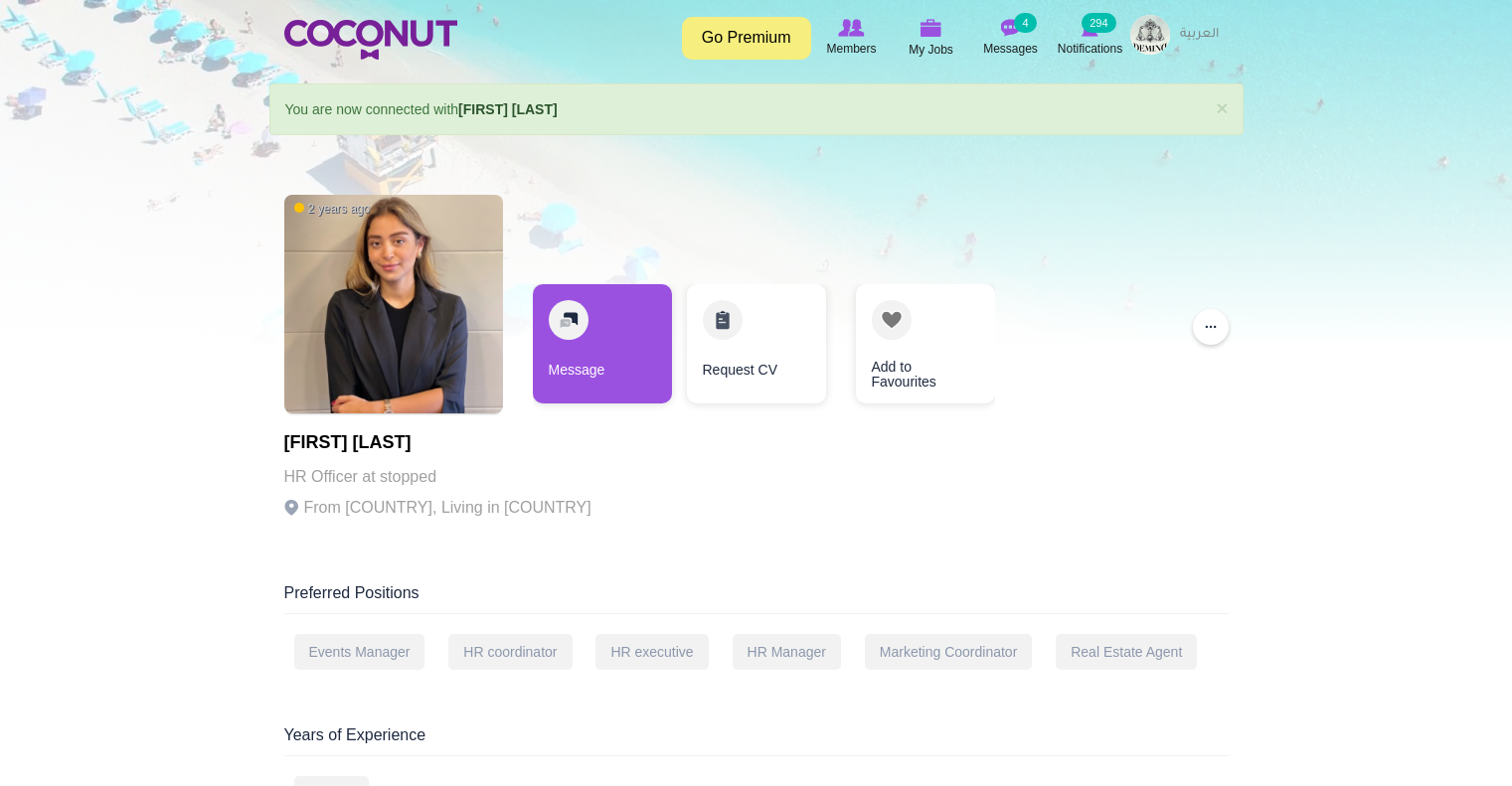 scroll, scrollTop: 0, scrollLeft: 0, axis: both 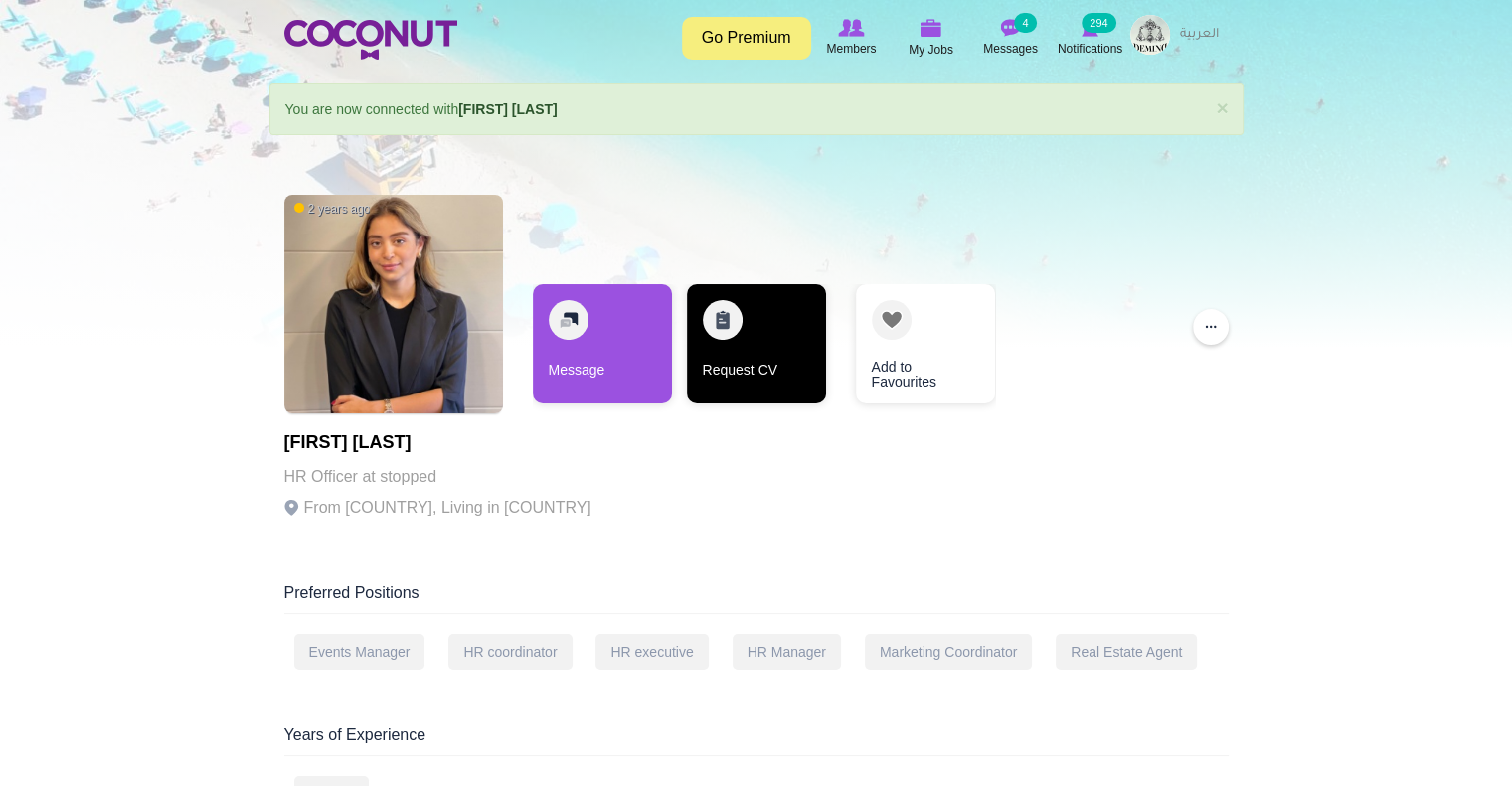 click on "Request CV" at bounding box center [756, 344] 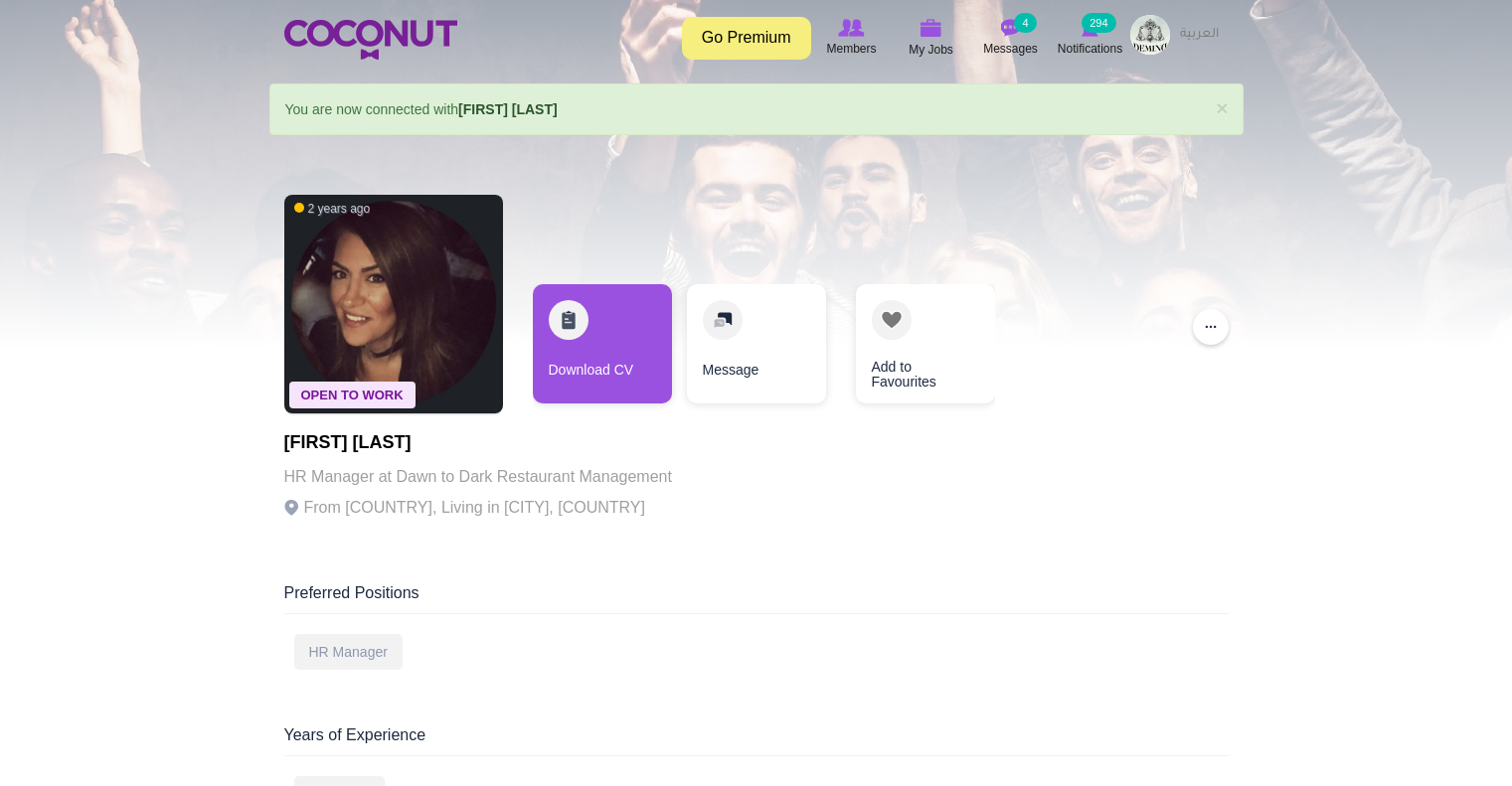 scroll, scrollTop: 0, scrollLeft: 0, axis: both 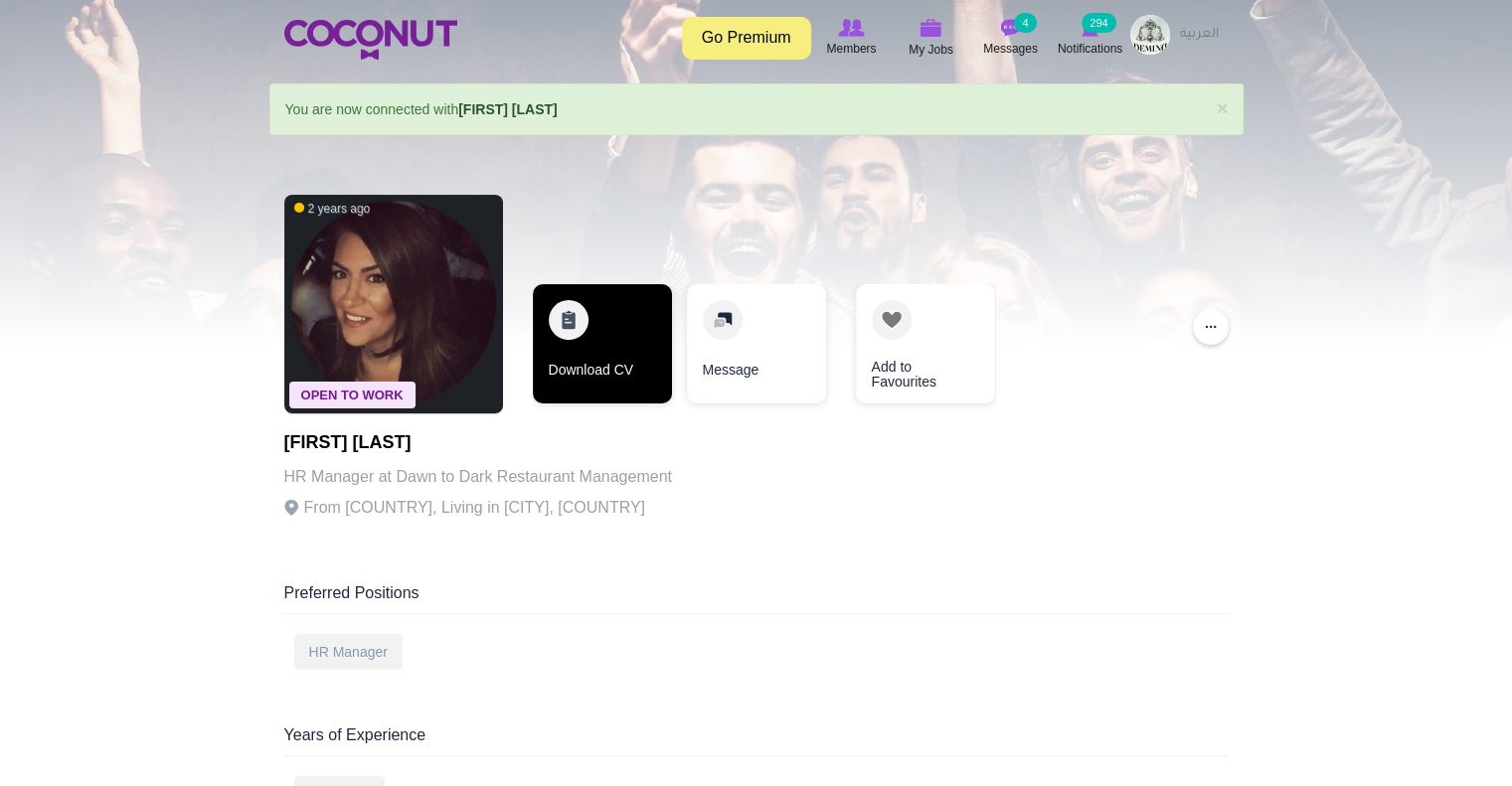 click on "Download CV" at bounding box center [602, 344] 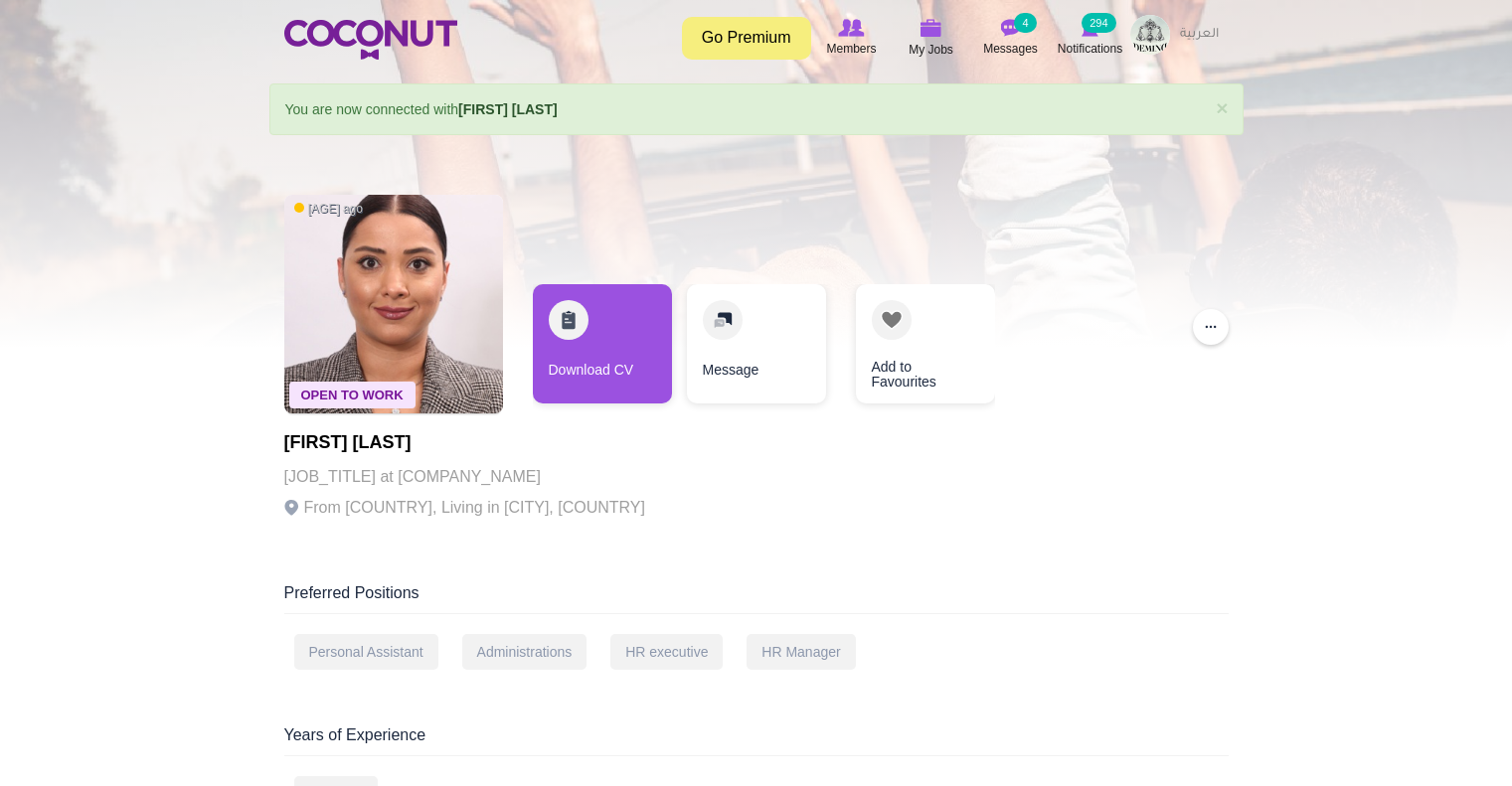 scroll, scrollTop: 0, scrollLeft: 0, axis: both 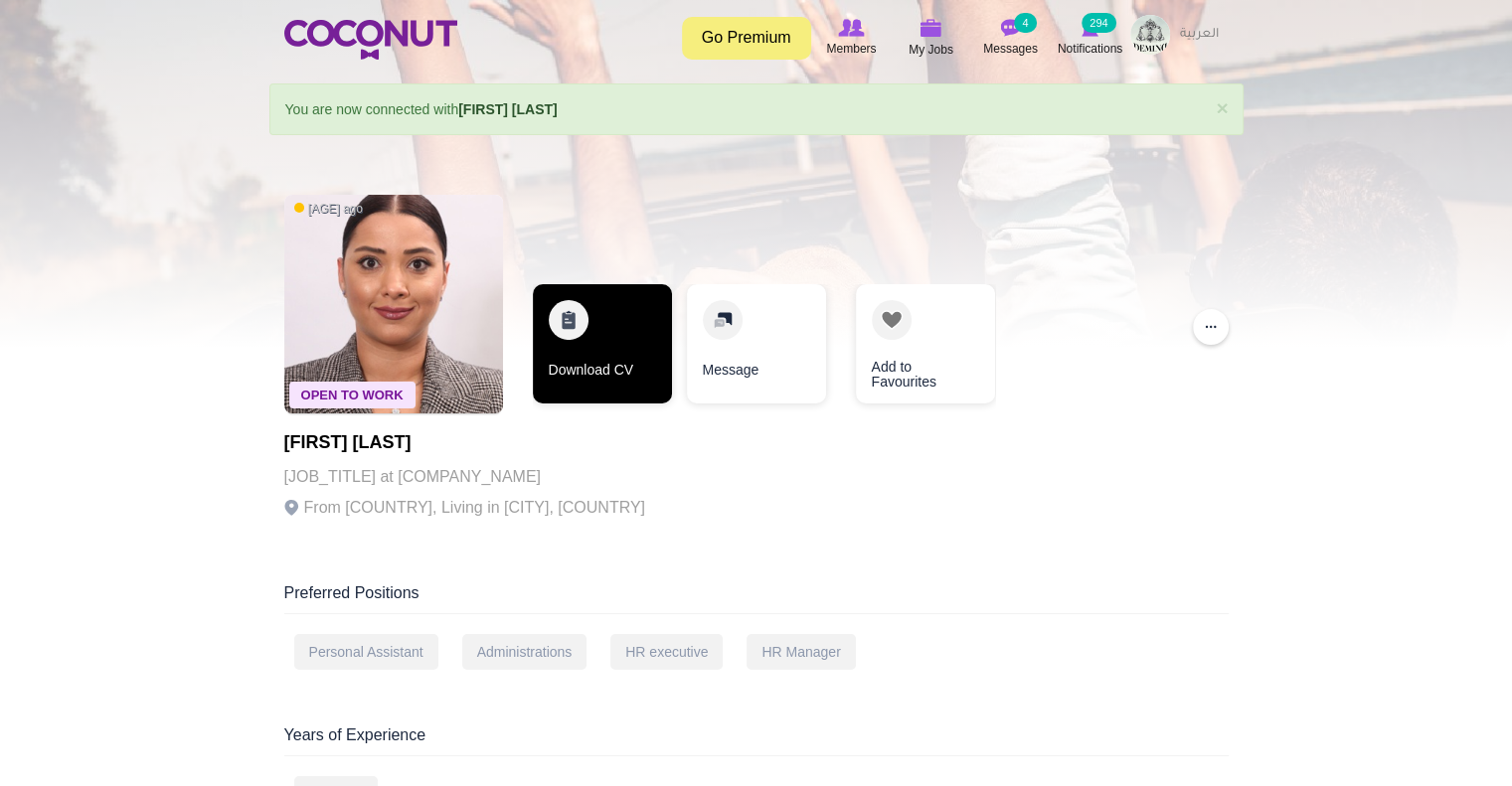 click on "Download CV" at bounding box center (602, 344) 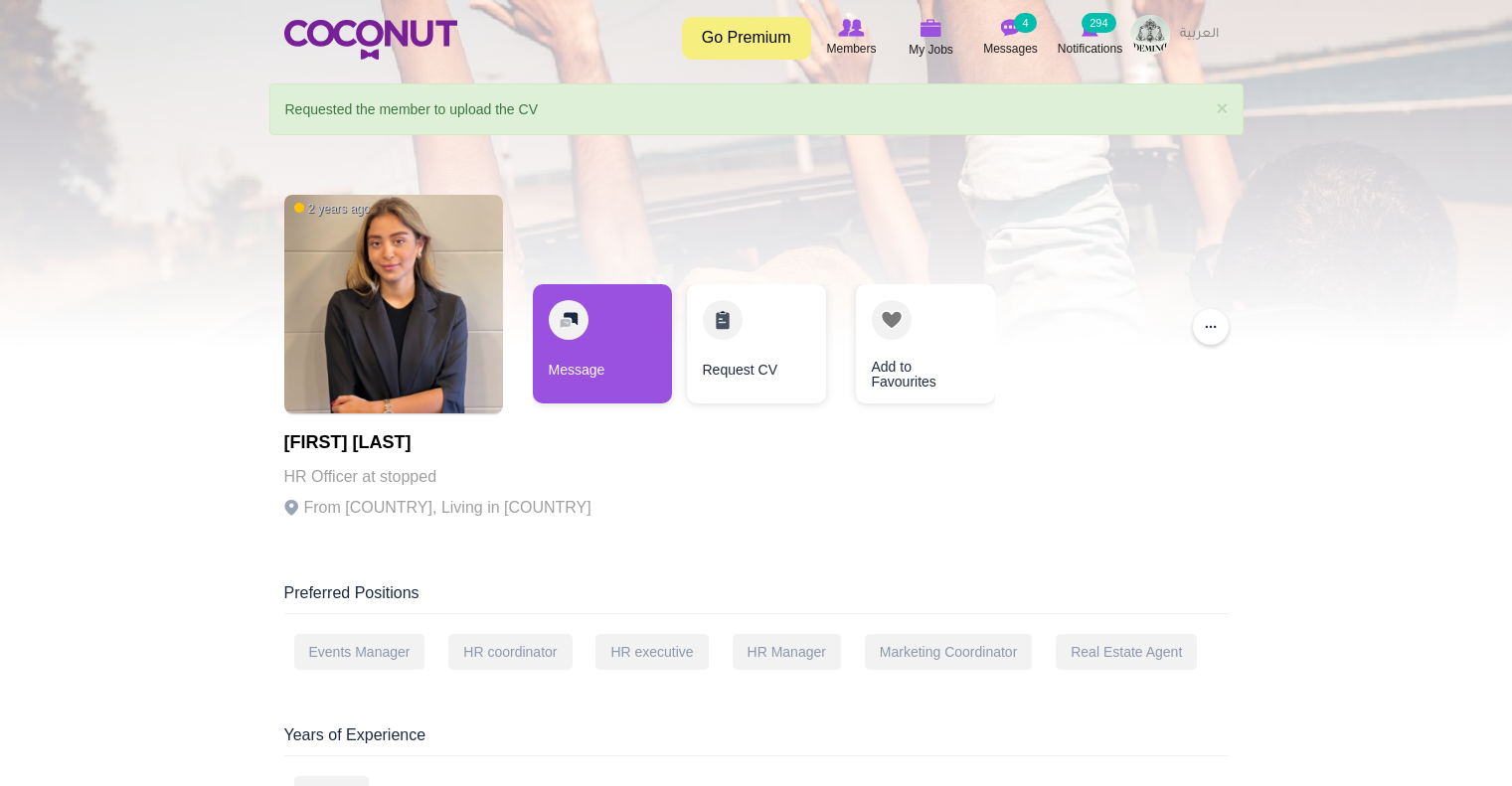 scroll, scrollTop: 0, scrollLeft: 0, axis: both 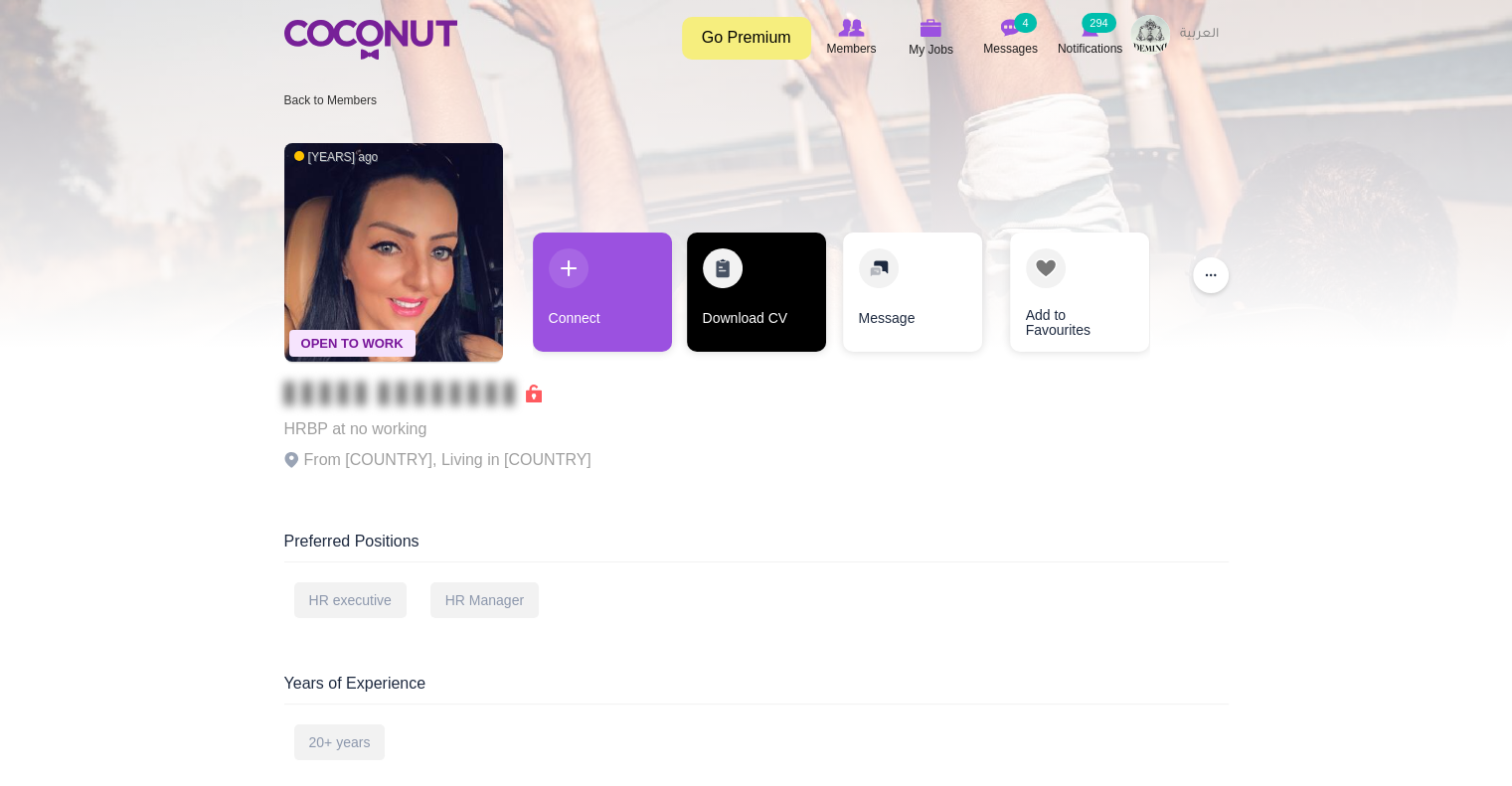 click on "Download CV" at bounding box center (756, 292) 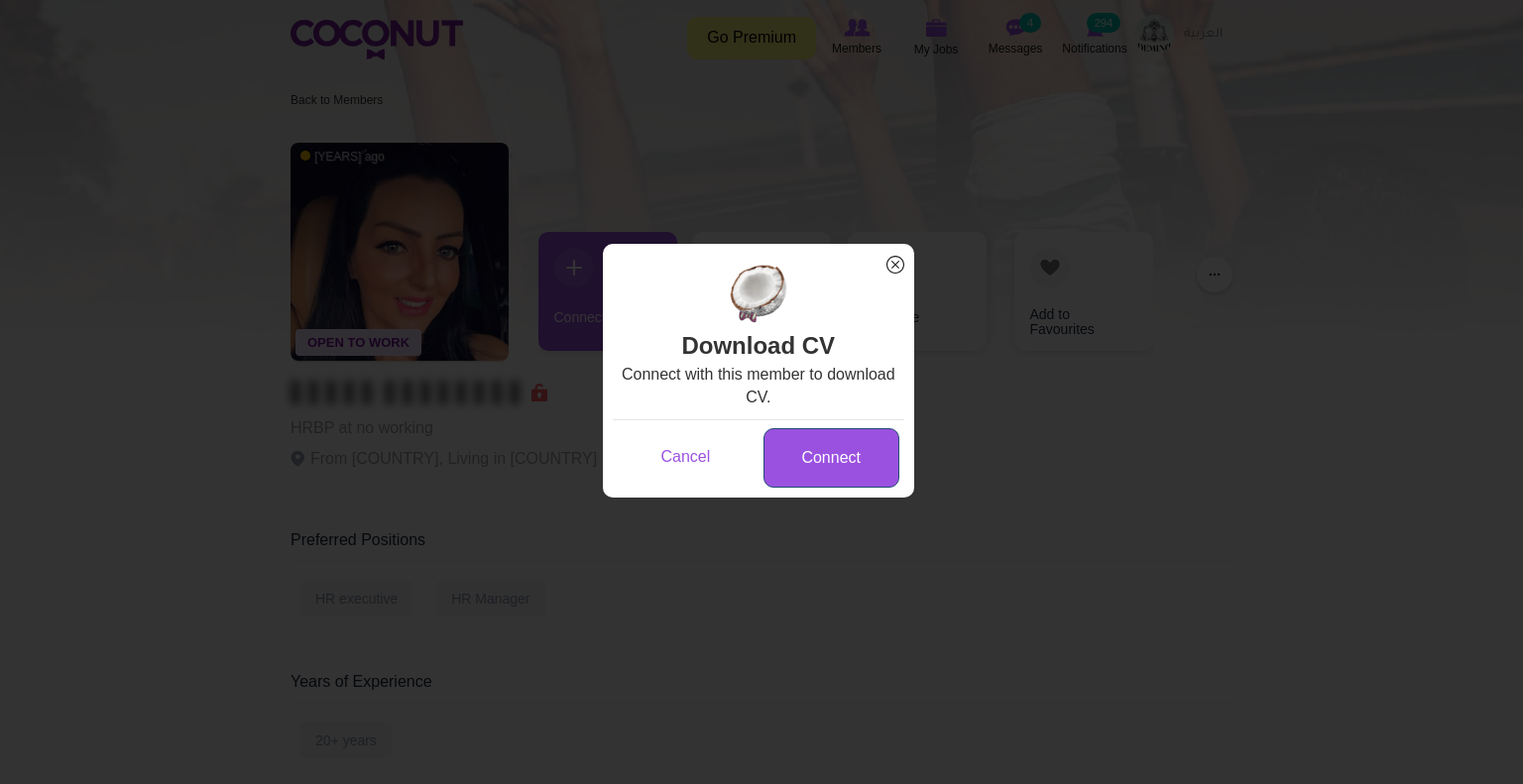 click on "Connect" at bounding box center [831, 458] 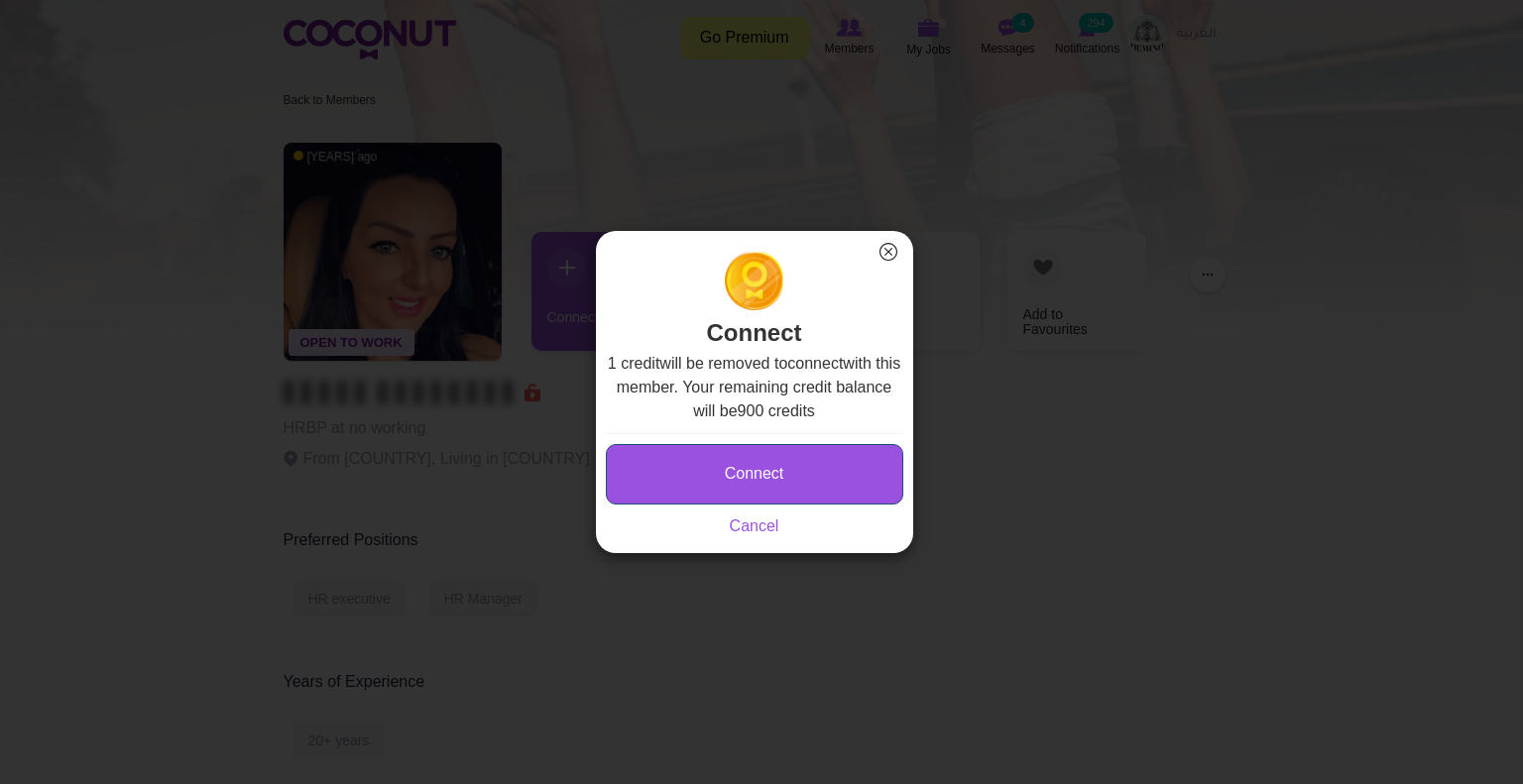 click on "Connect" at bounding box center [755, 474] 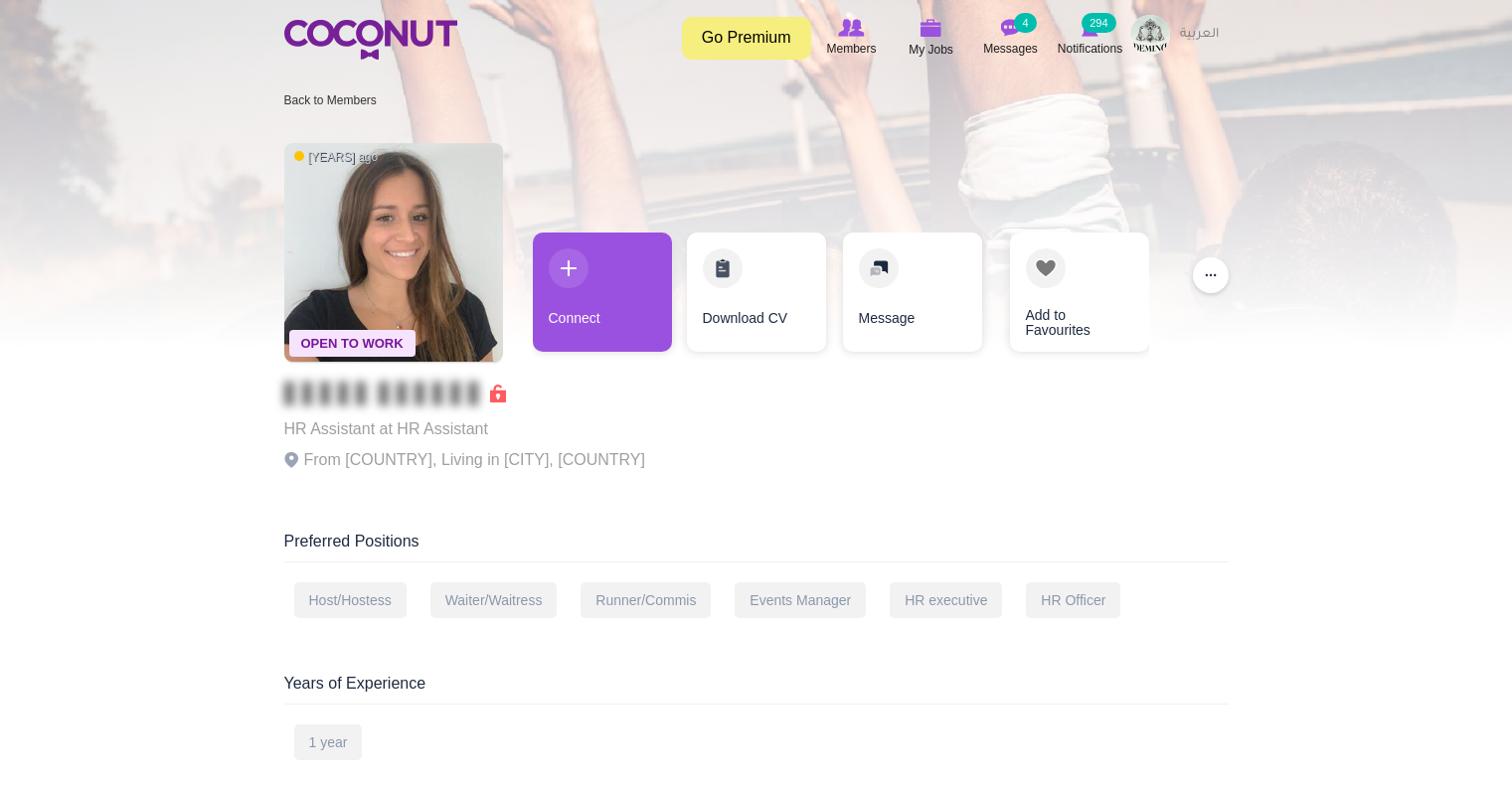 scroll, scrollTop: 0, scrollLeft: 0, axis: both 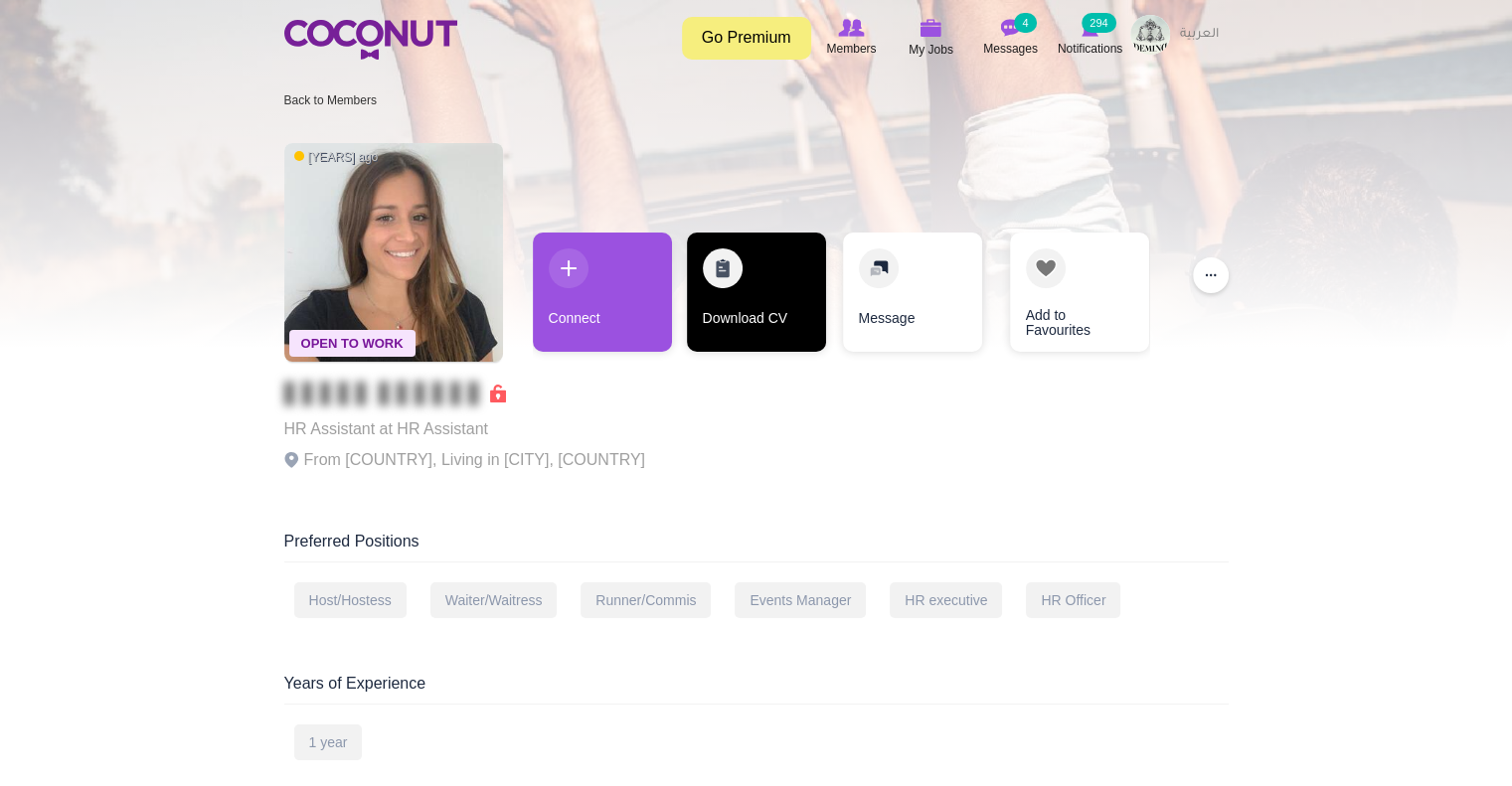 click on "Download CV" at bounding box center [756, 292] 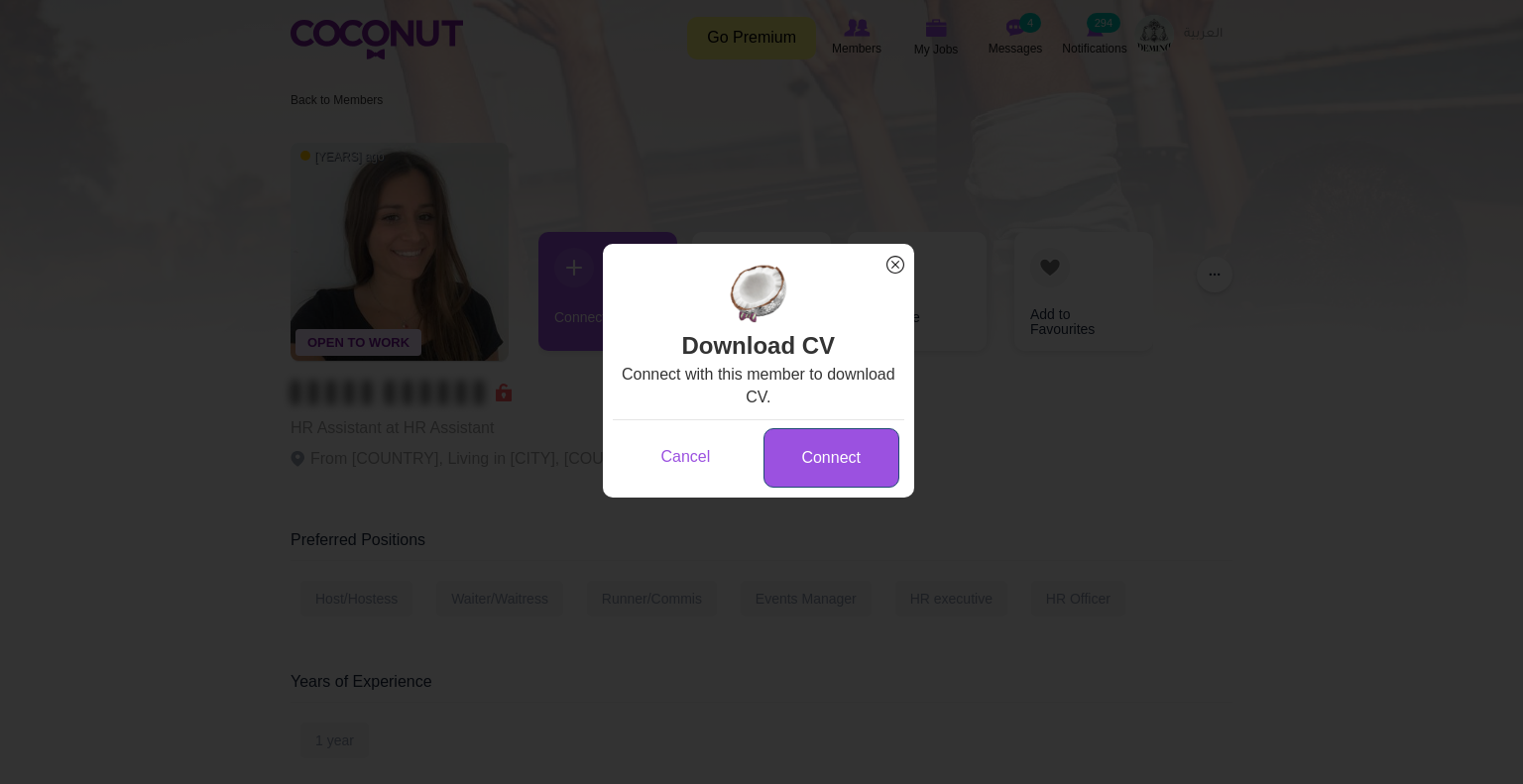 click on "Connect" at bounding box center [831, 458] 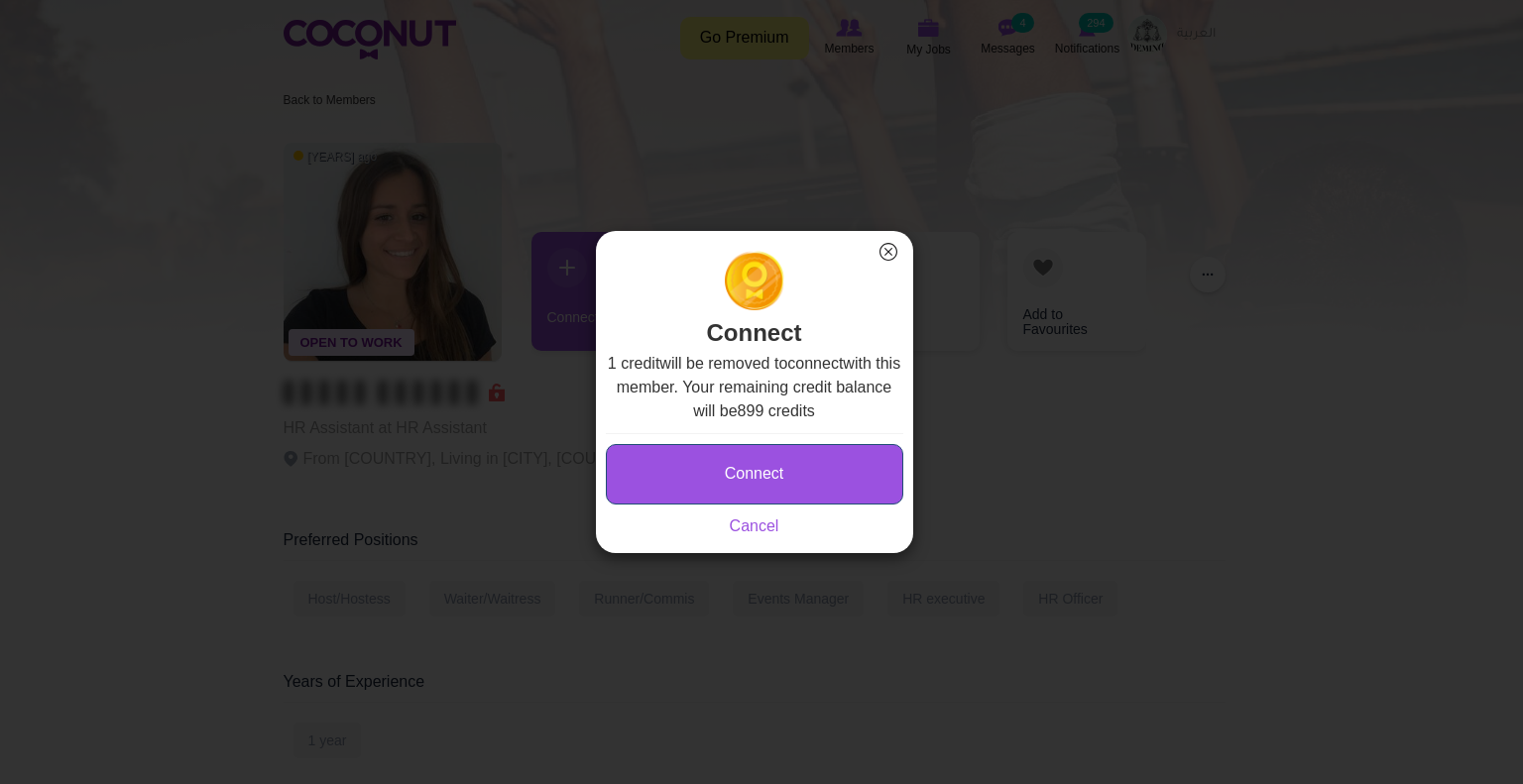 click on "Connect" at bounding box center (755, 474) 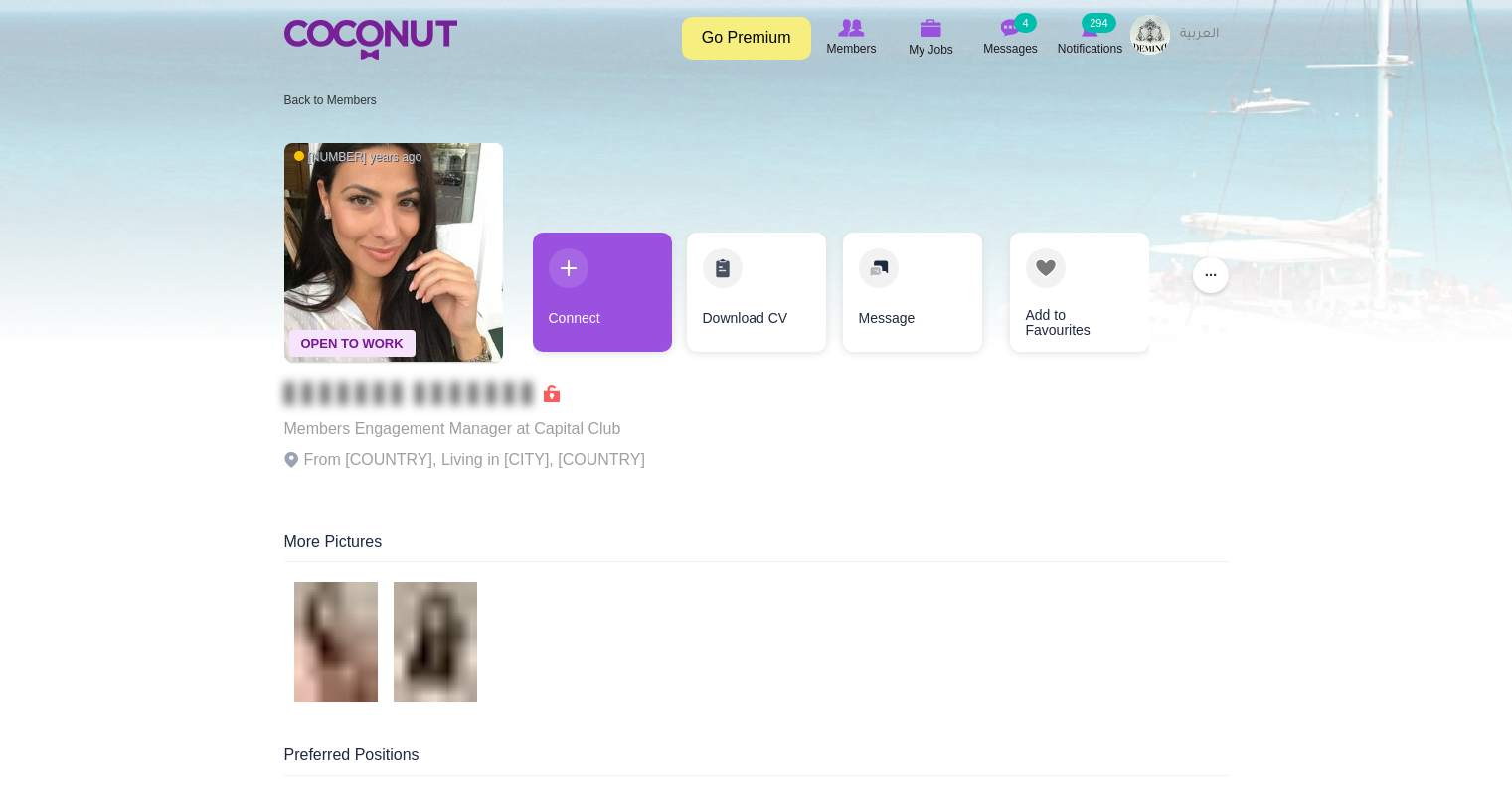scroll, scrollTop: 0, scrollLeft: 0, axis: both 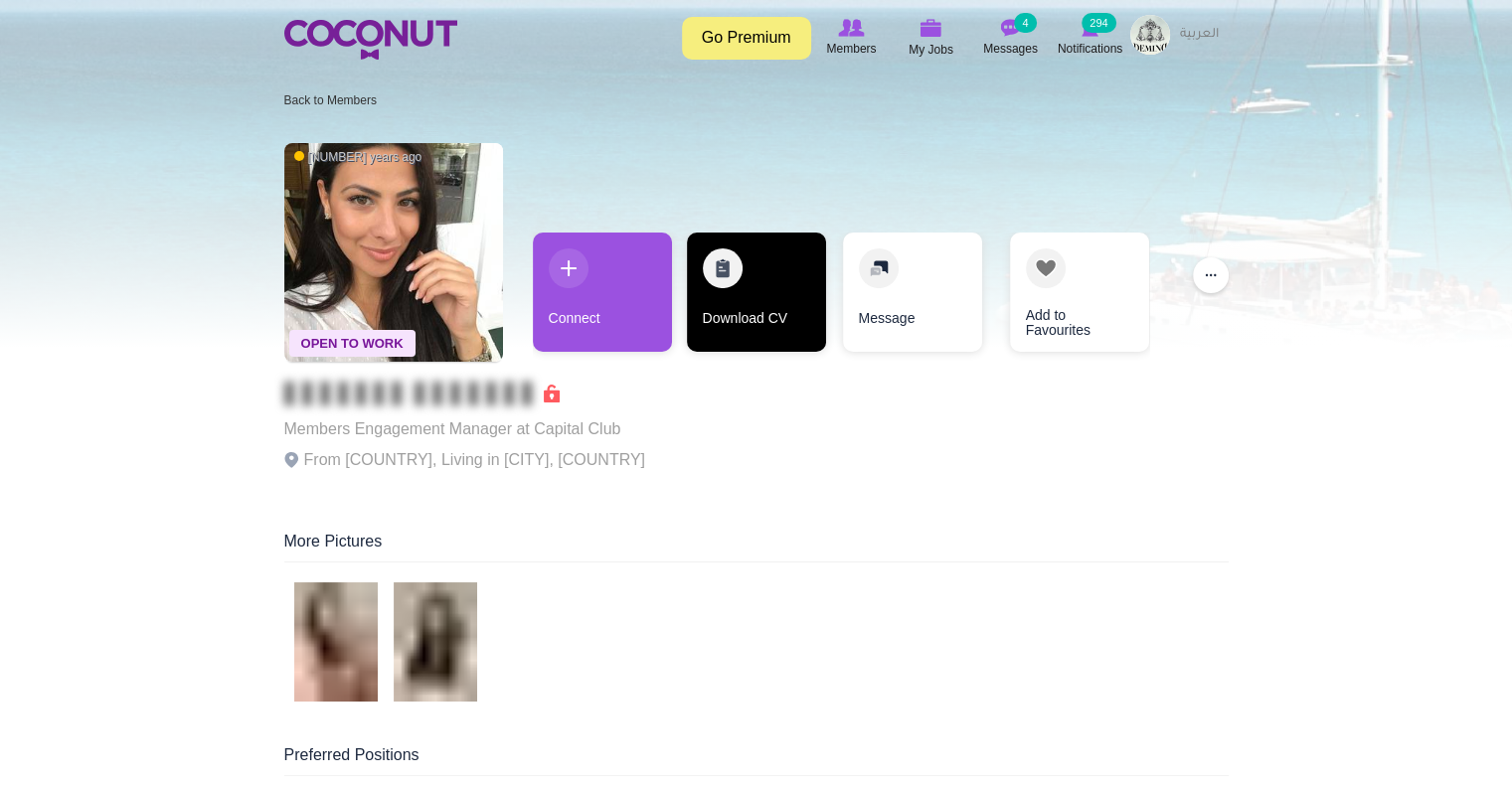 click on "Download CV" at bounding box center (756, 292) 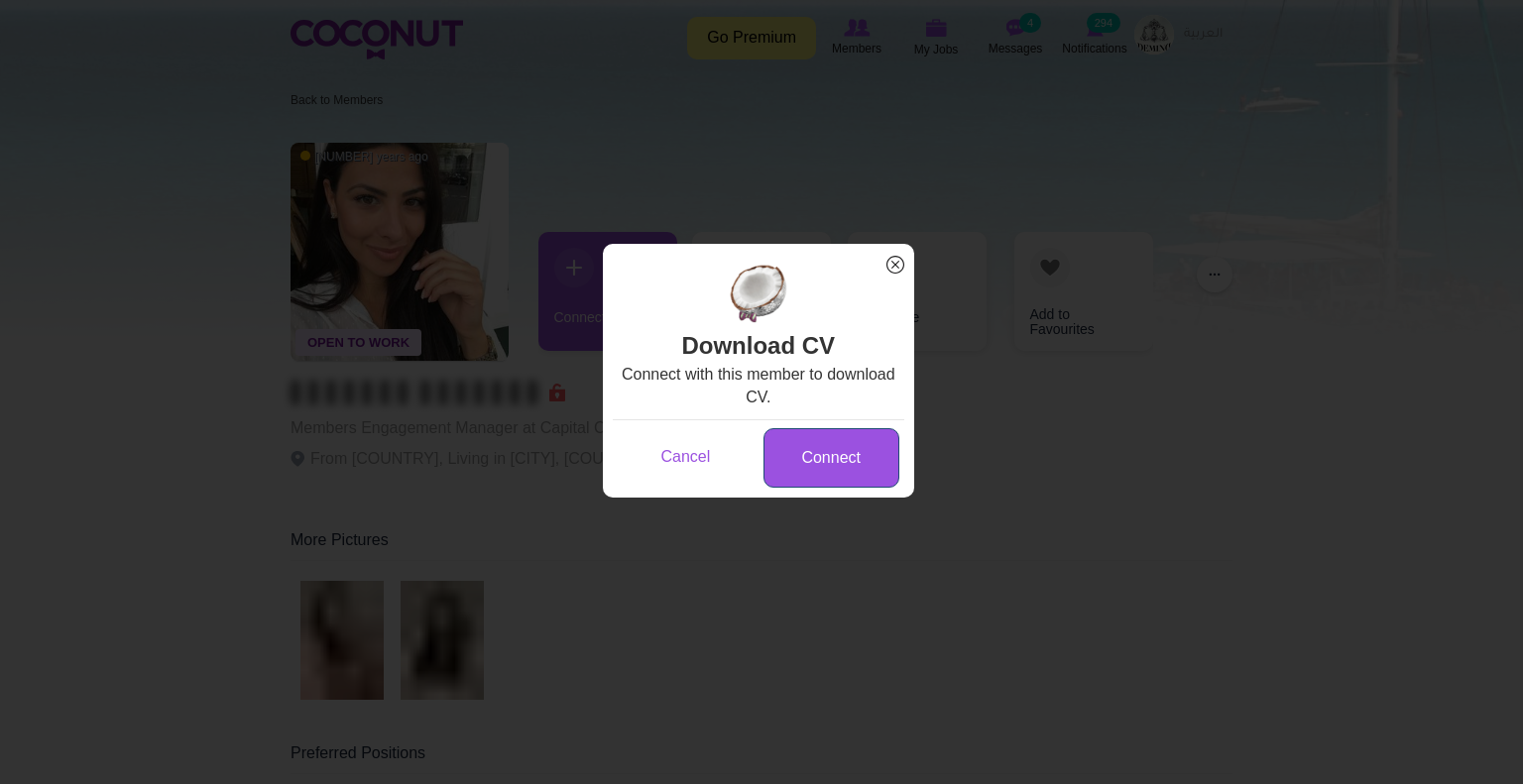 click on "Connect" at bounding box center (831, 458) 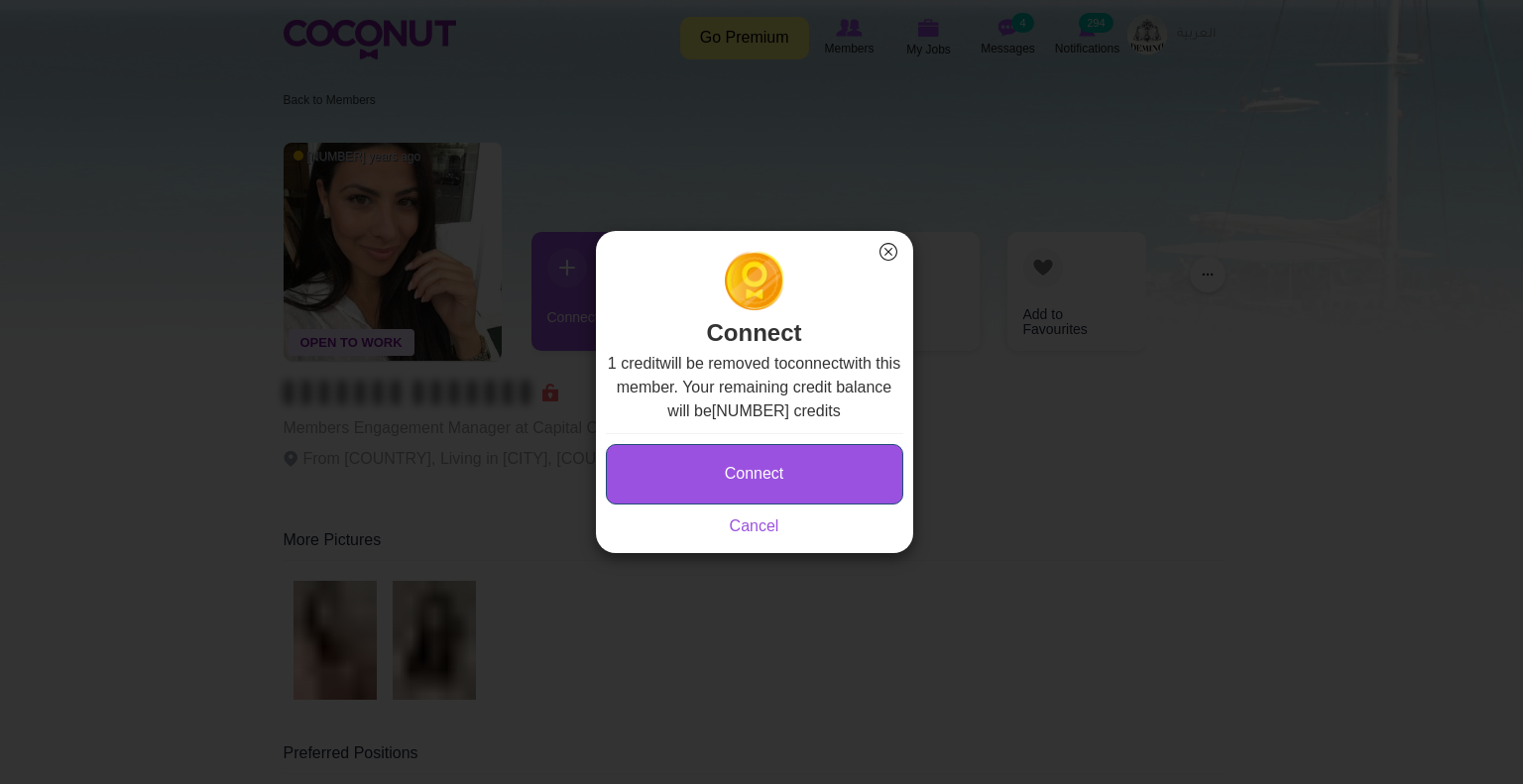 click on "Connect" at bounding box center (755, 474) 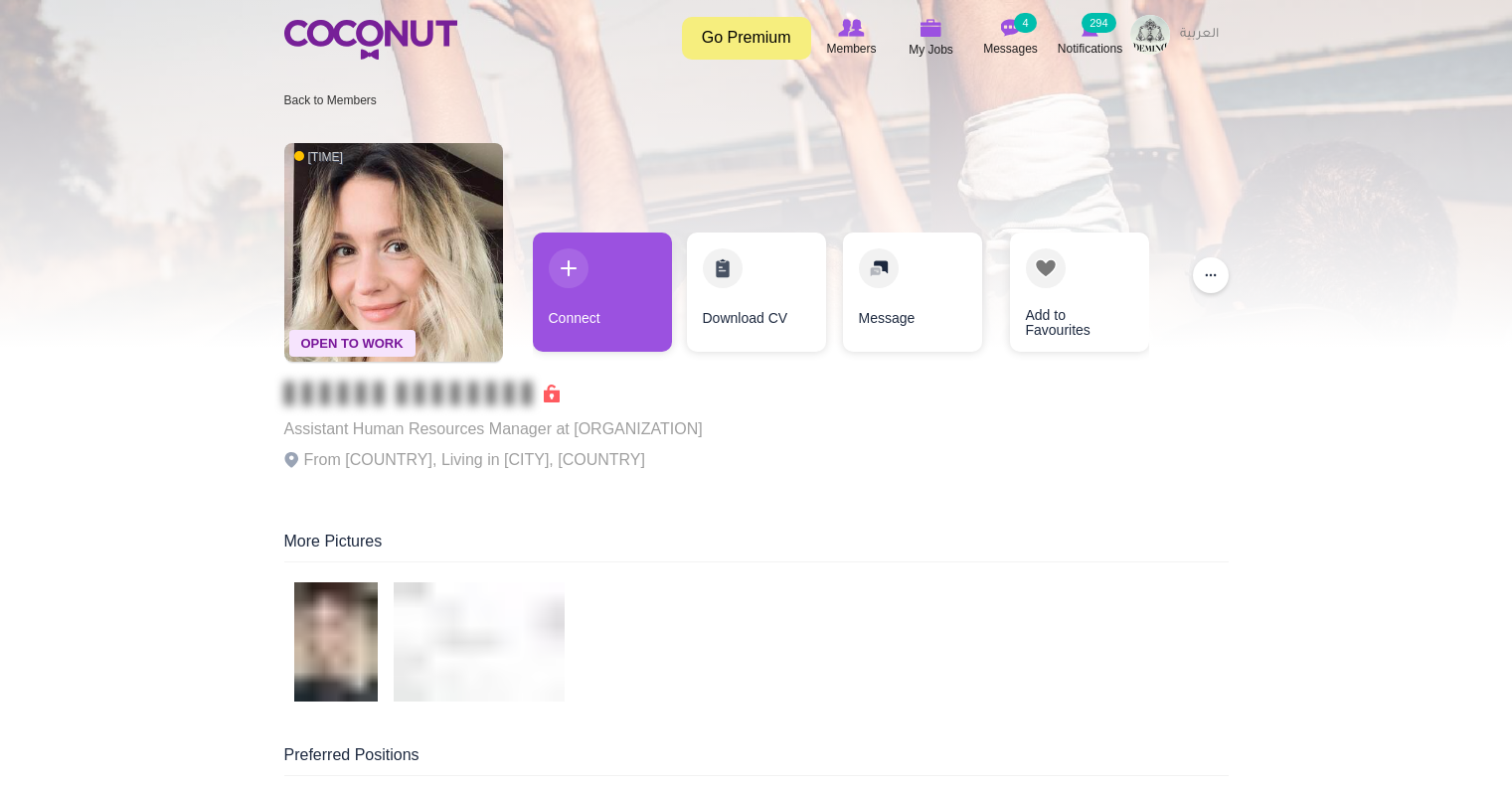 scroll, scrollTop: 0, scrollLeft: 0, axis: both 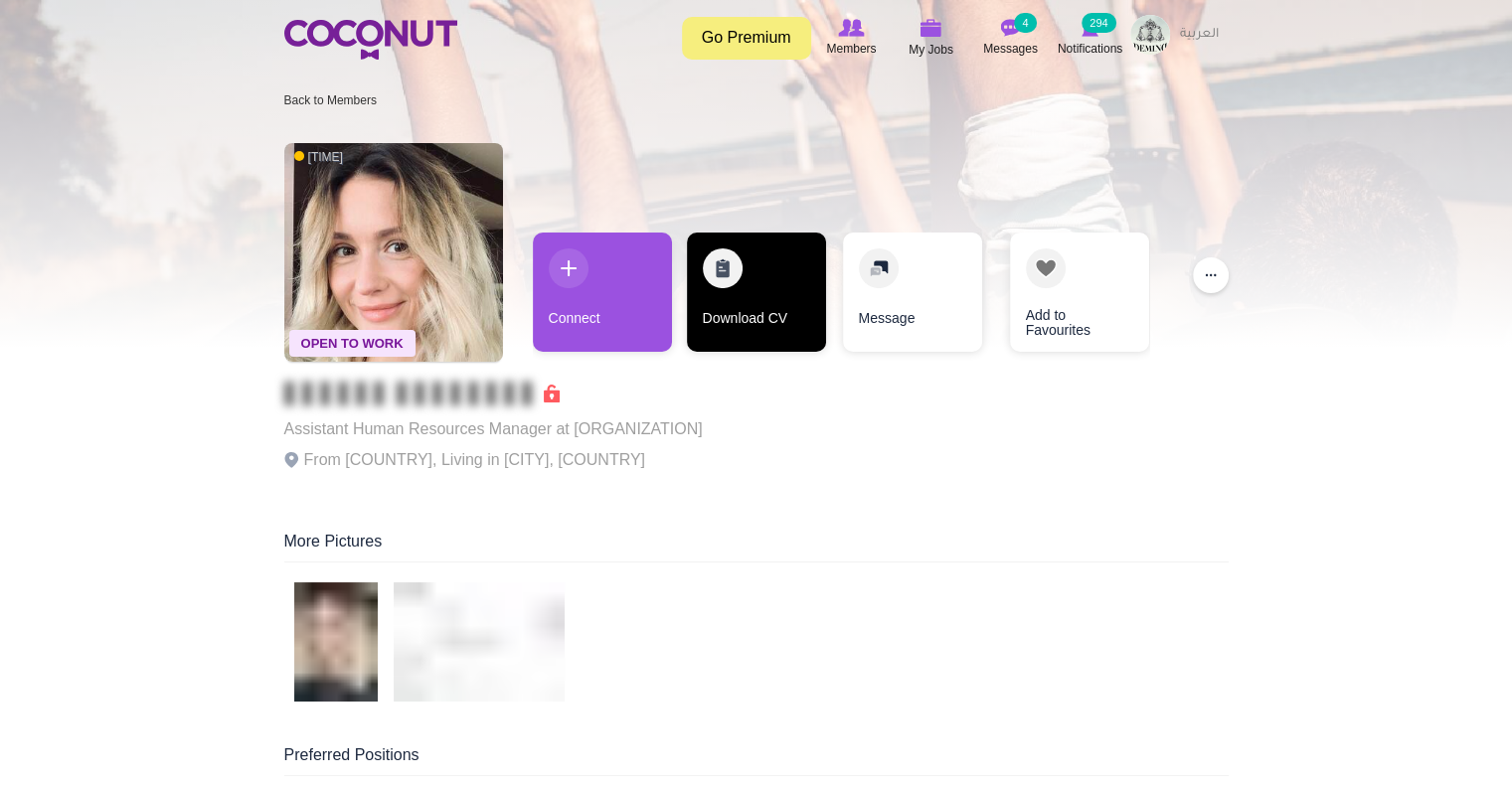 click on "Download CV" at bounding box center (756, 292) 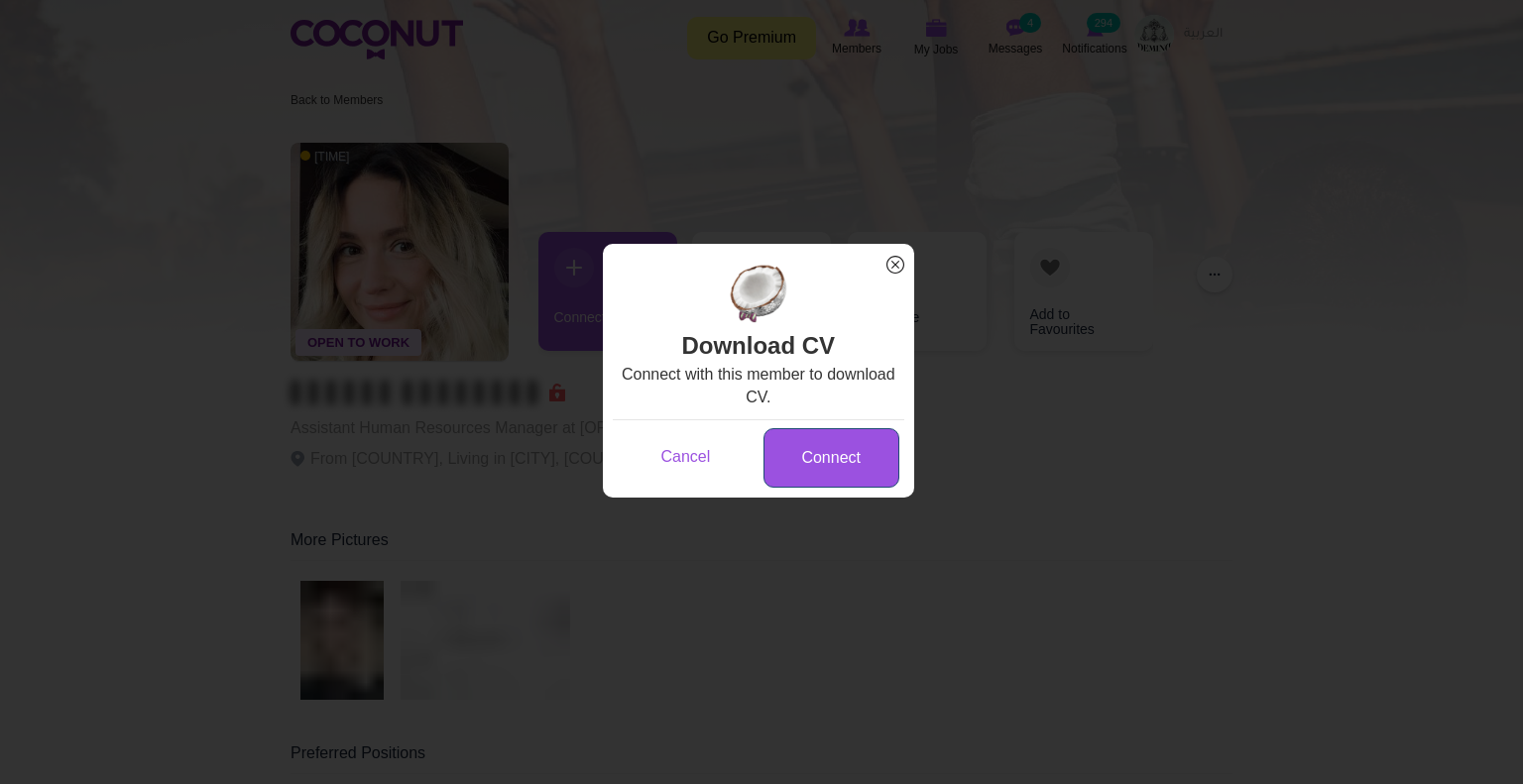 click on "Connect" at bounding box center (831, 458) 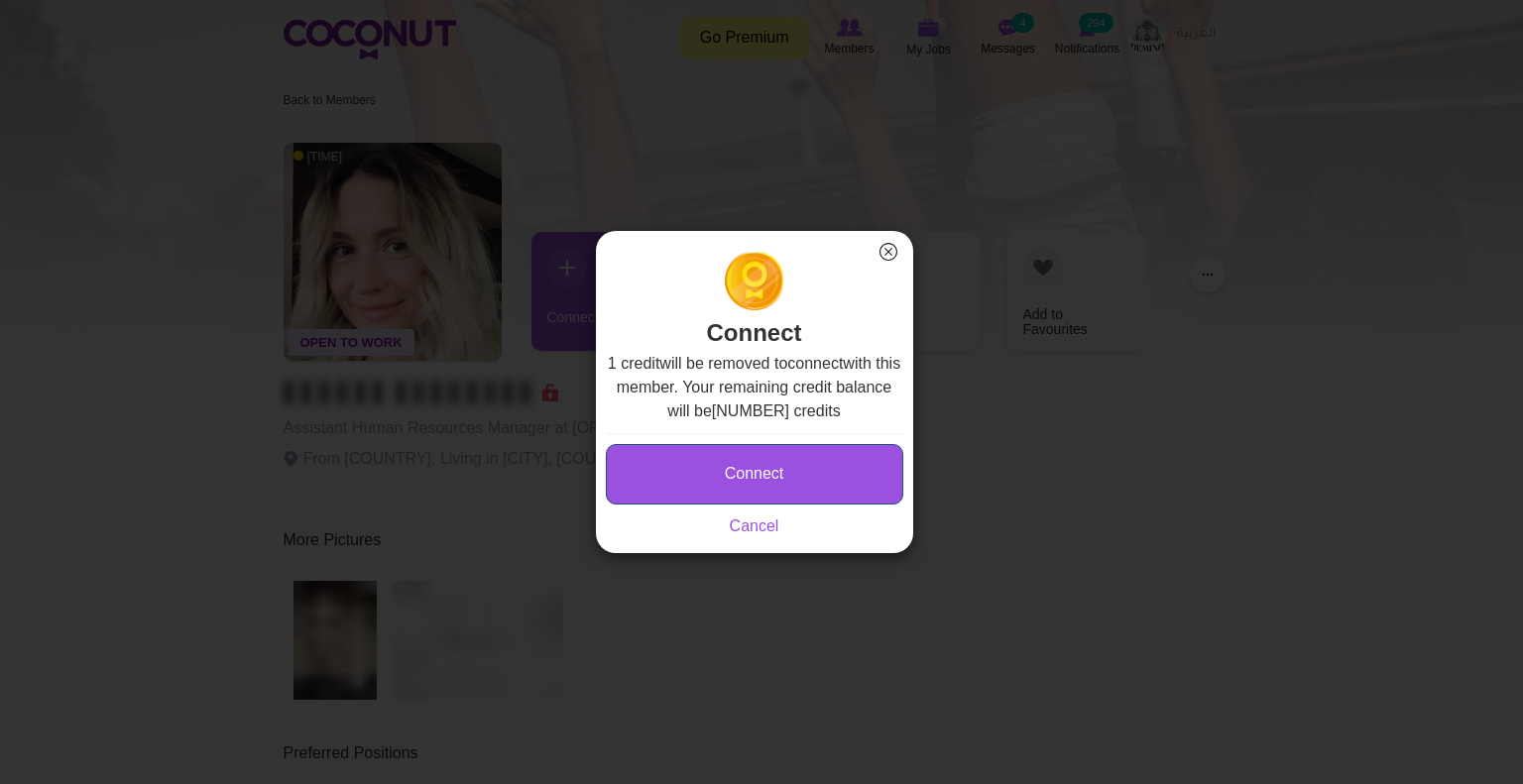 click on "Connect" at bounding box center (755, 474) 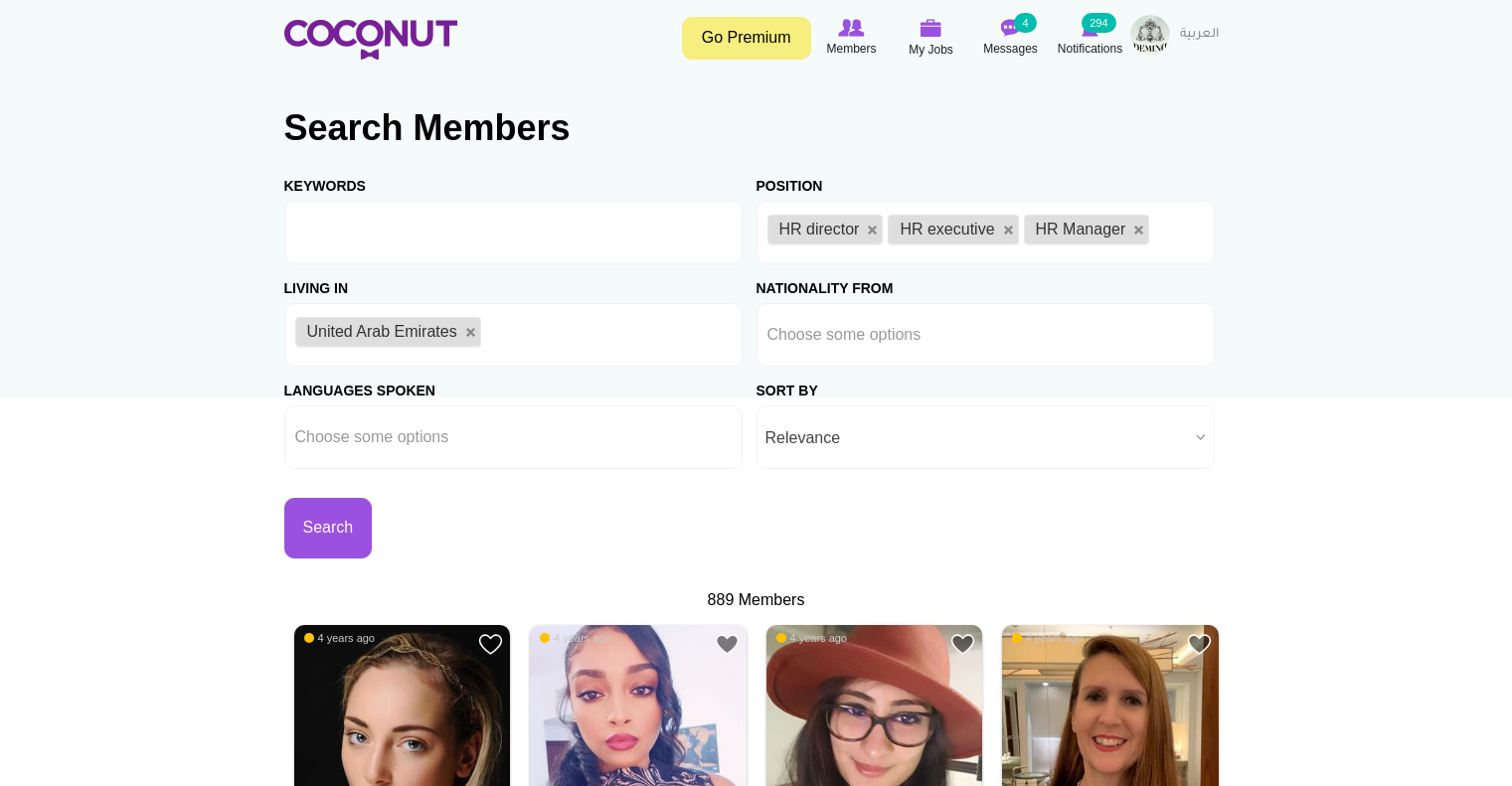 scroll, scrollTop: 0, scrollLeft: 0, axis: both 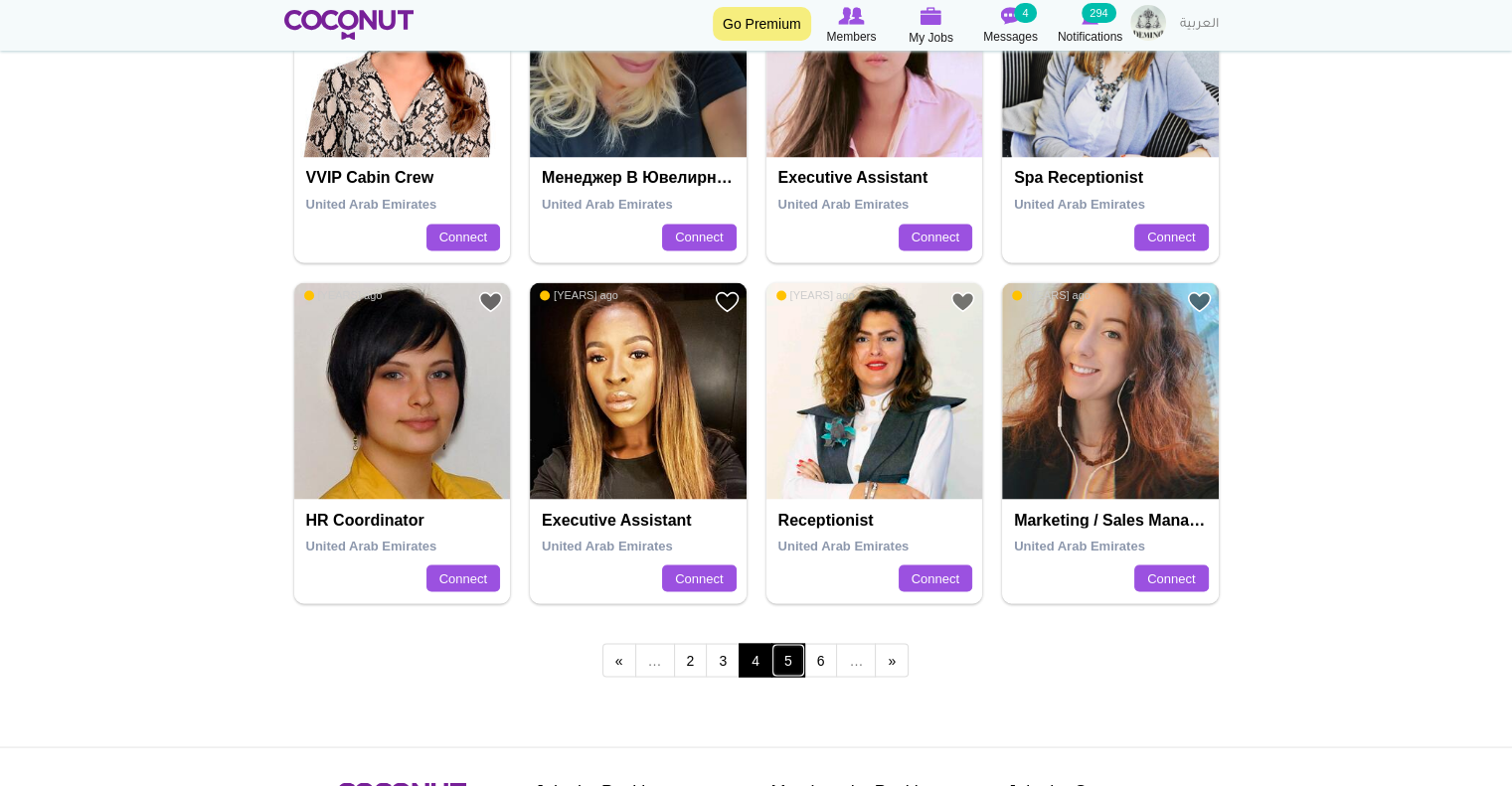 click on "5" at bounding box center (788, 660) 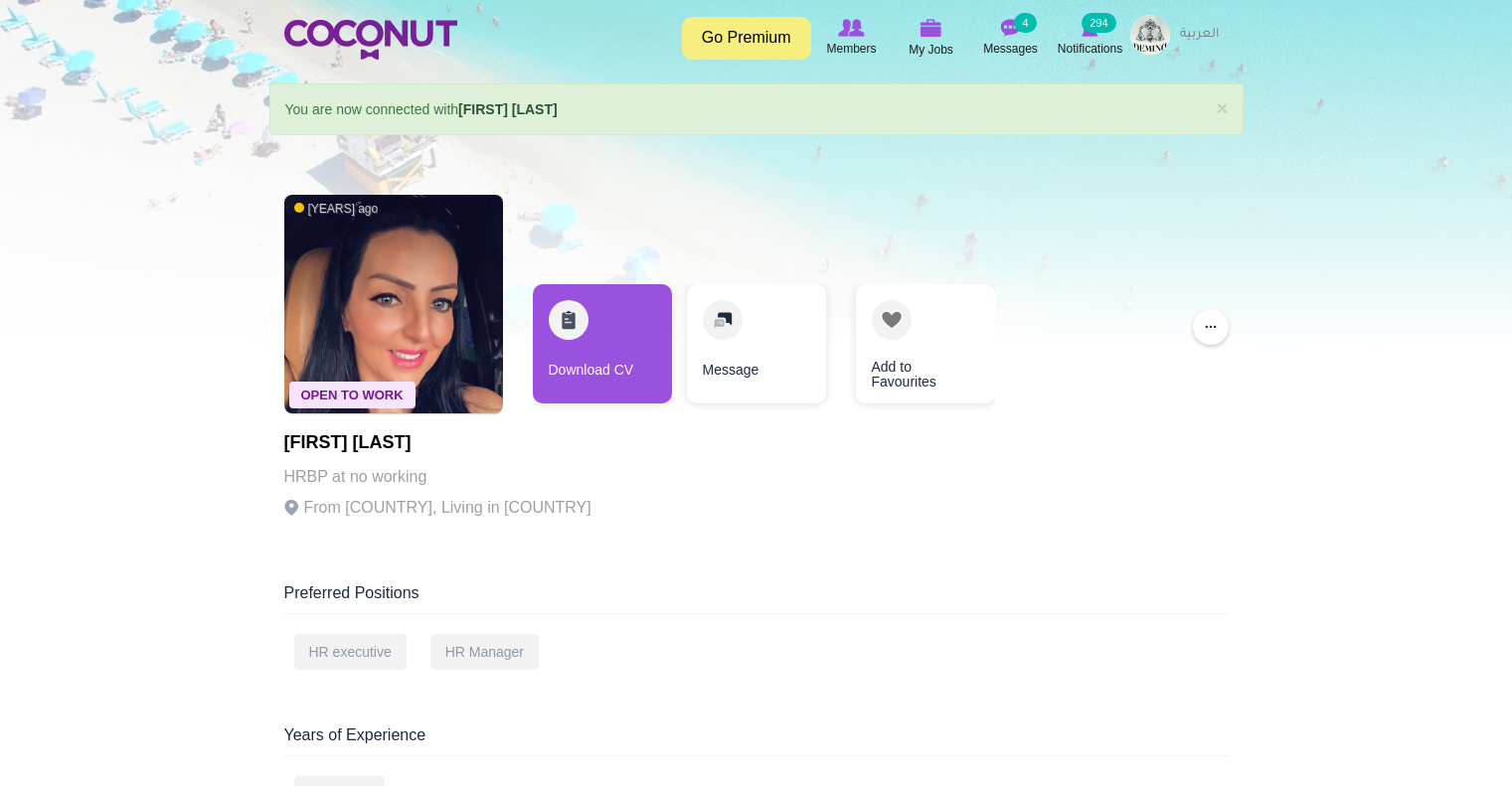 scroll, scrollTop: 0, scrollLeft: 0, axis: both 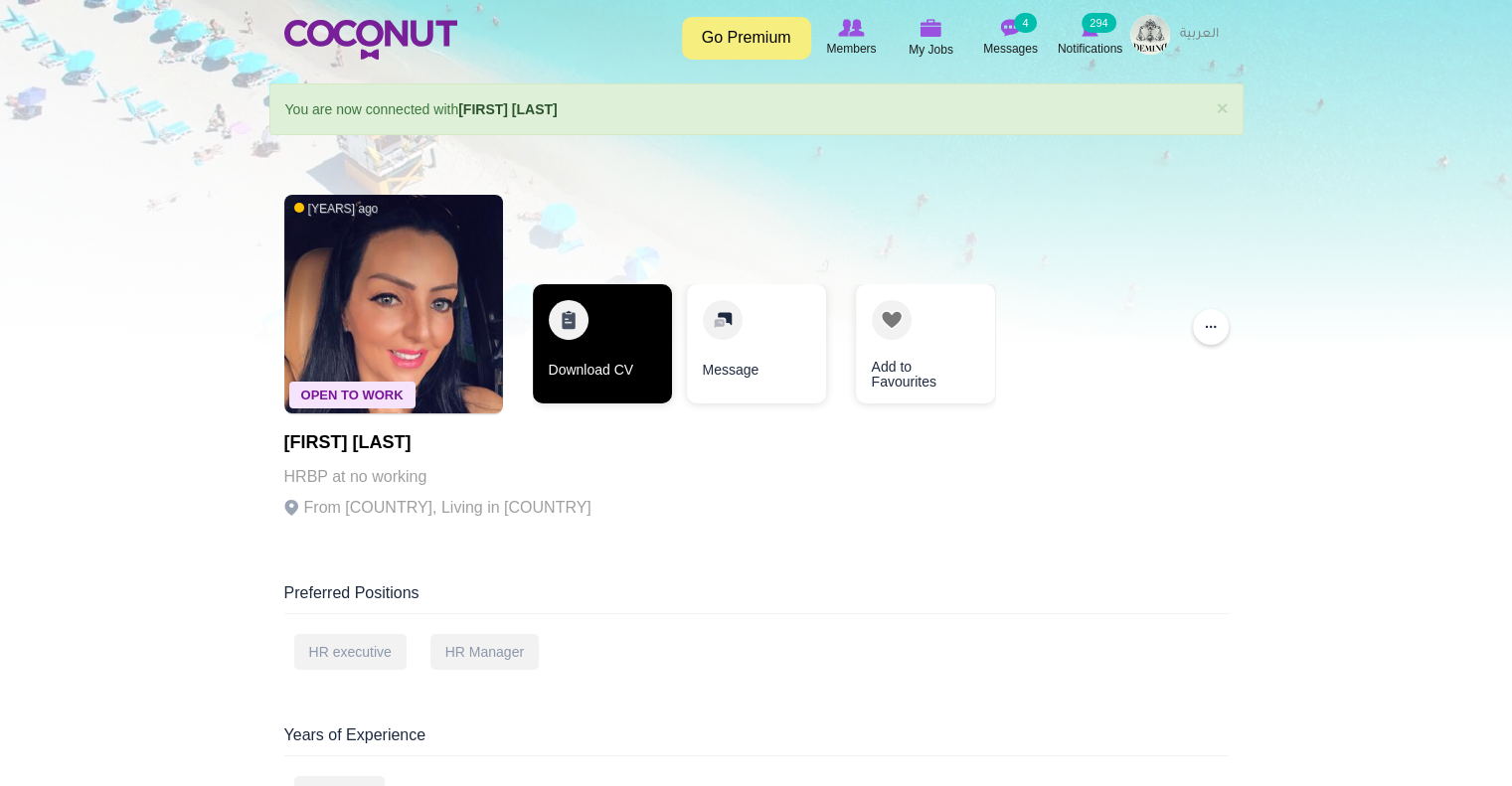 click on "Download CV" at bounding box center (602, 344) 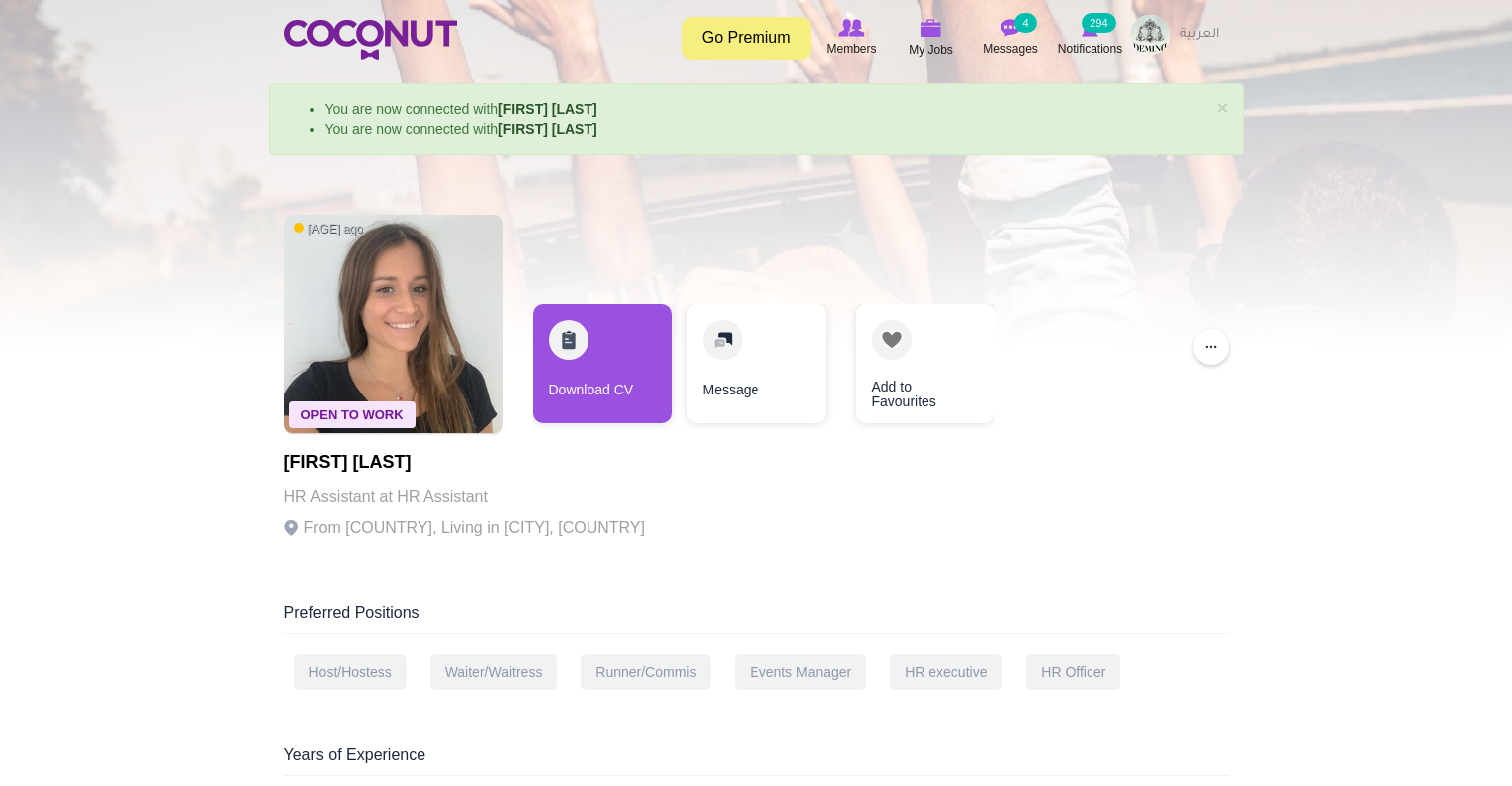 scroll, scrollTop: 0, scrollLeft: 0, axis: both 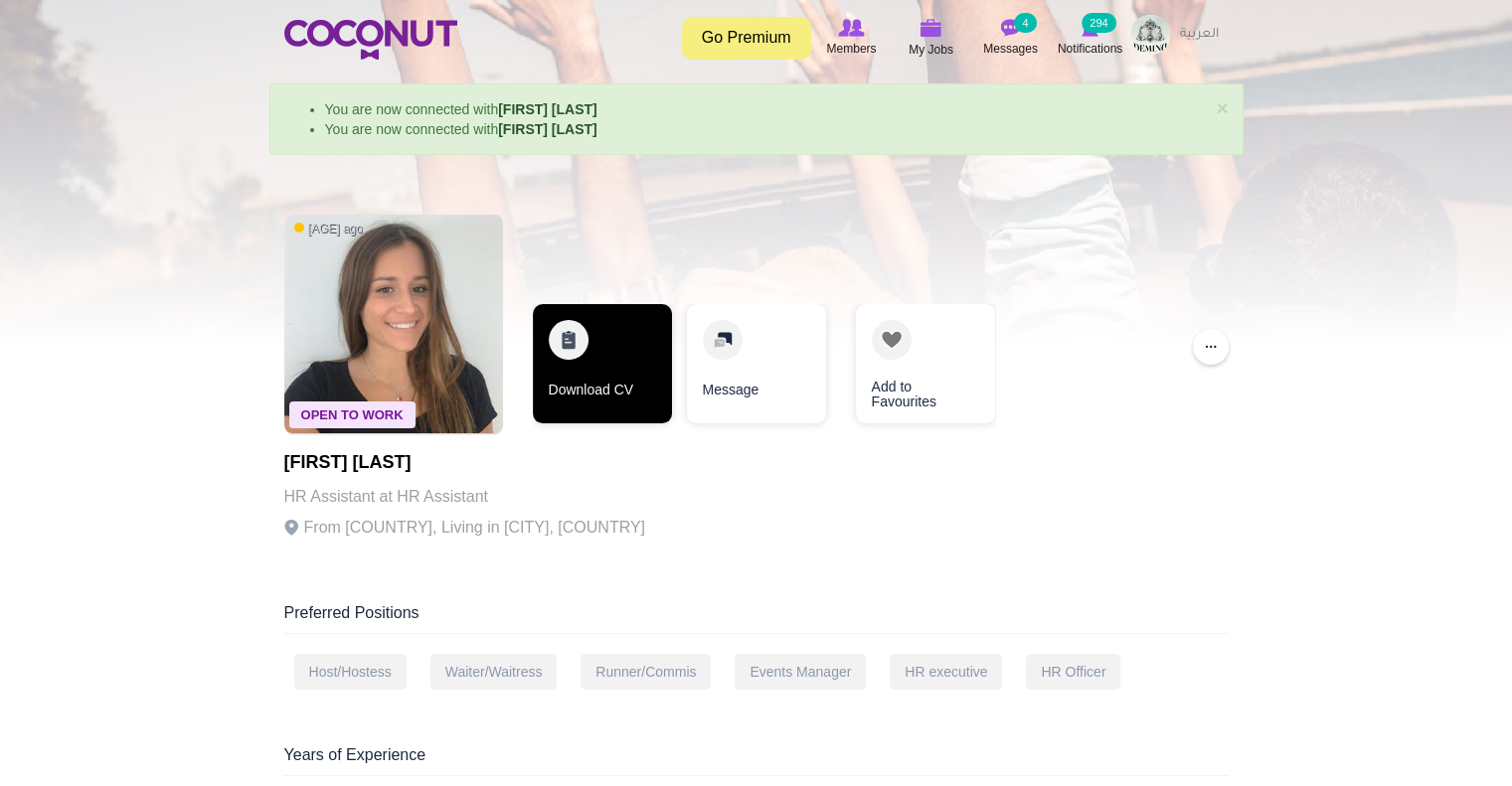 click on "Download CV" at bounding box center (602, 364) 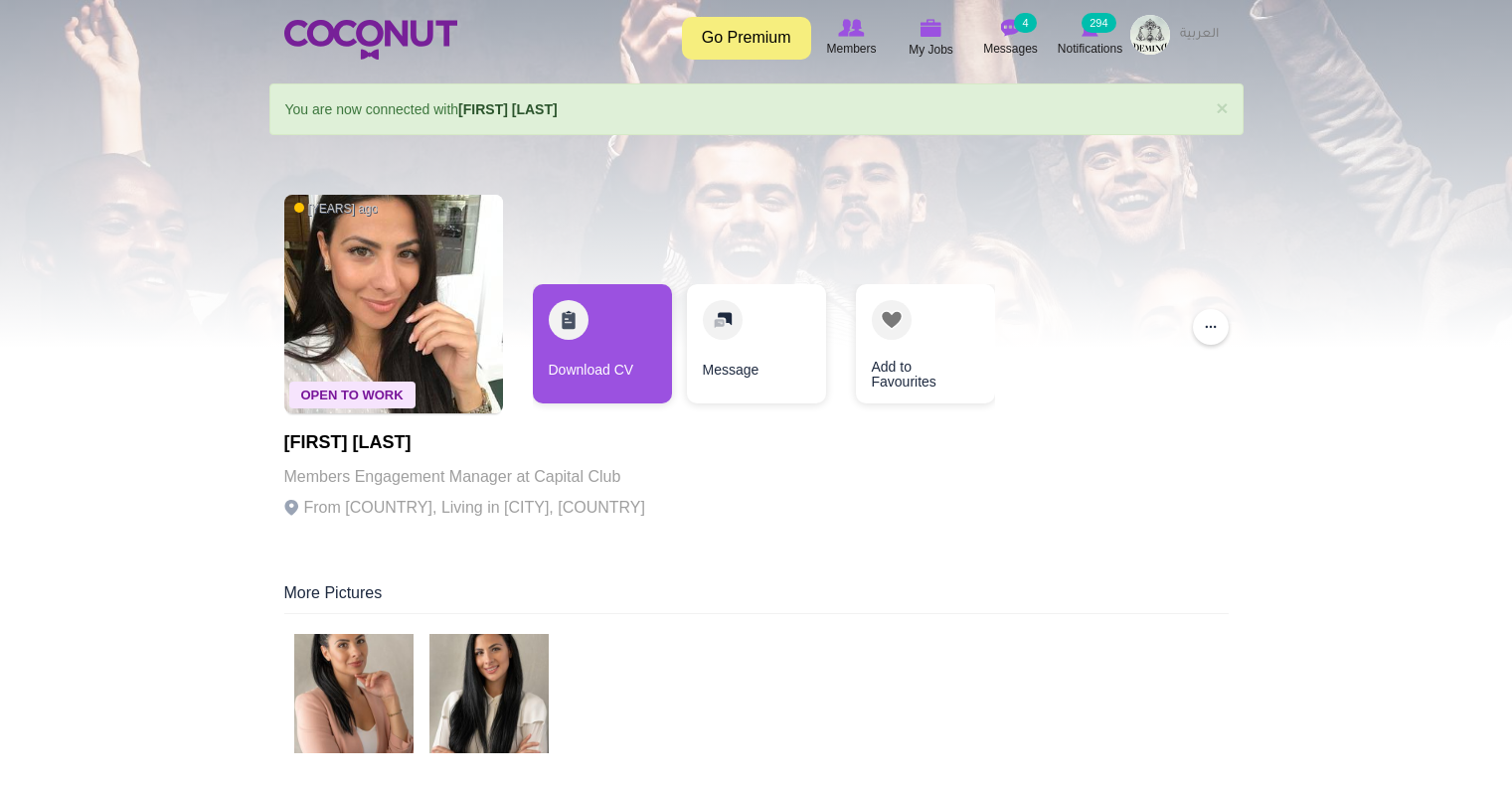 scroll, scrollTop: 0, scrollLeft: 0, axis: both 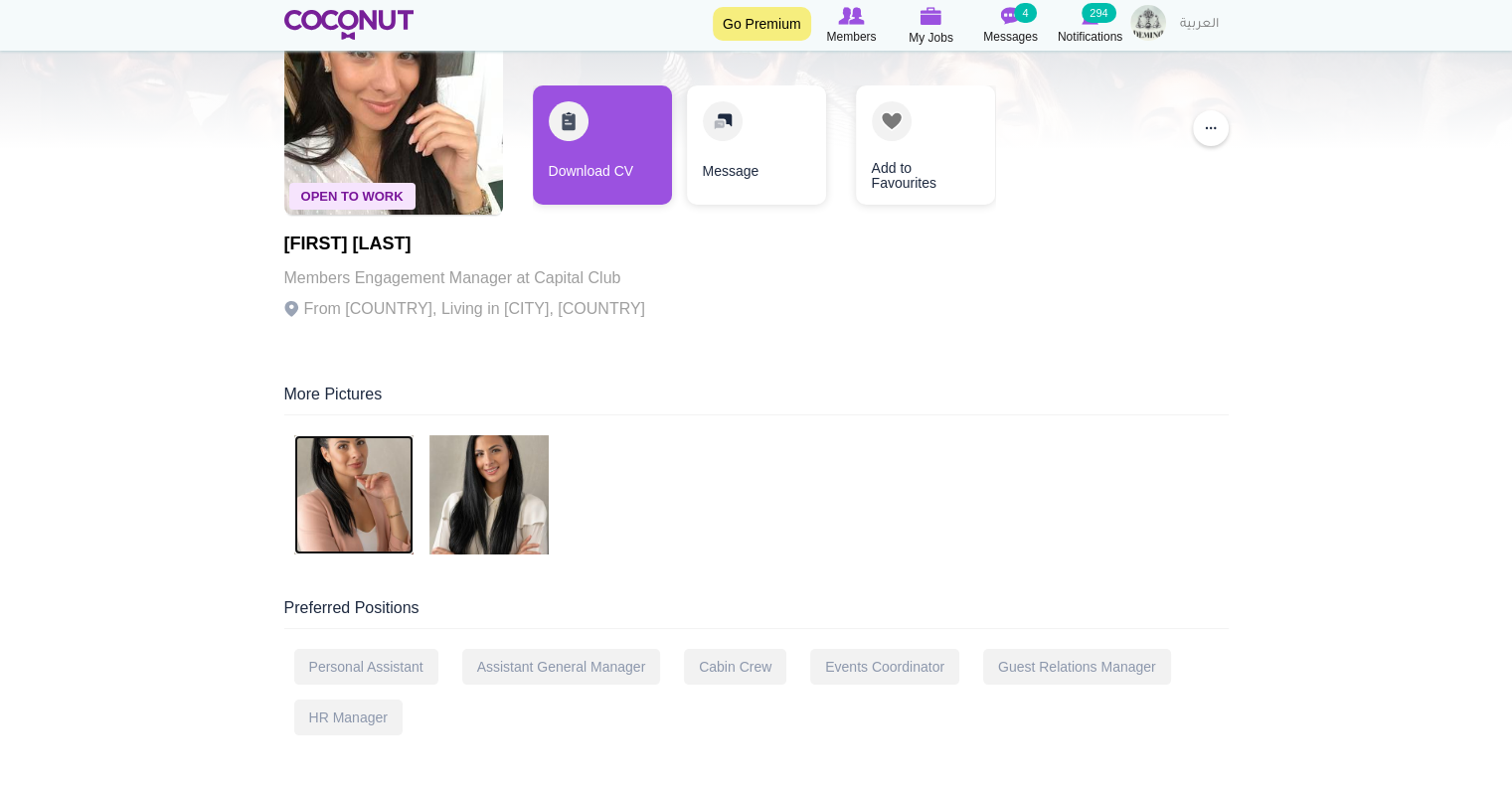 click at bounding box center (354, 495) 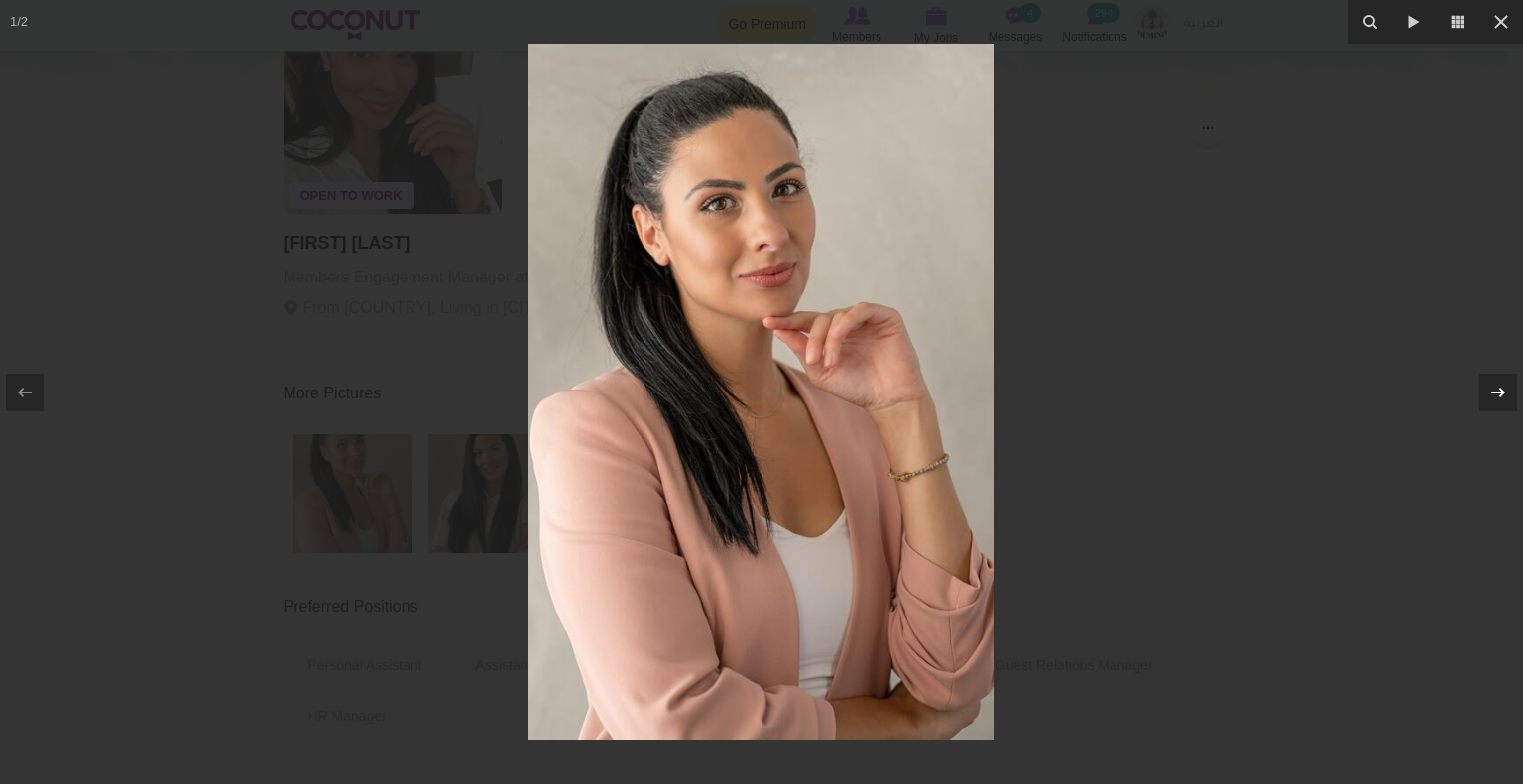 click 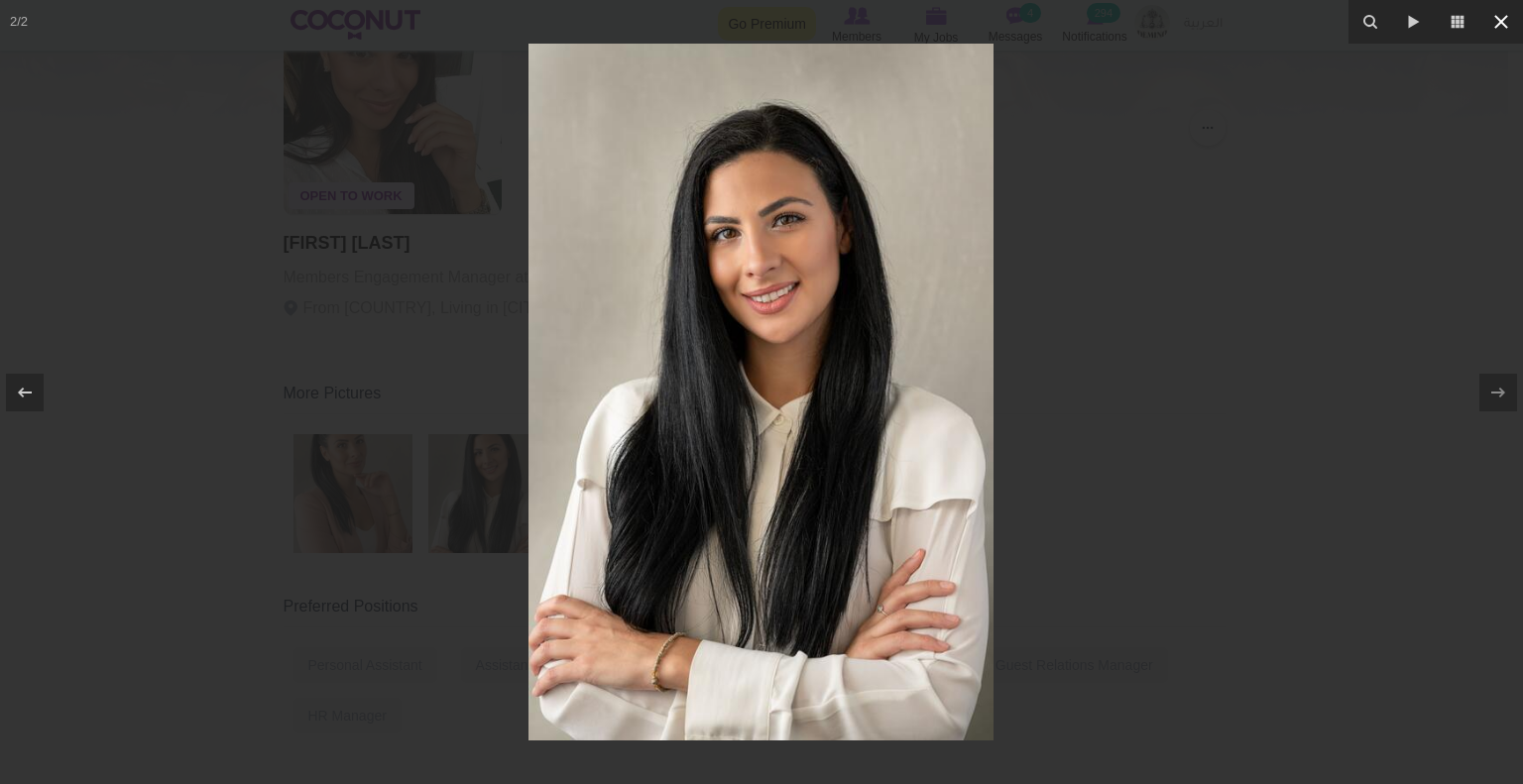 click 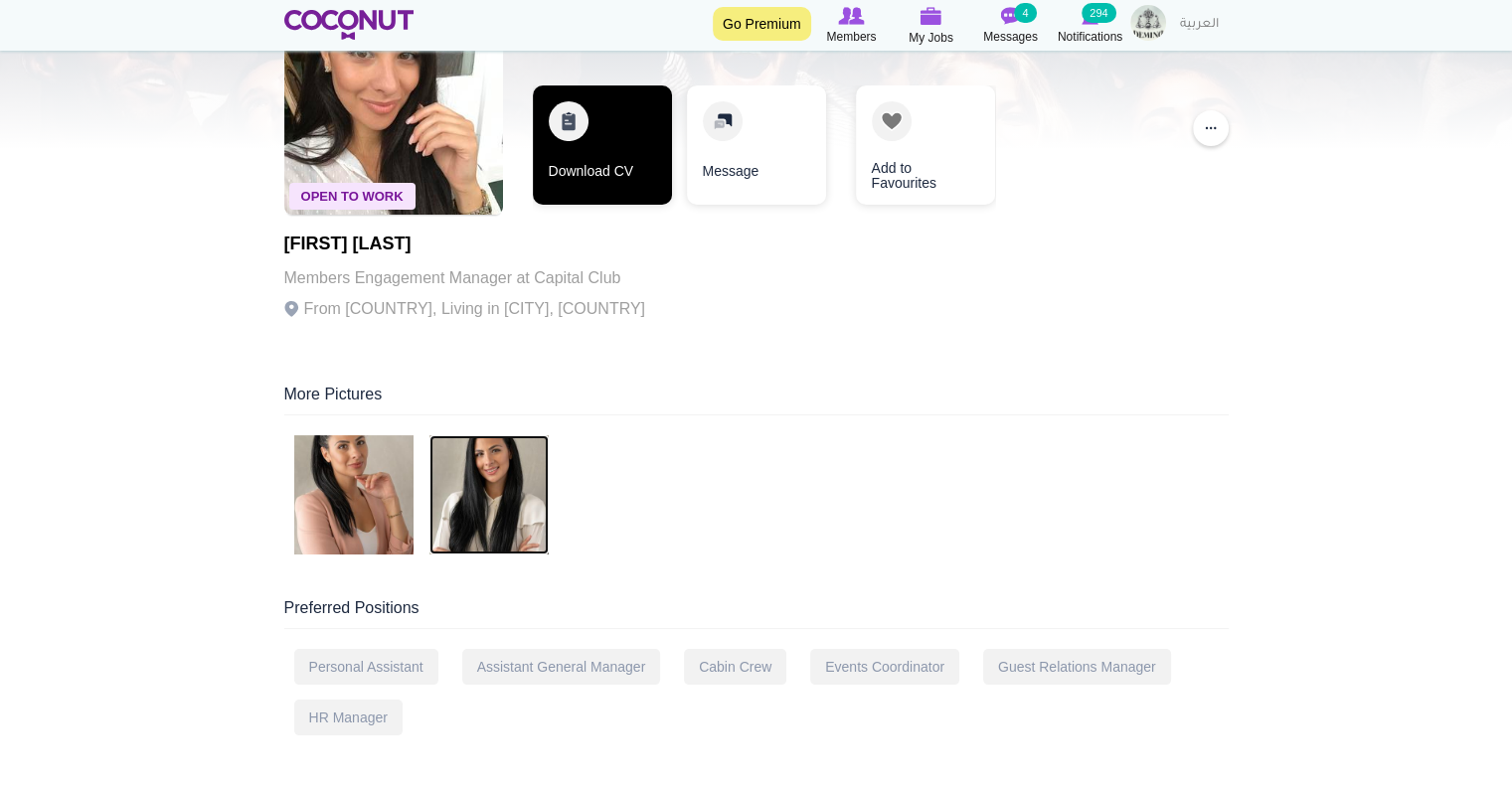 click on "Download CV" at bounding box center (602, 145) 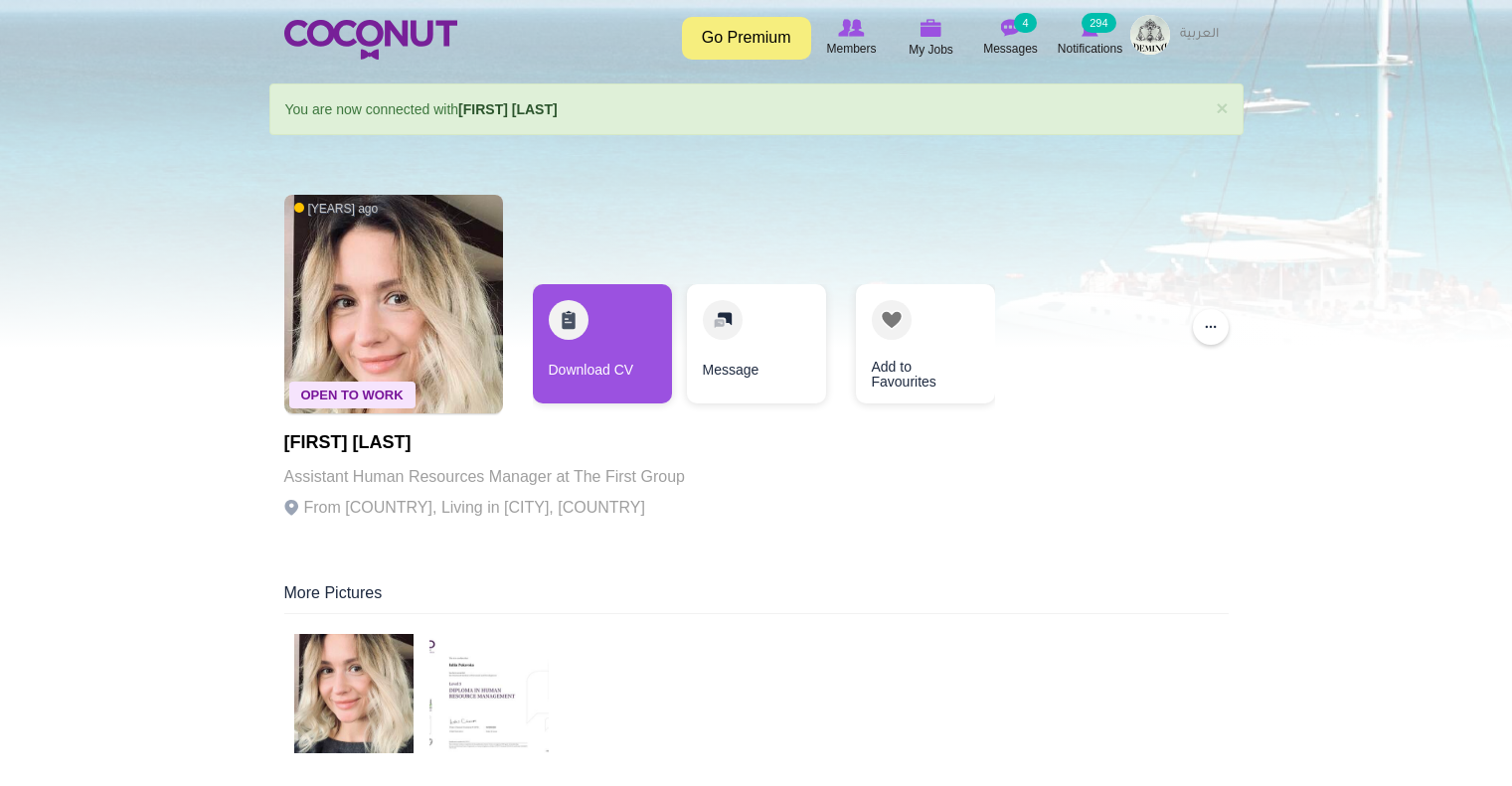 scroll, scrollTop: 0, scrollLeft: 0, axis: both 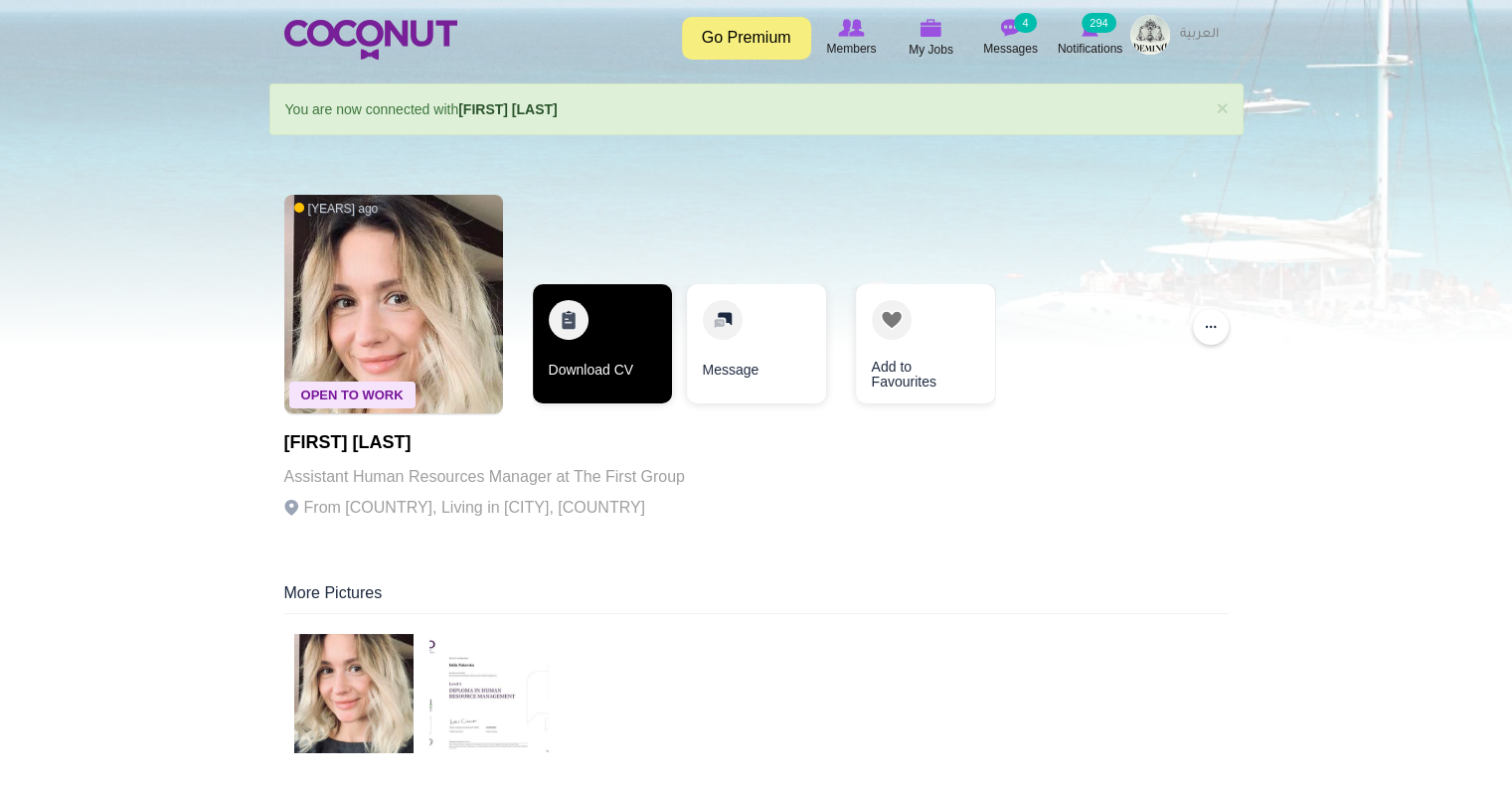 click on "Download CV" at bounding box center (602, 344) 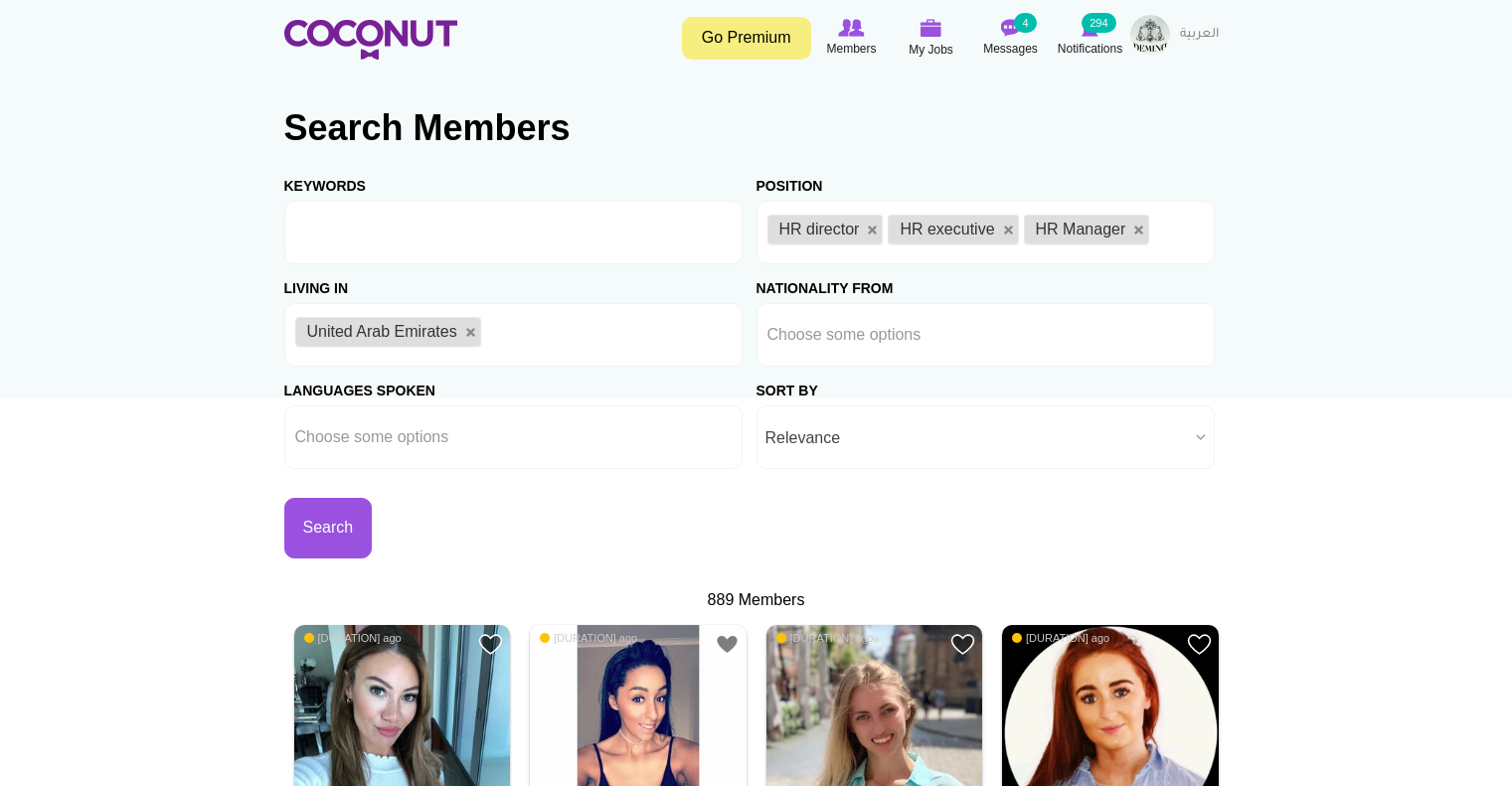 scroll, scrollTop: 0, scrollLeft: 0, axis: both 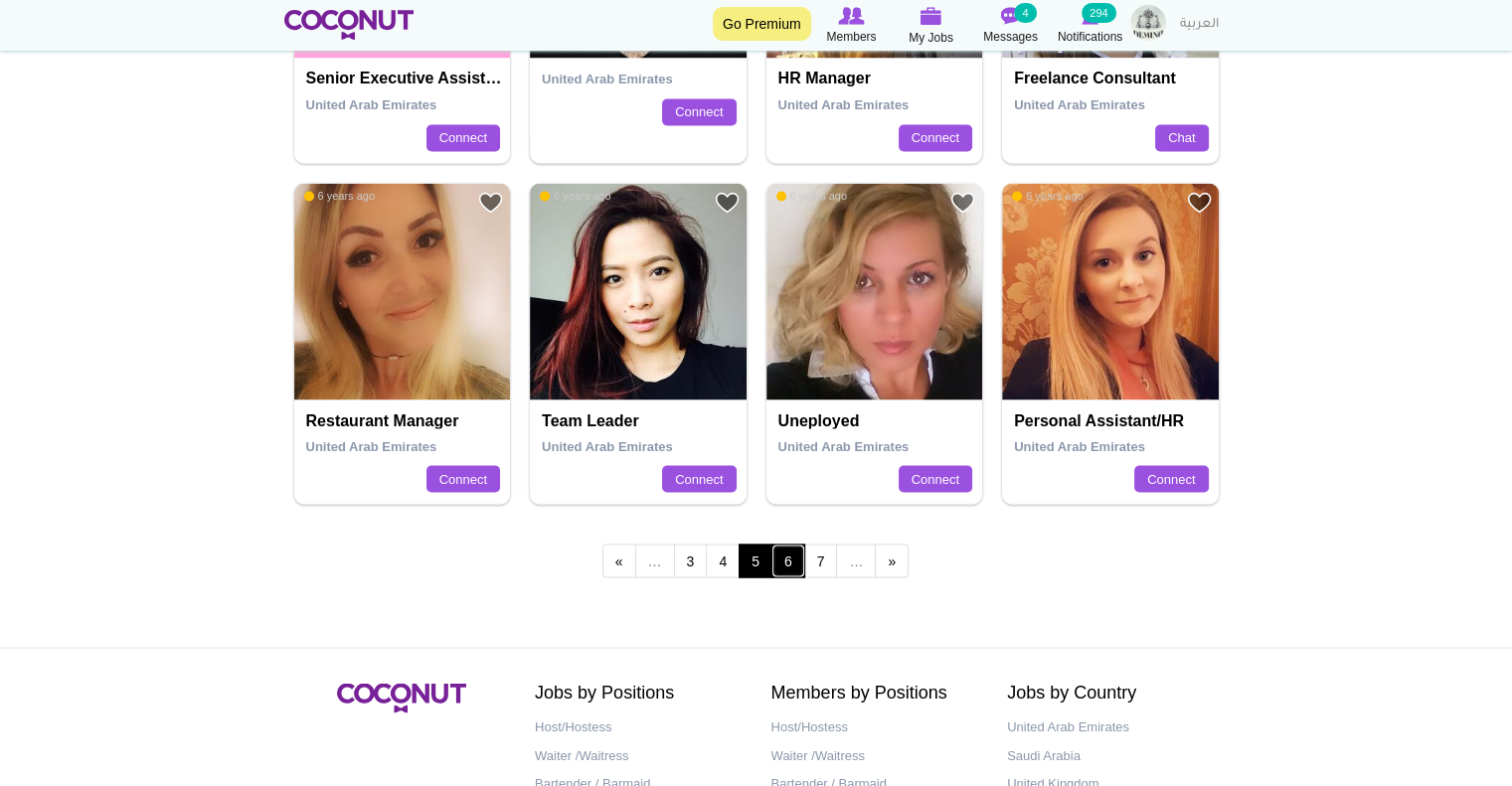 click on "6" at bounding box center (788, 560) 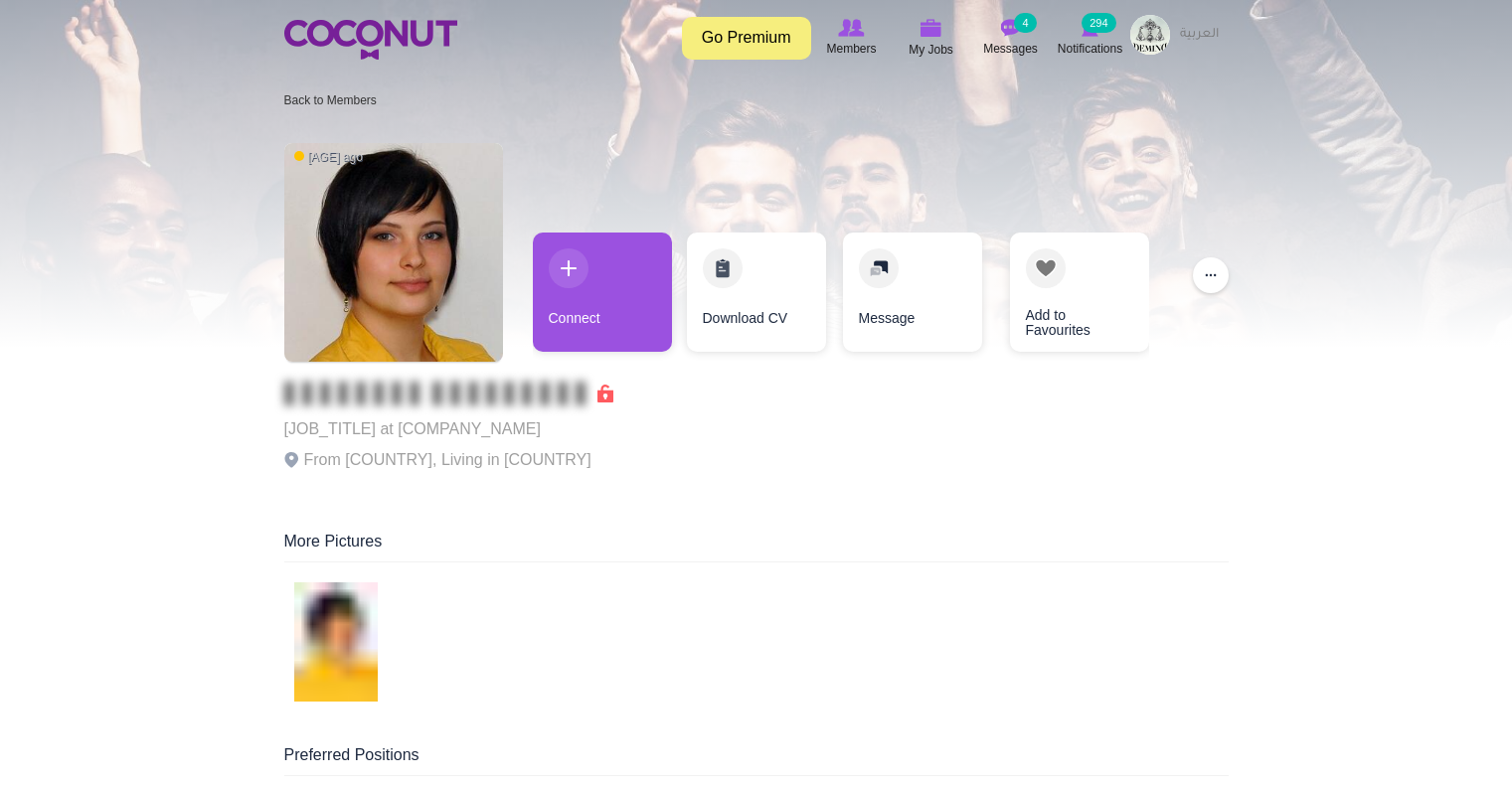 scroll, scrollTop: 0, scrollLeft: 0, axis: both 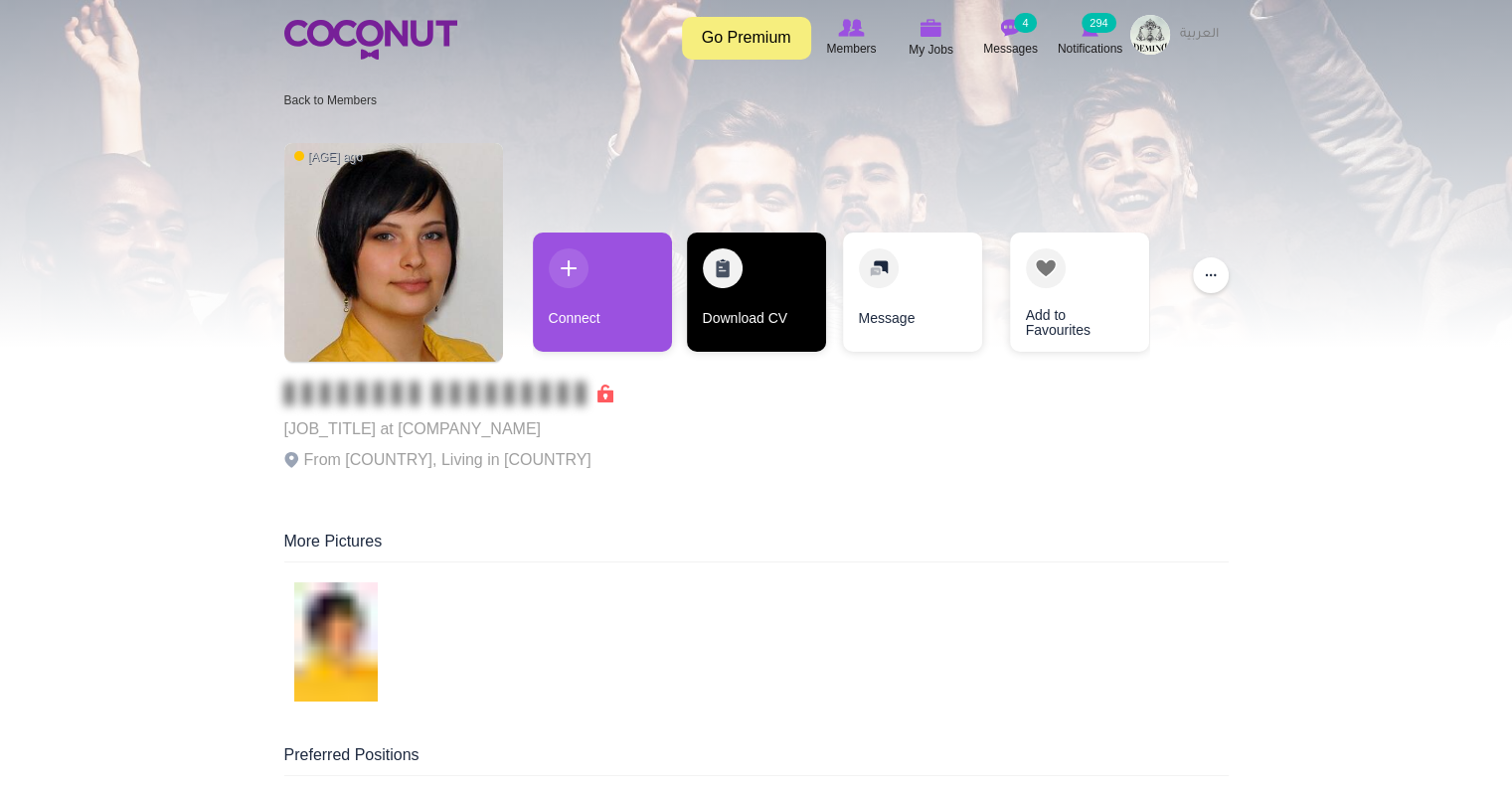 click on "Download CV" at bounding box center [756, 292] 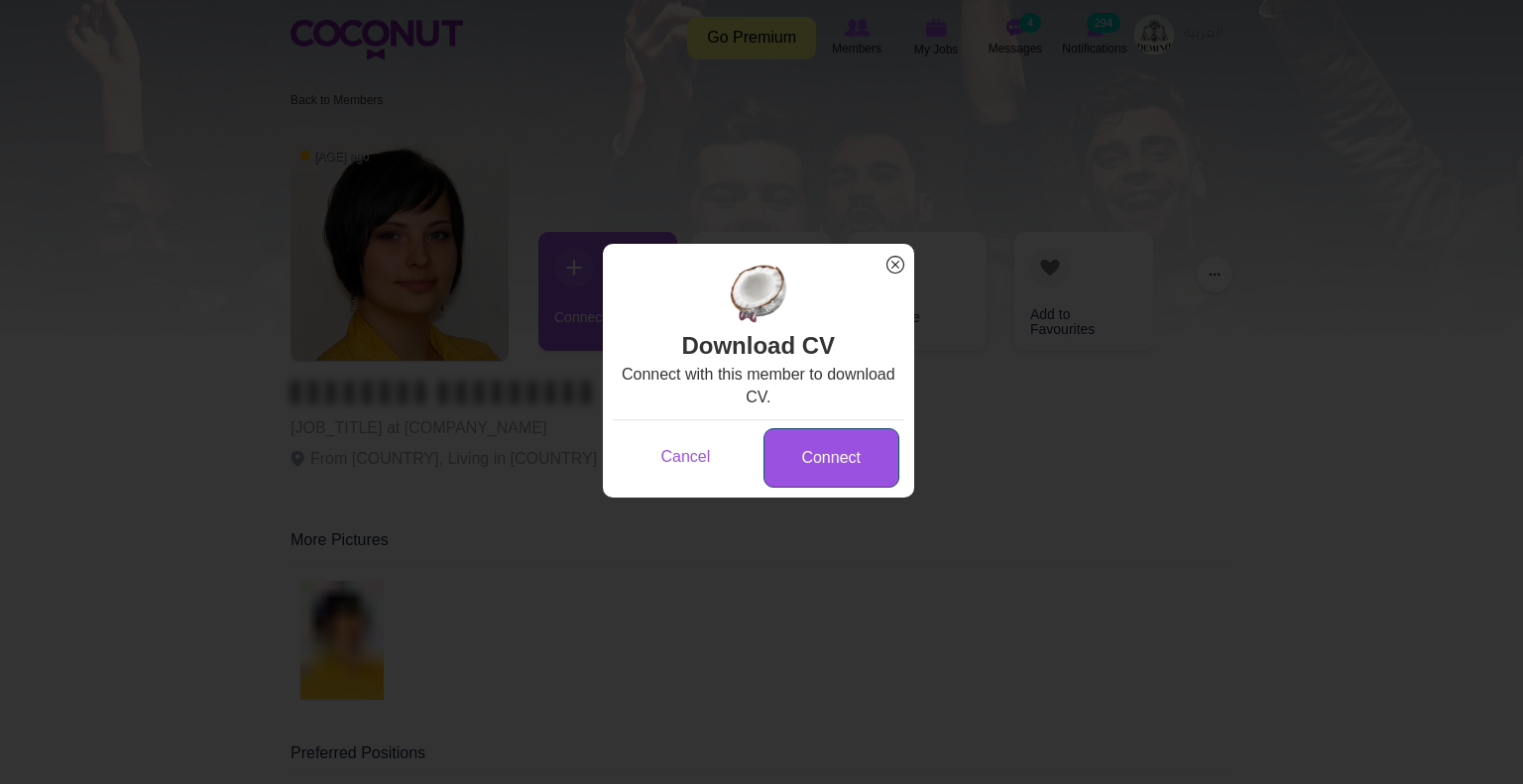 click on "Connect" at bounding box center [831, 458] 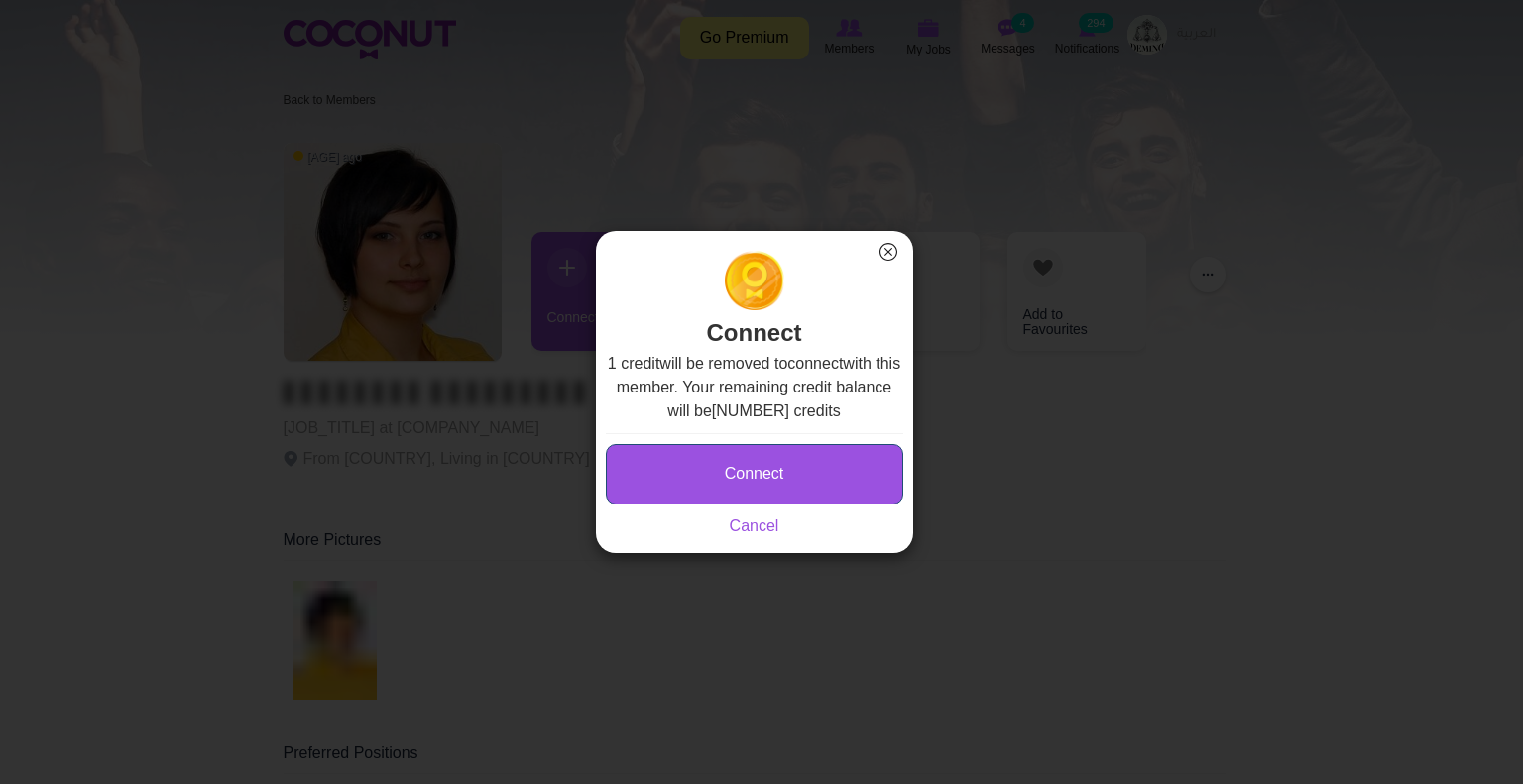 click on "Connect" at bounding box center (755, 474) 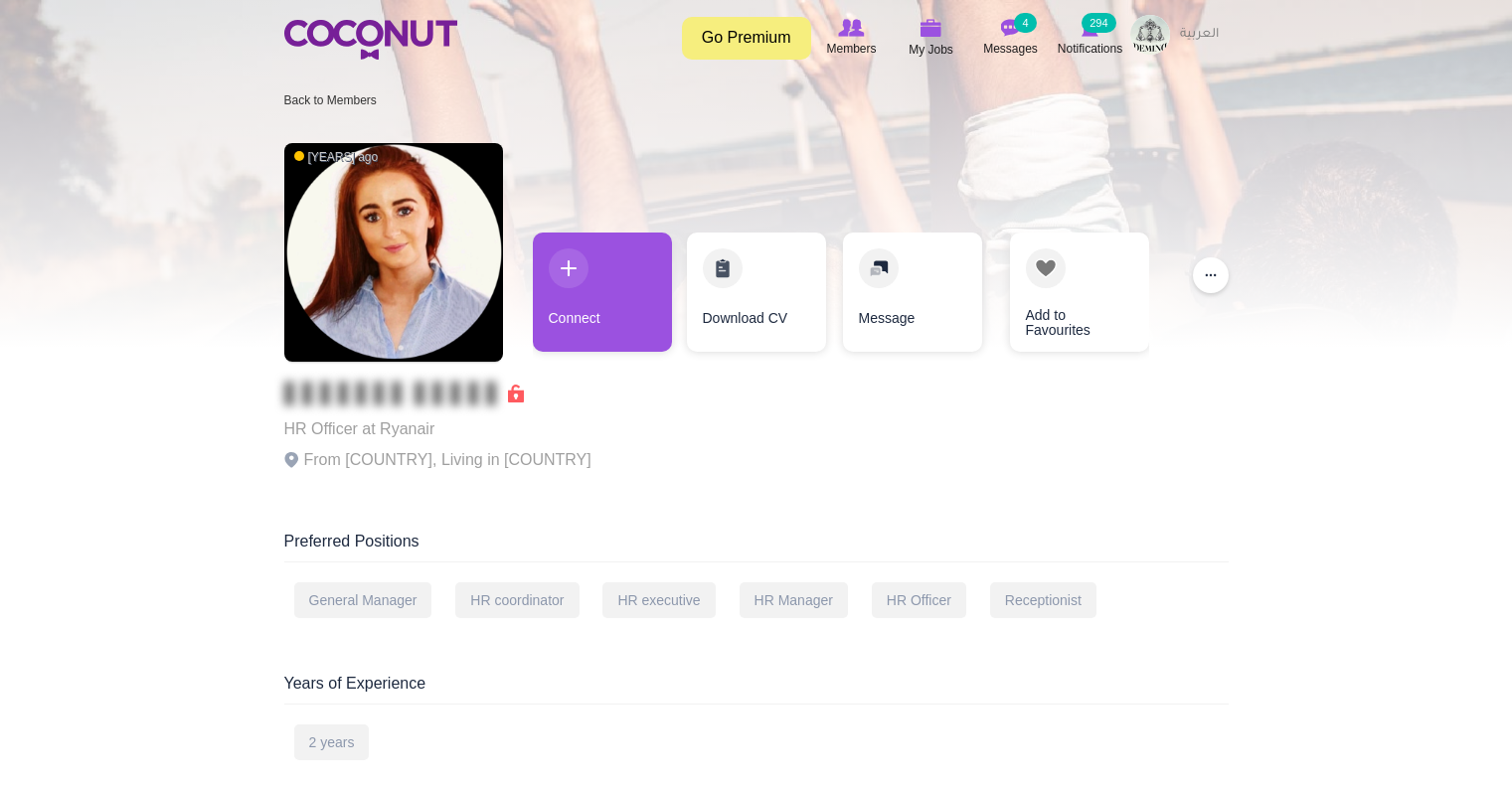 scroll, scrollTop: 0, scrollLeft: 0, axis: both 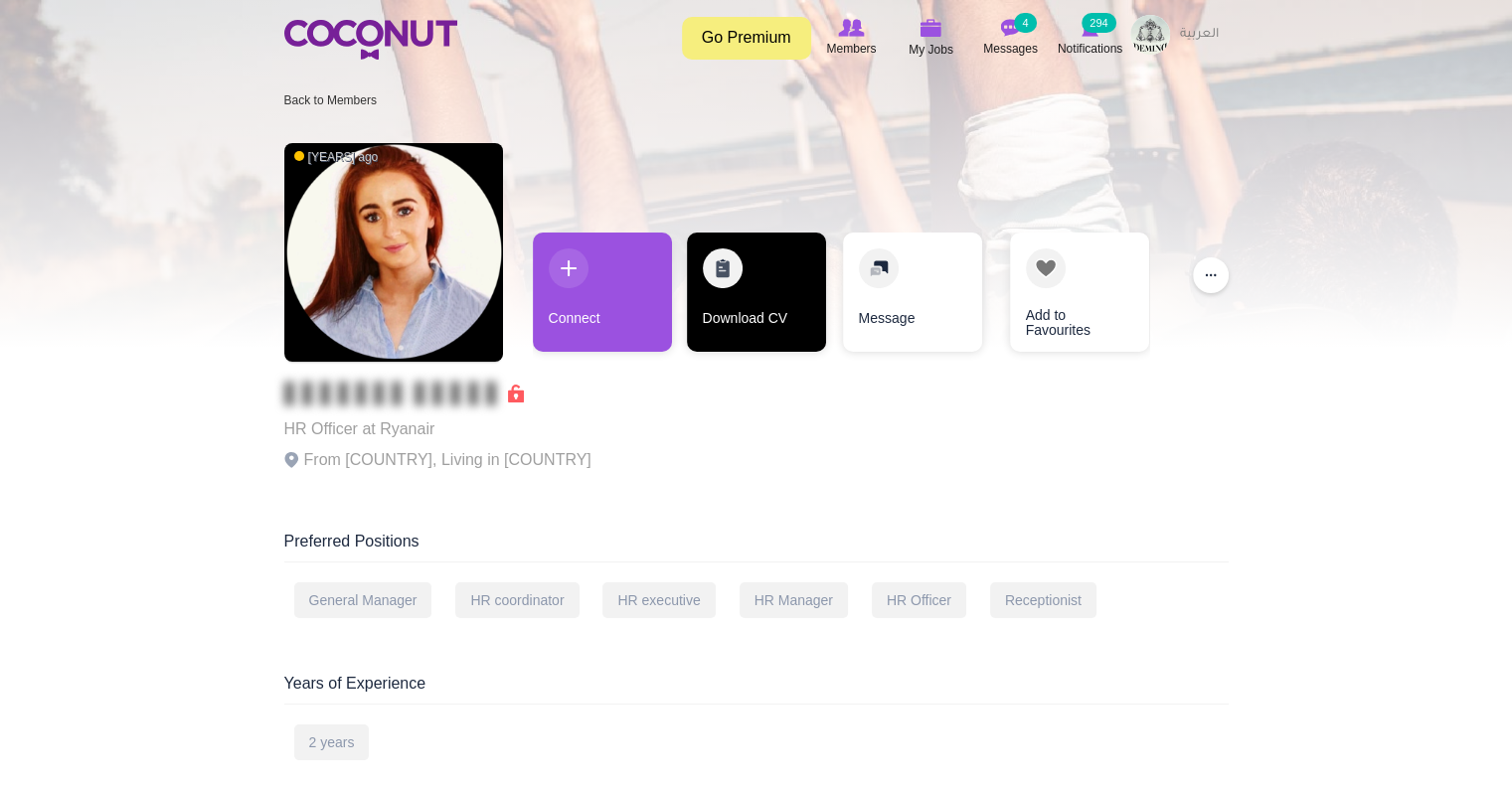 click on "Download CV" at bounding box center (756, 292) 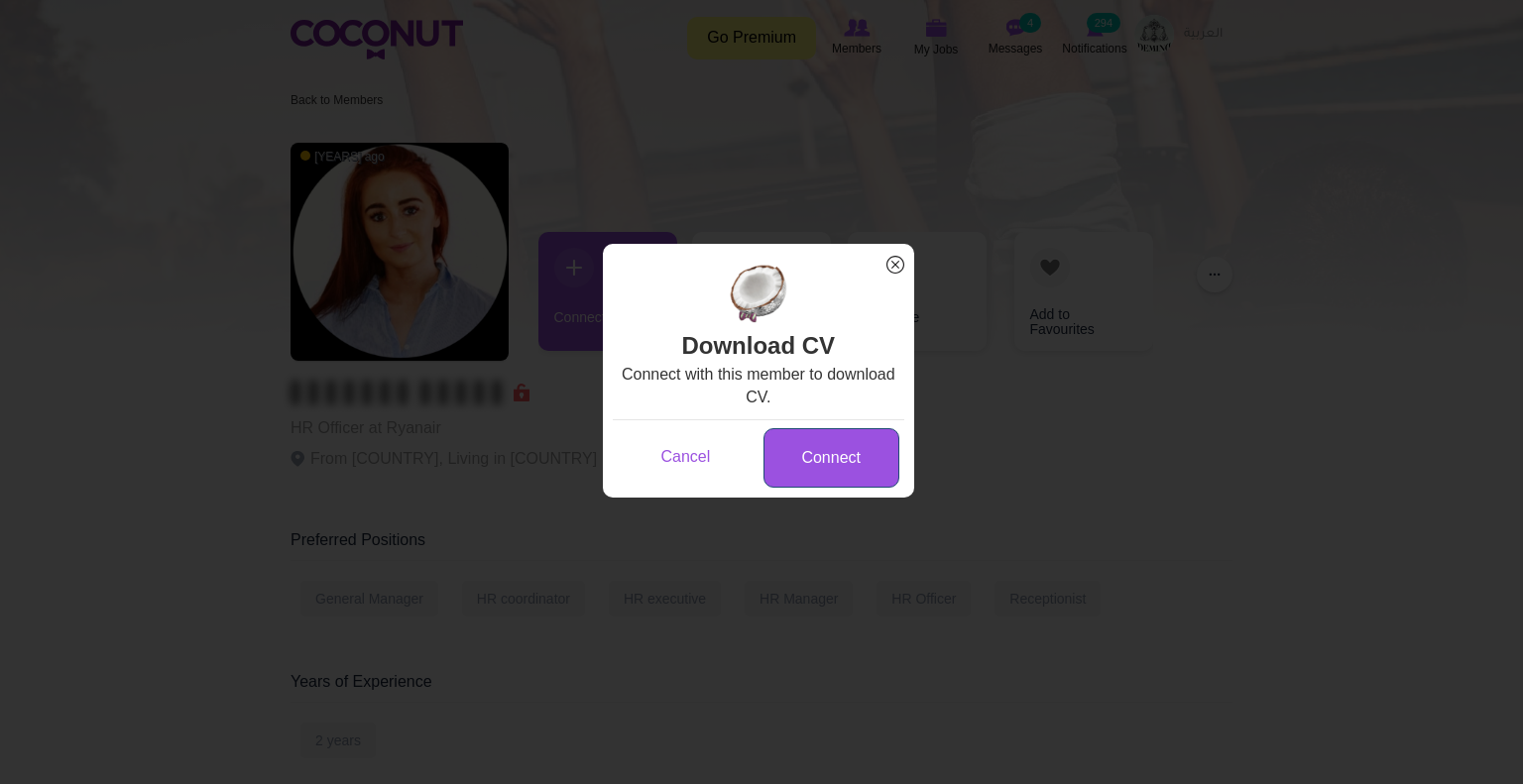 click on "Connect" at bounding box center [831, 458] 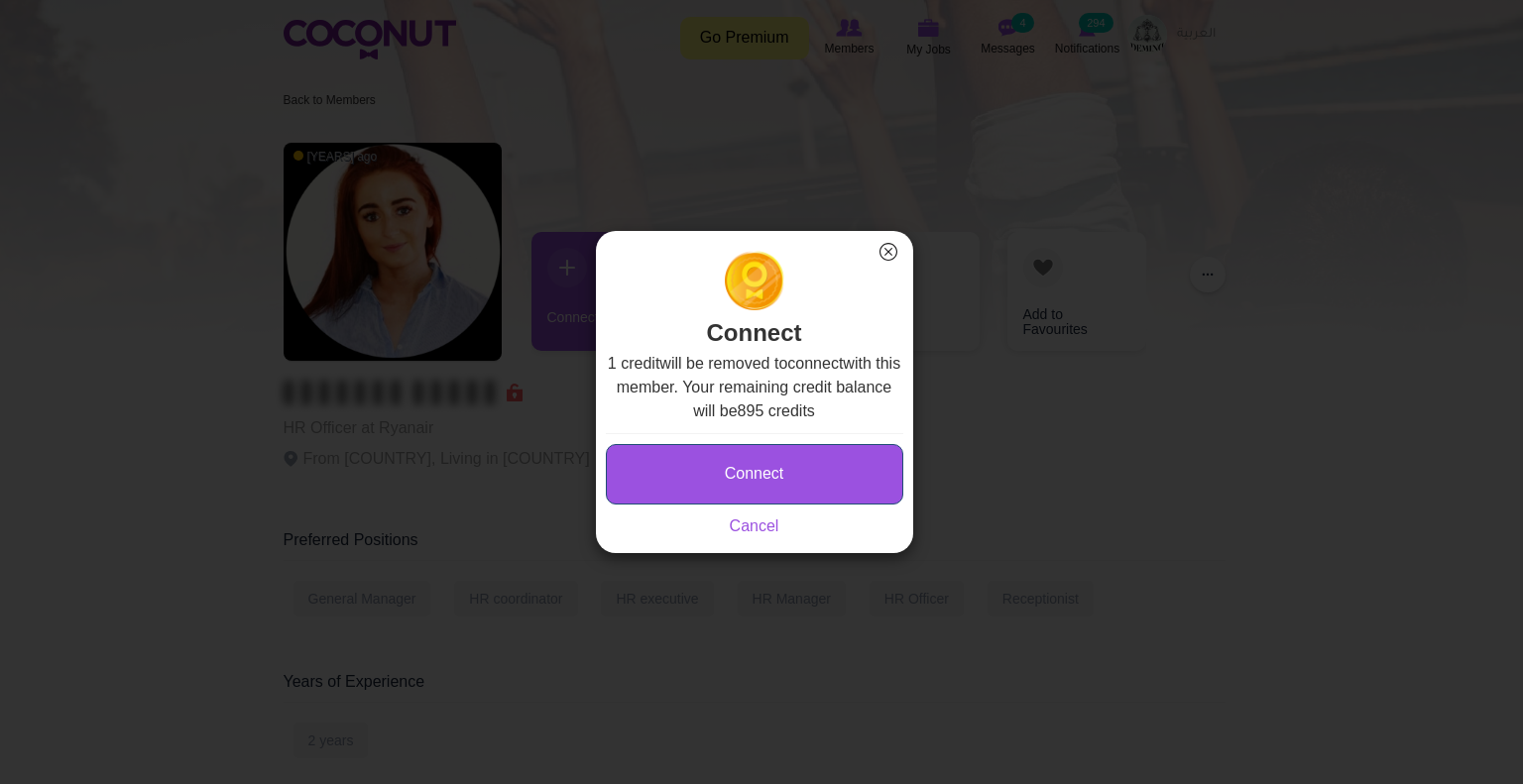click on "Connect" at bounding box center [755, 474] 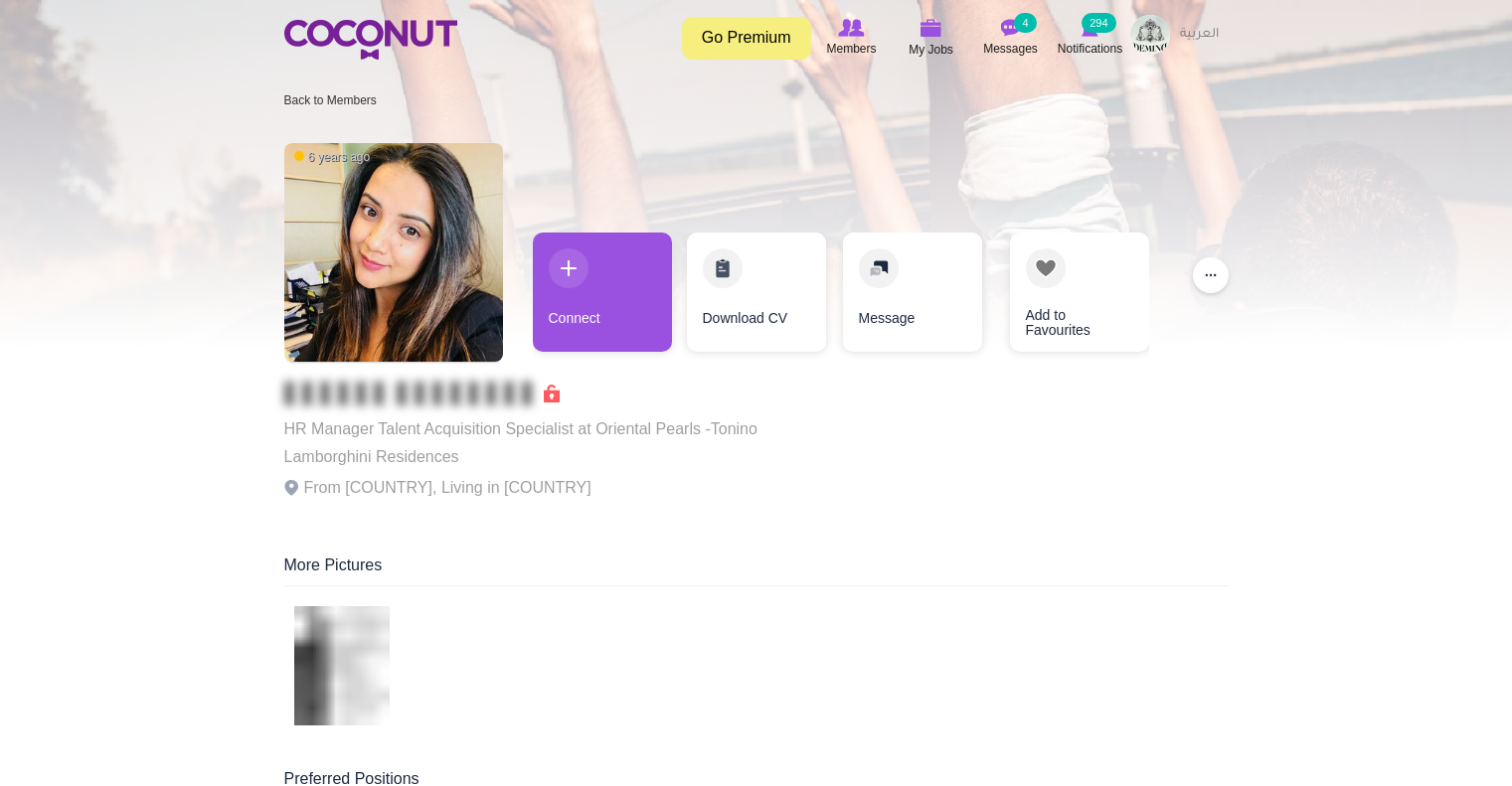 scroll, scrollTop: 0, scrollLeft: 0, axis: both 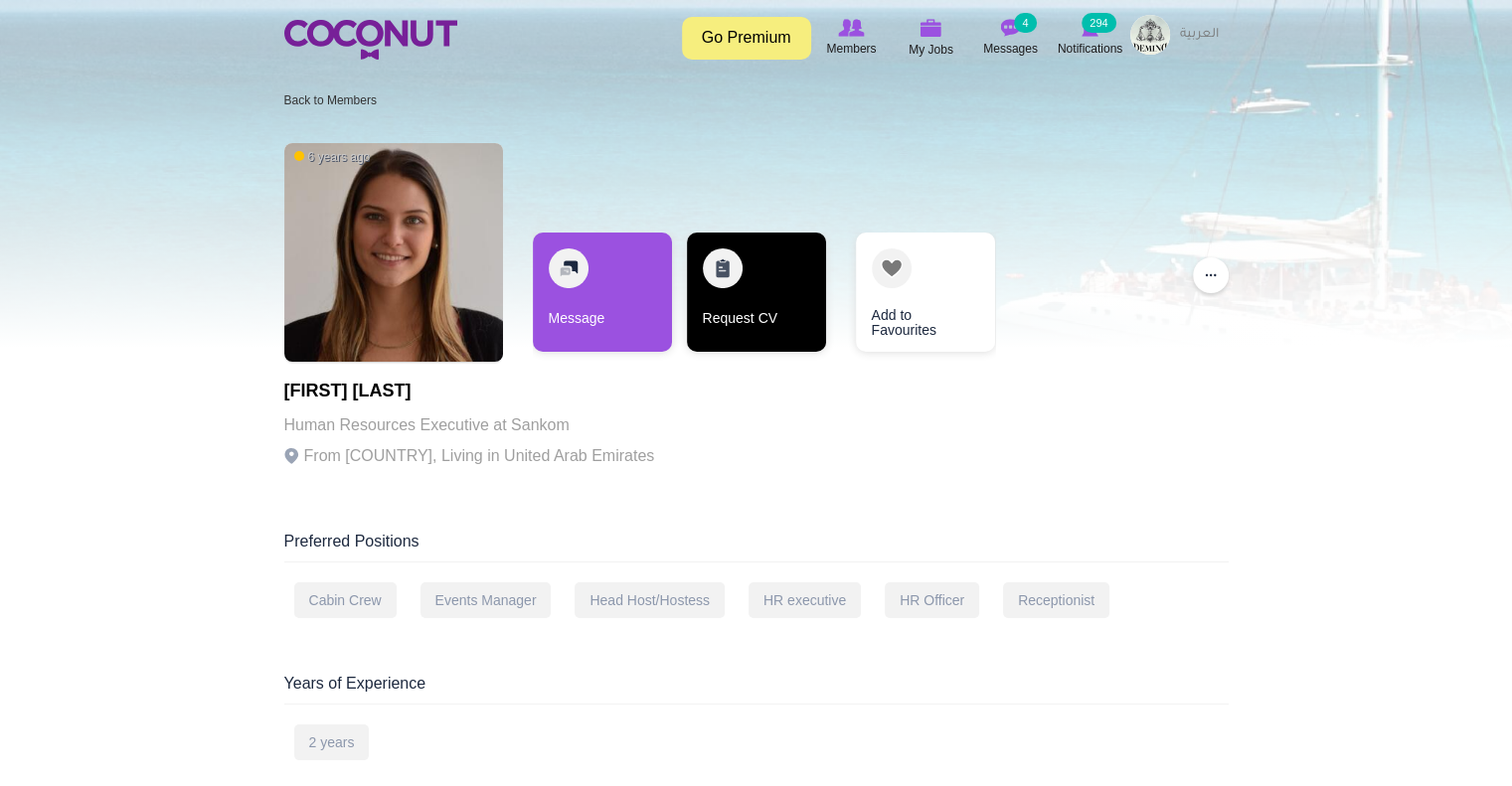 click on "Request CV" at bounding box center (756, 292) 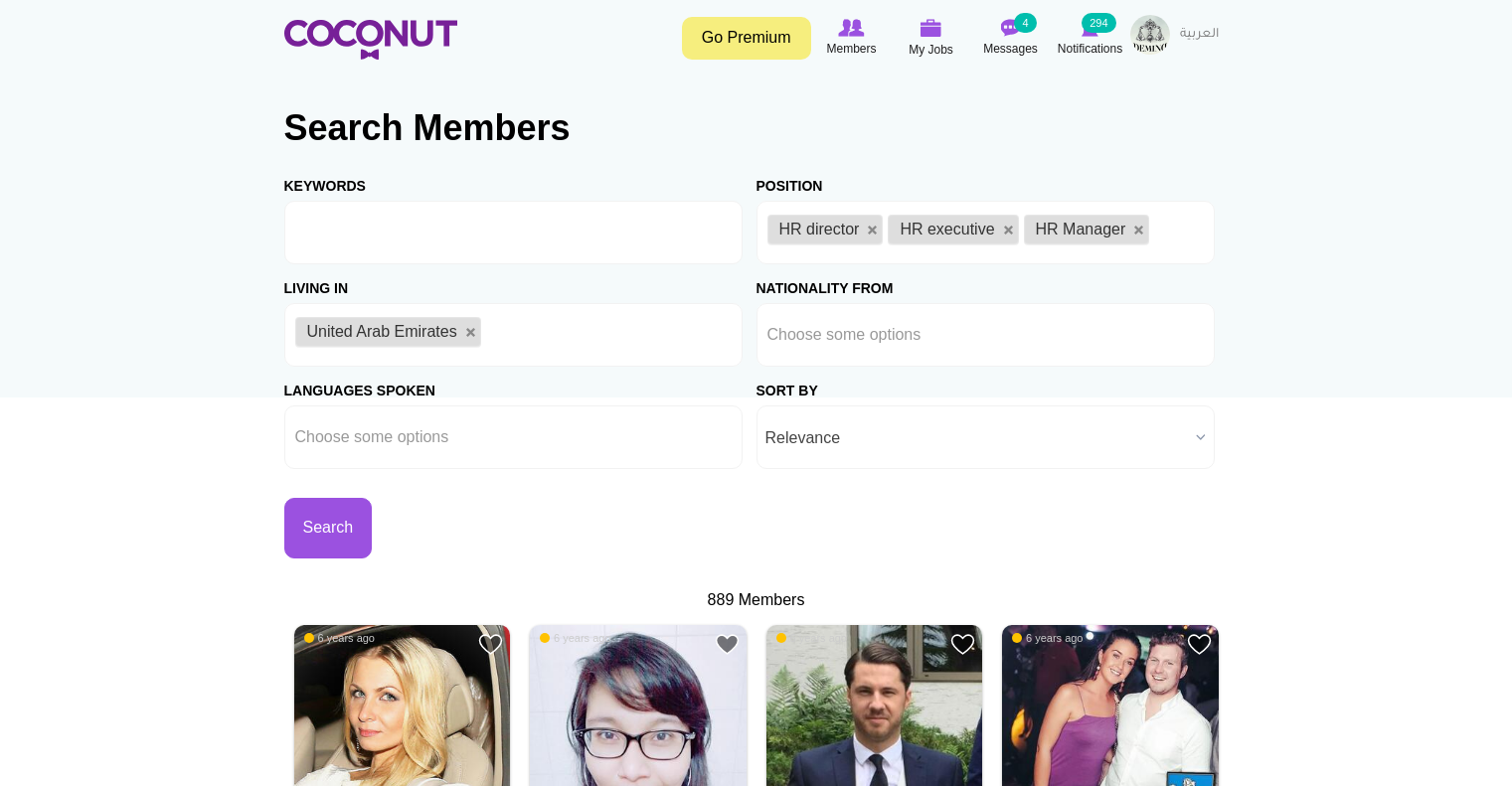 scroll, scrollTop: 0, scrollLeft: 0, axis: both 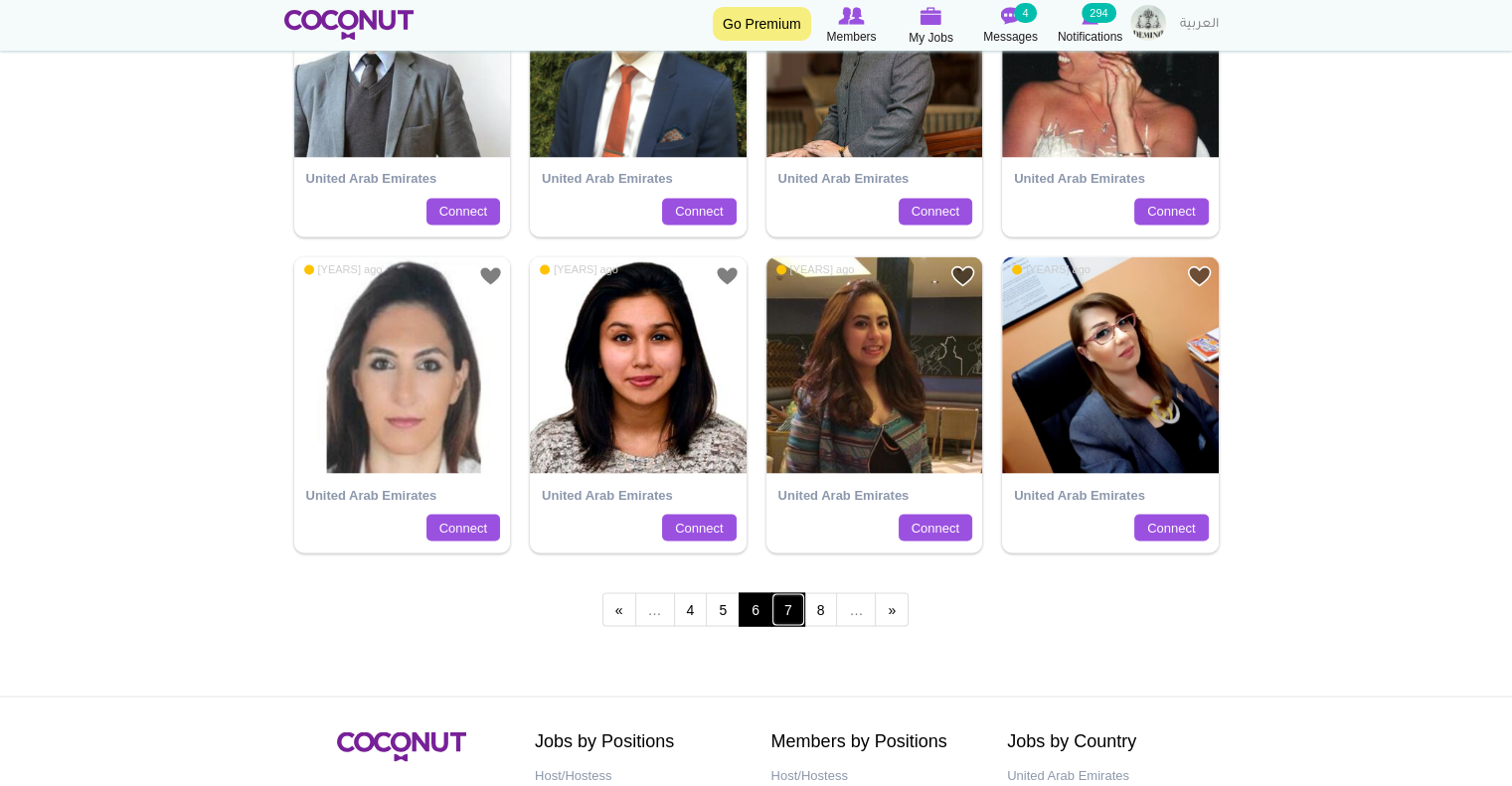 click on "7" at bounding box center (788, 609) 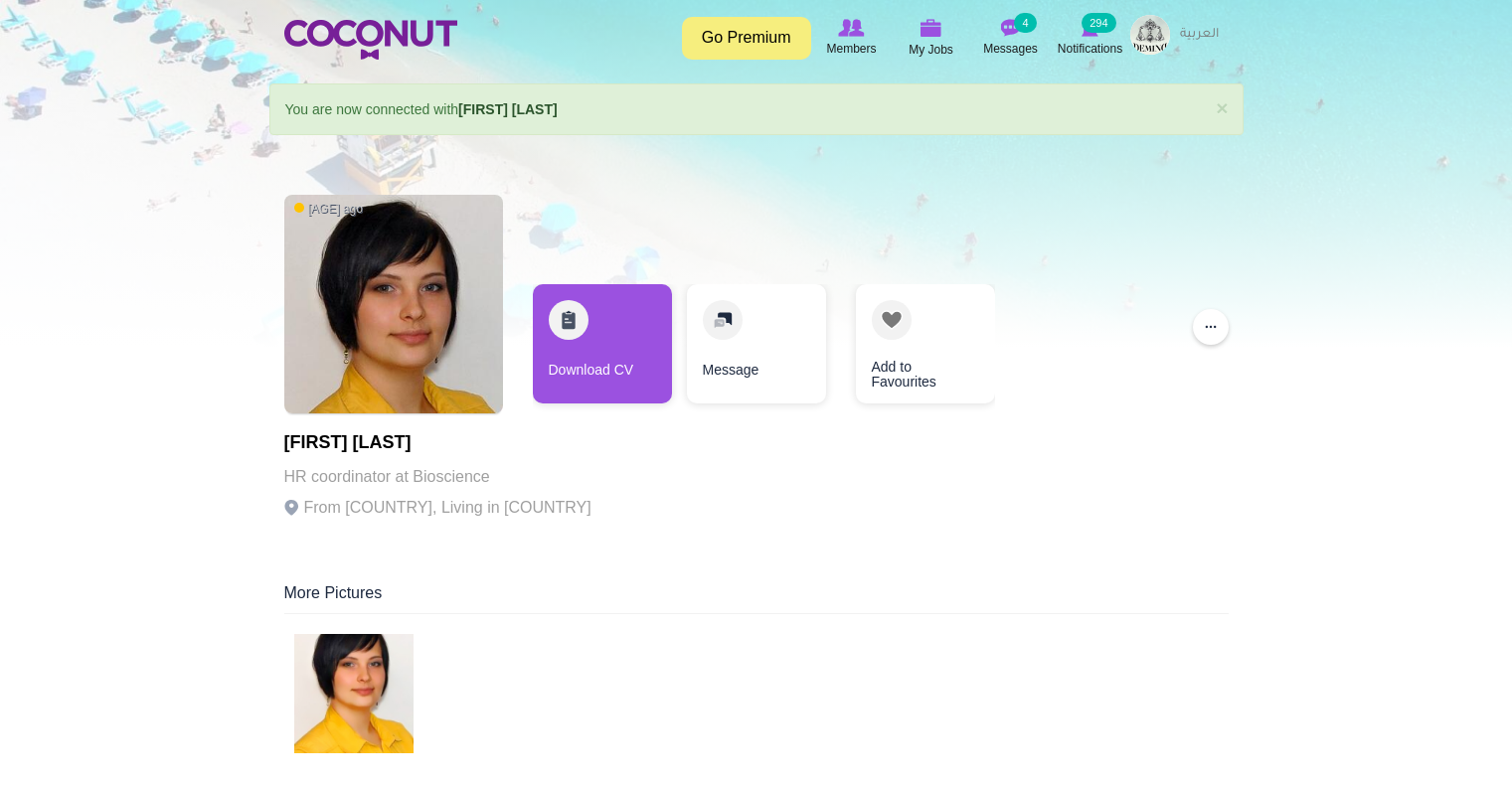 scroll, scrollTop: 0, scrollLeft: 0, axis: both 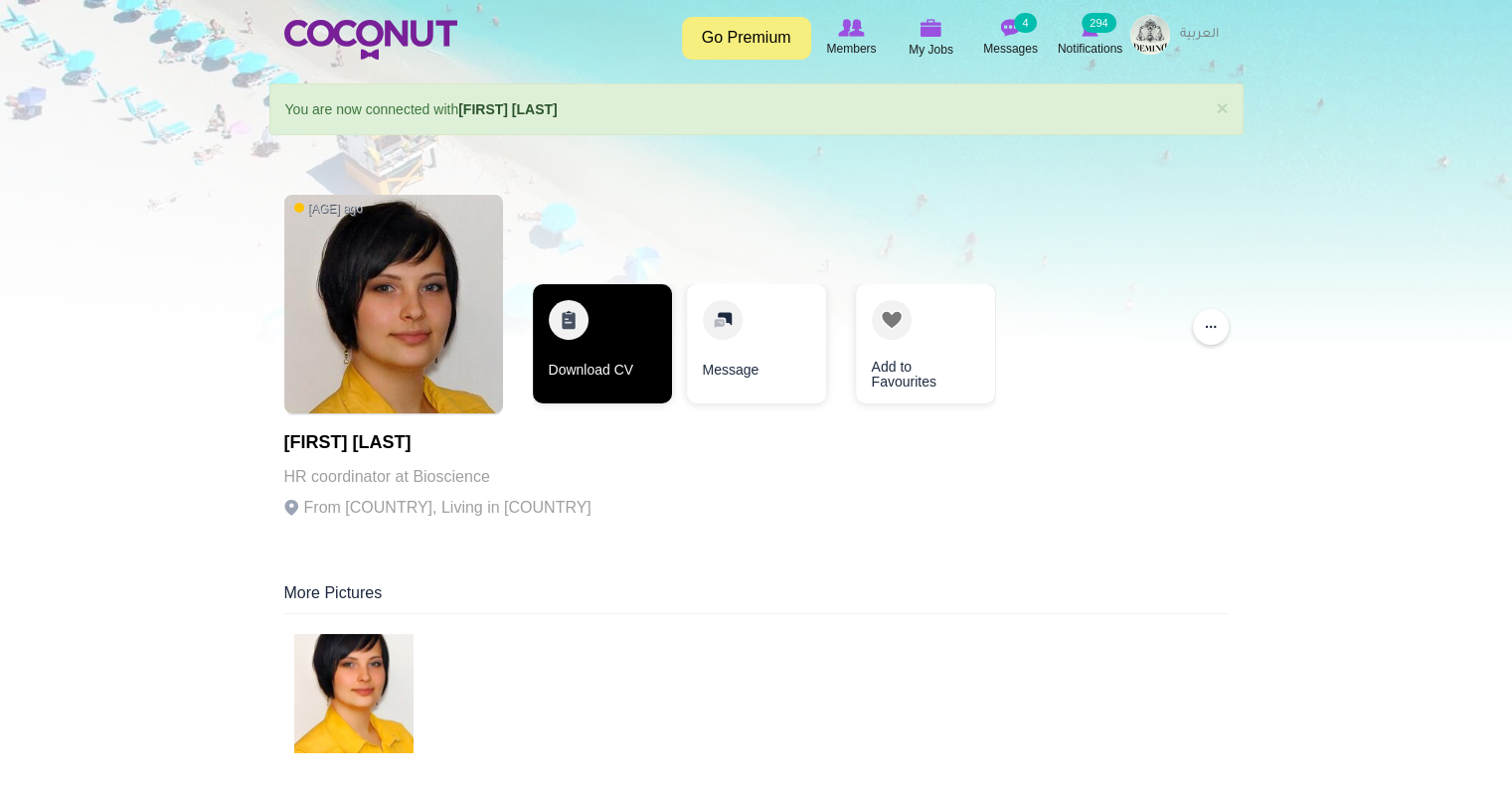 click on "Download CV" at bounding box center [602, 344] 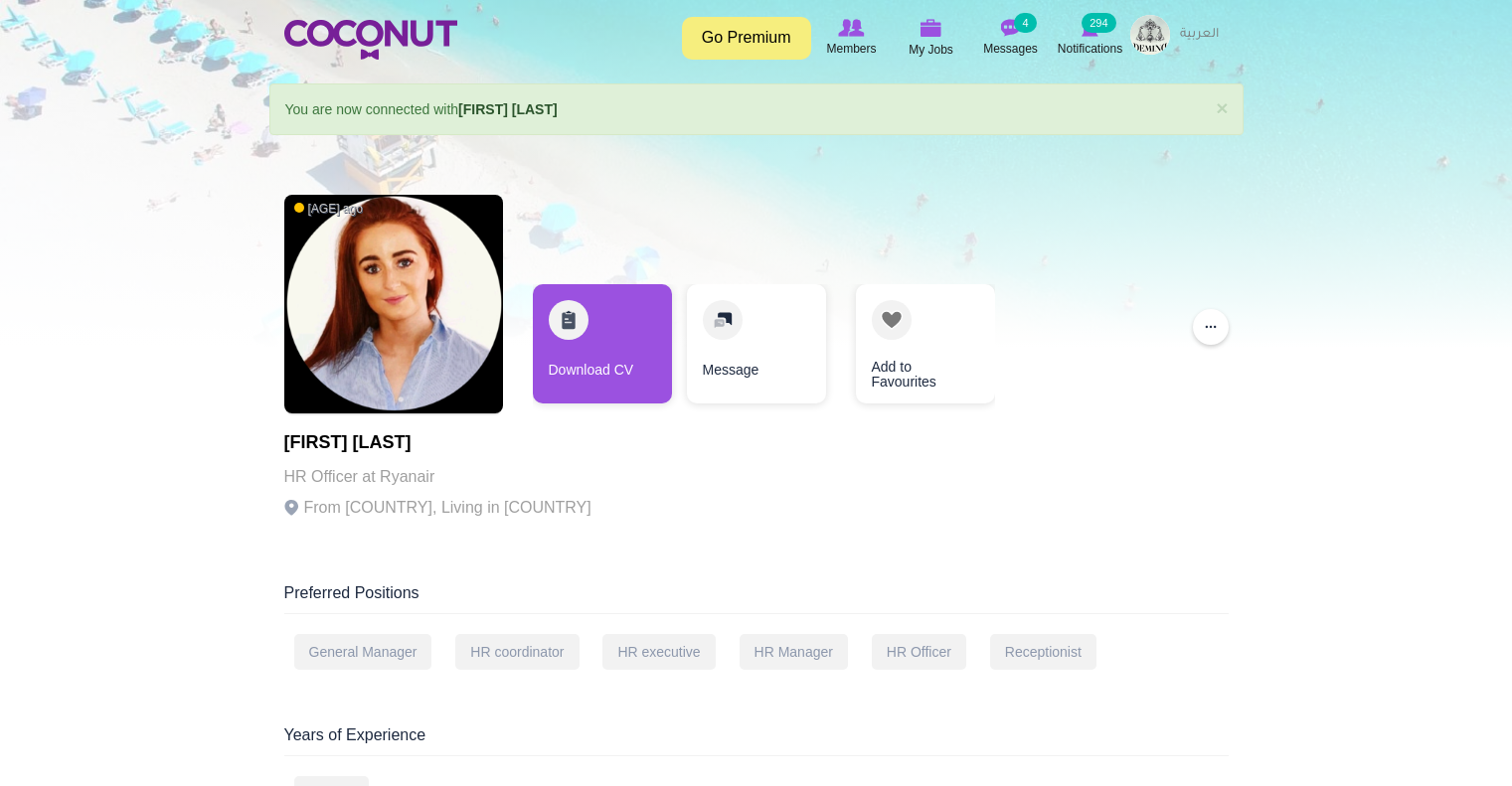 scroll, scrollTop: 0, scrollLeft: 0, axis: both 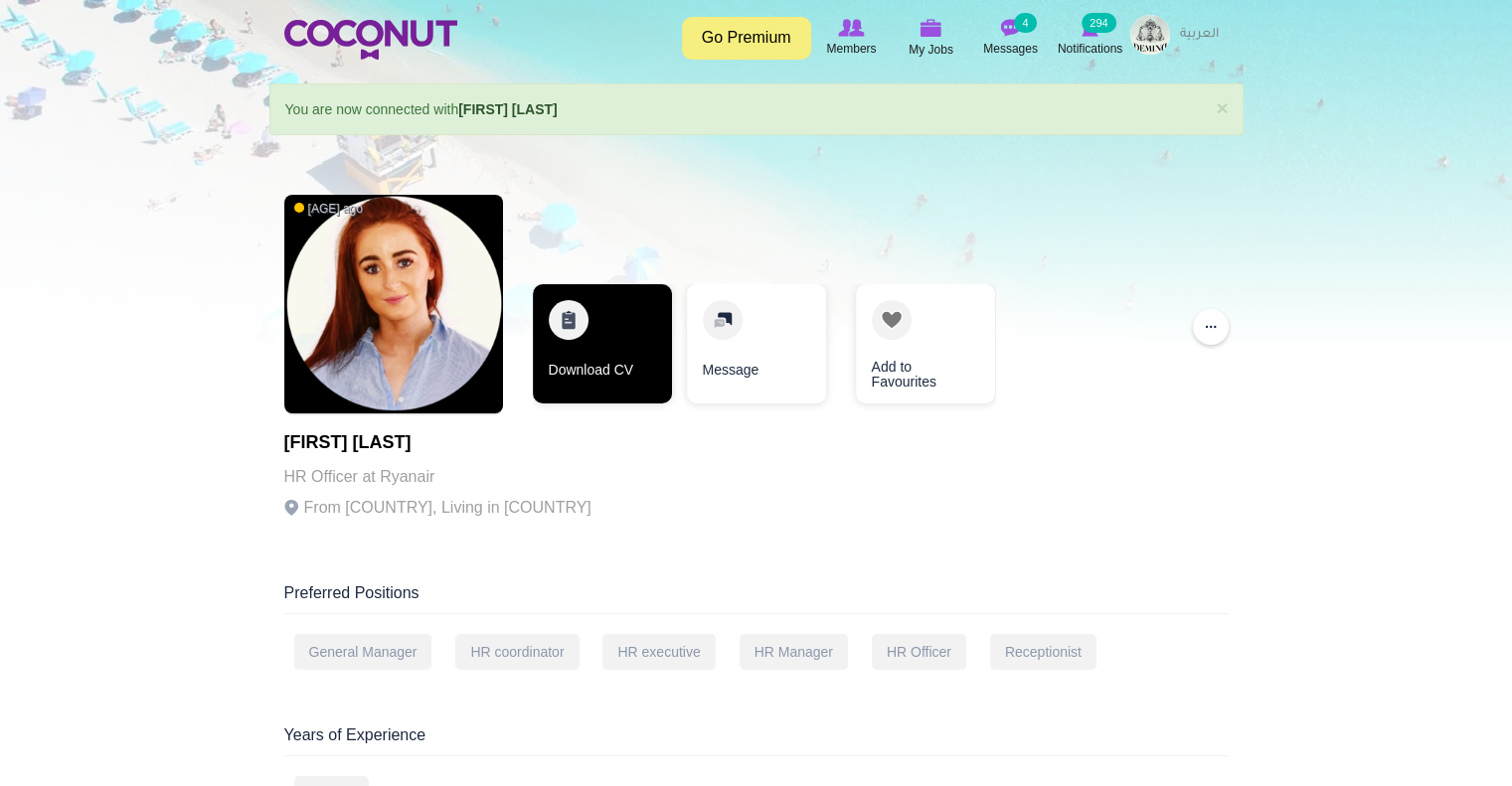 click on "Download CV" at bounding box center [602, 344] 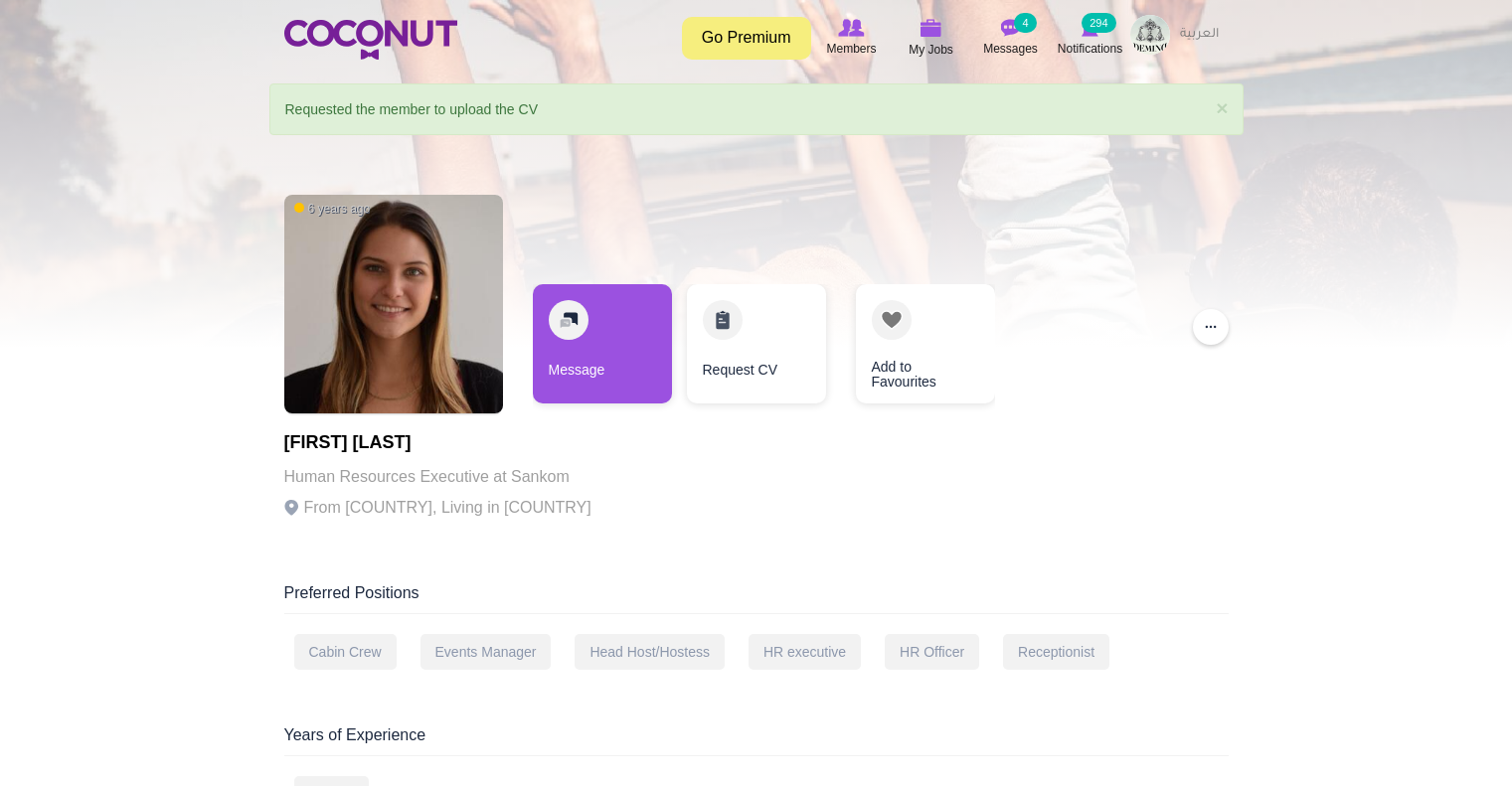 scroll, scrollTop: 0, scrollLeft: 0, axis: both 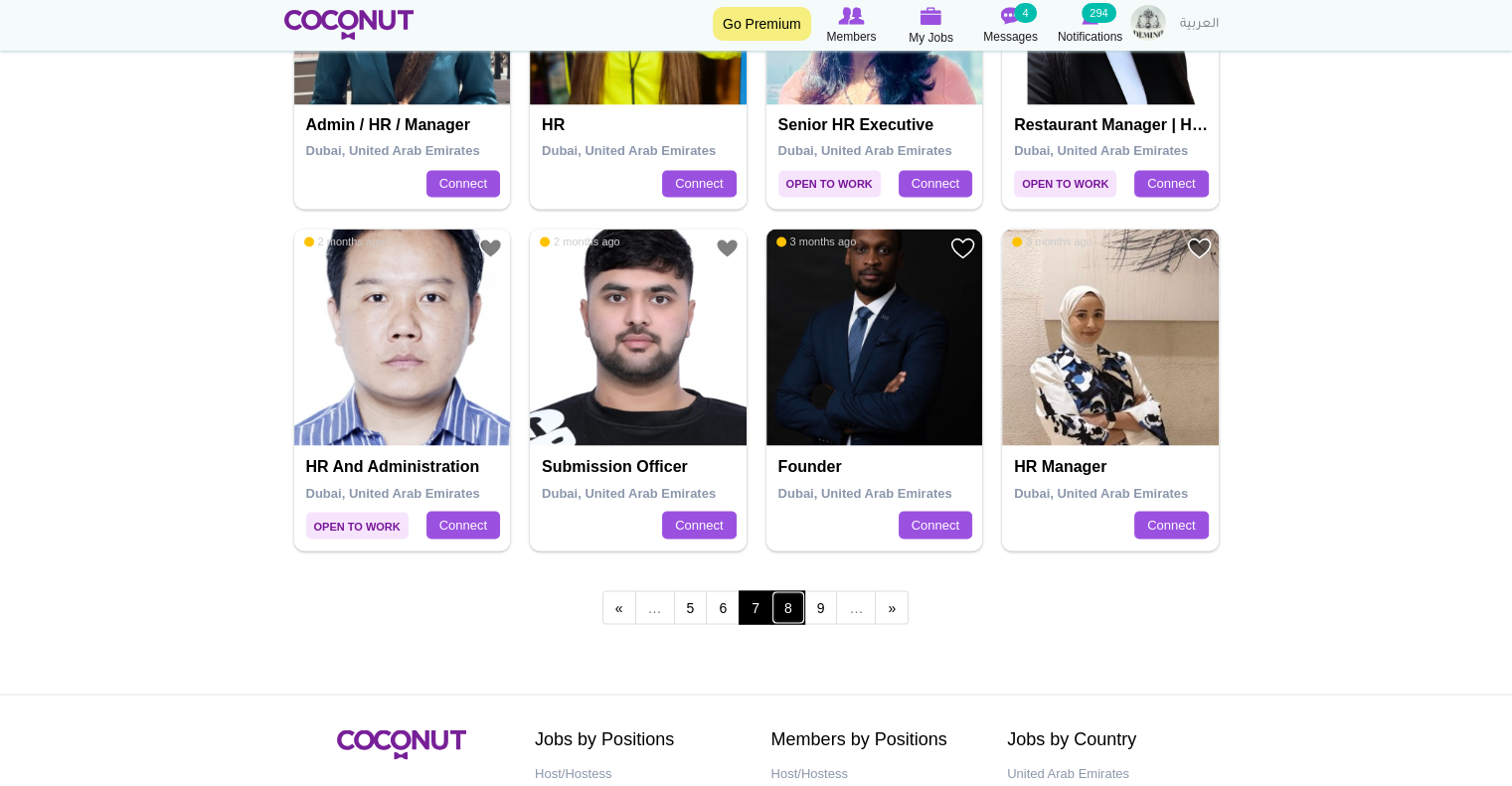 click on "8" at bounding box center [788, 607] 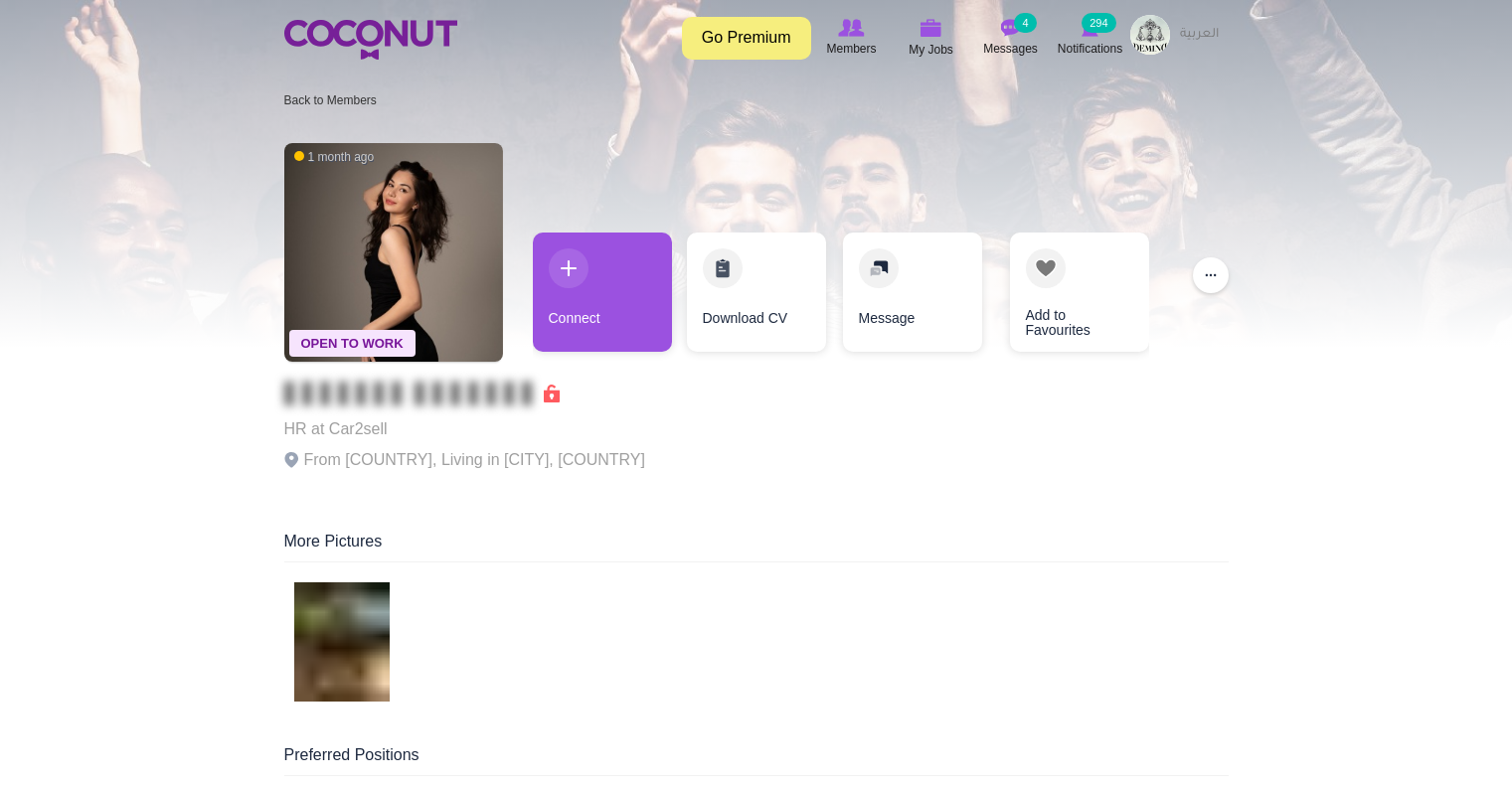 scroll, scrollTop: 0, scrollLeft: 0, axis: both 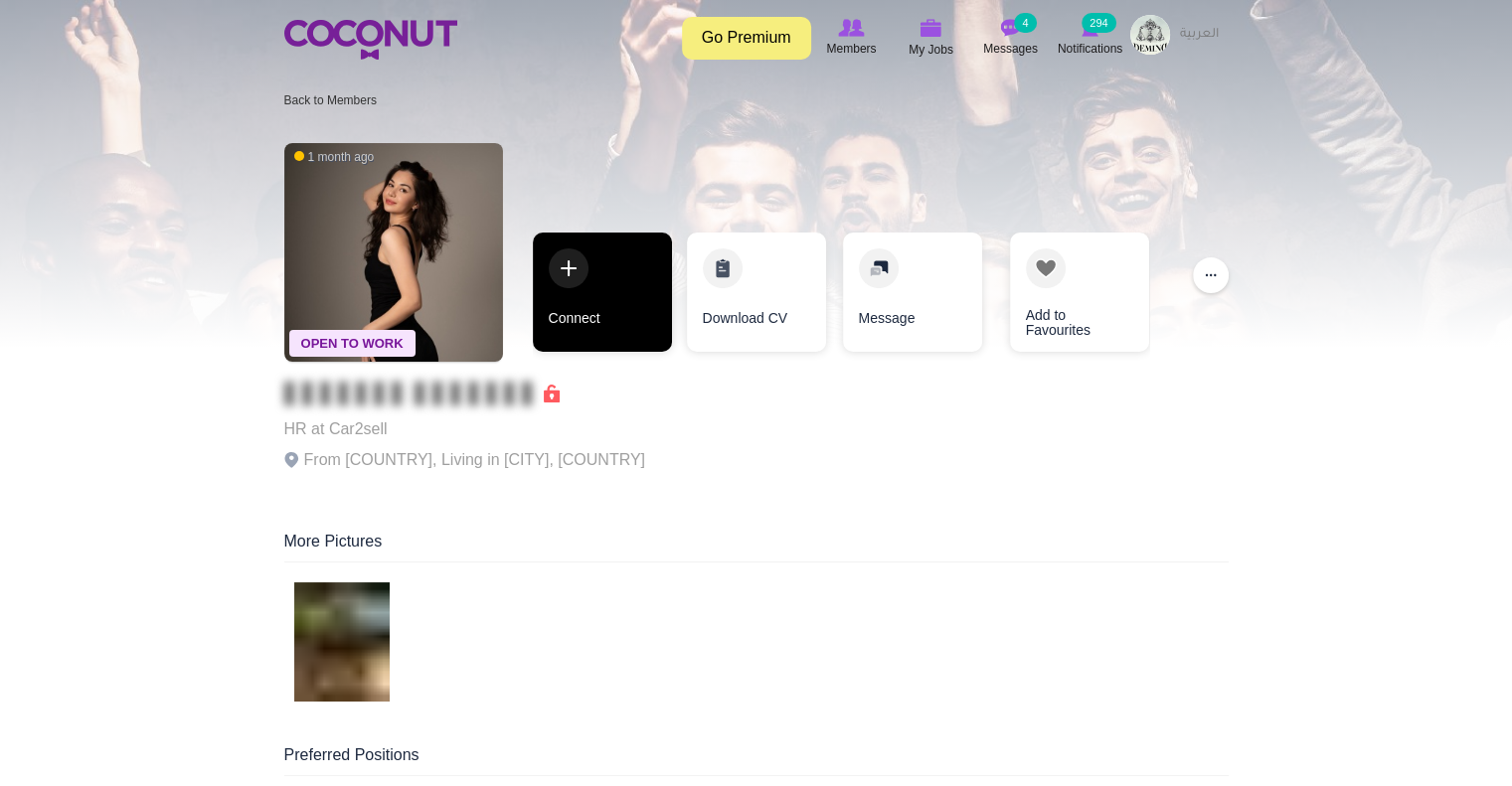 click on "Connect" at bounding box center [602, 292] 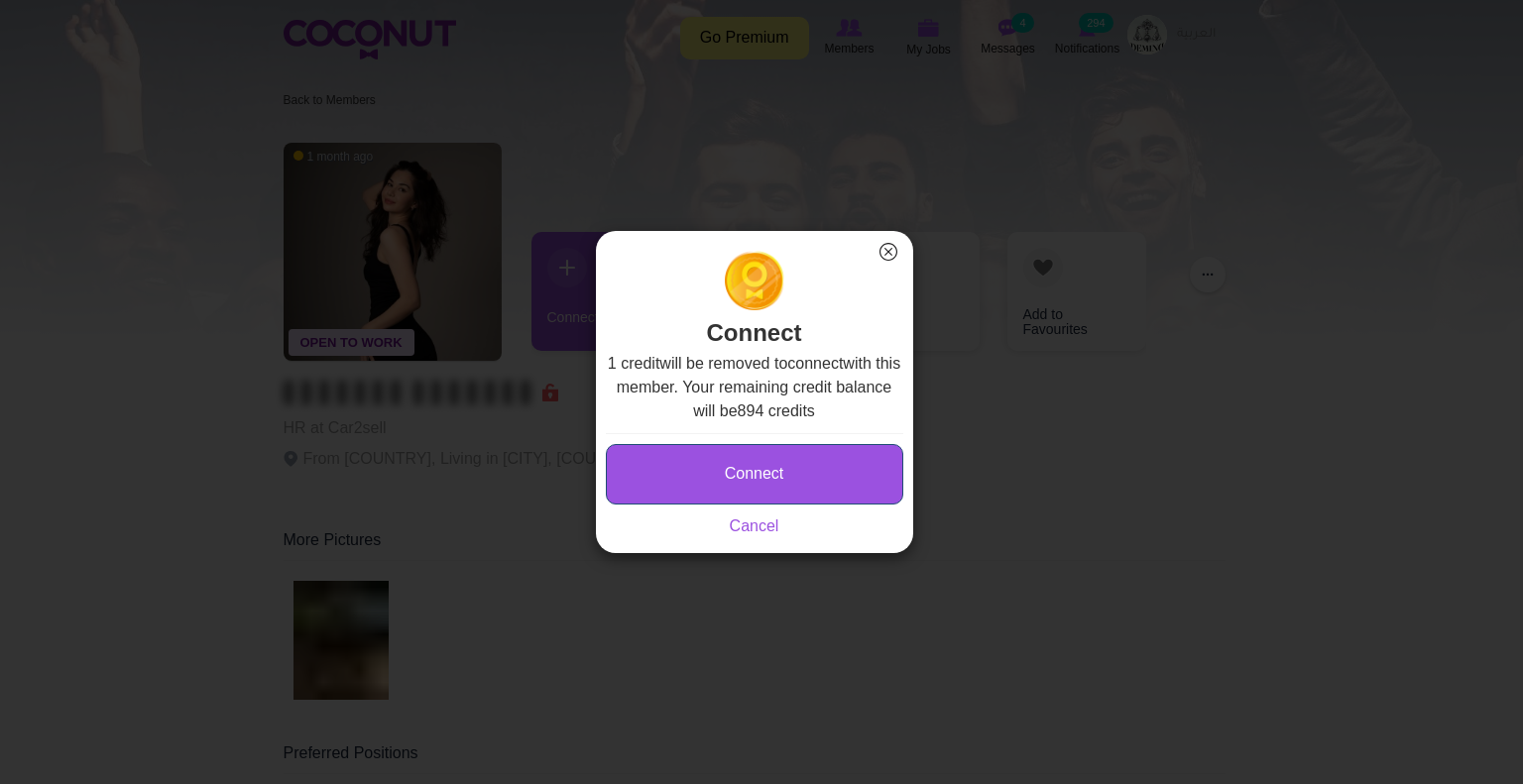 click on "Connect" at bounding box center (755, 474) 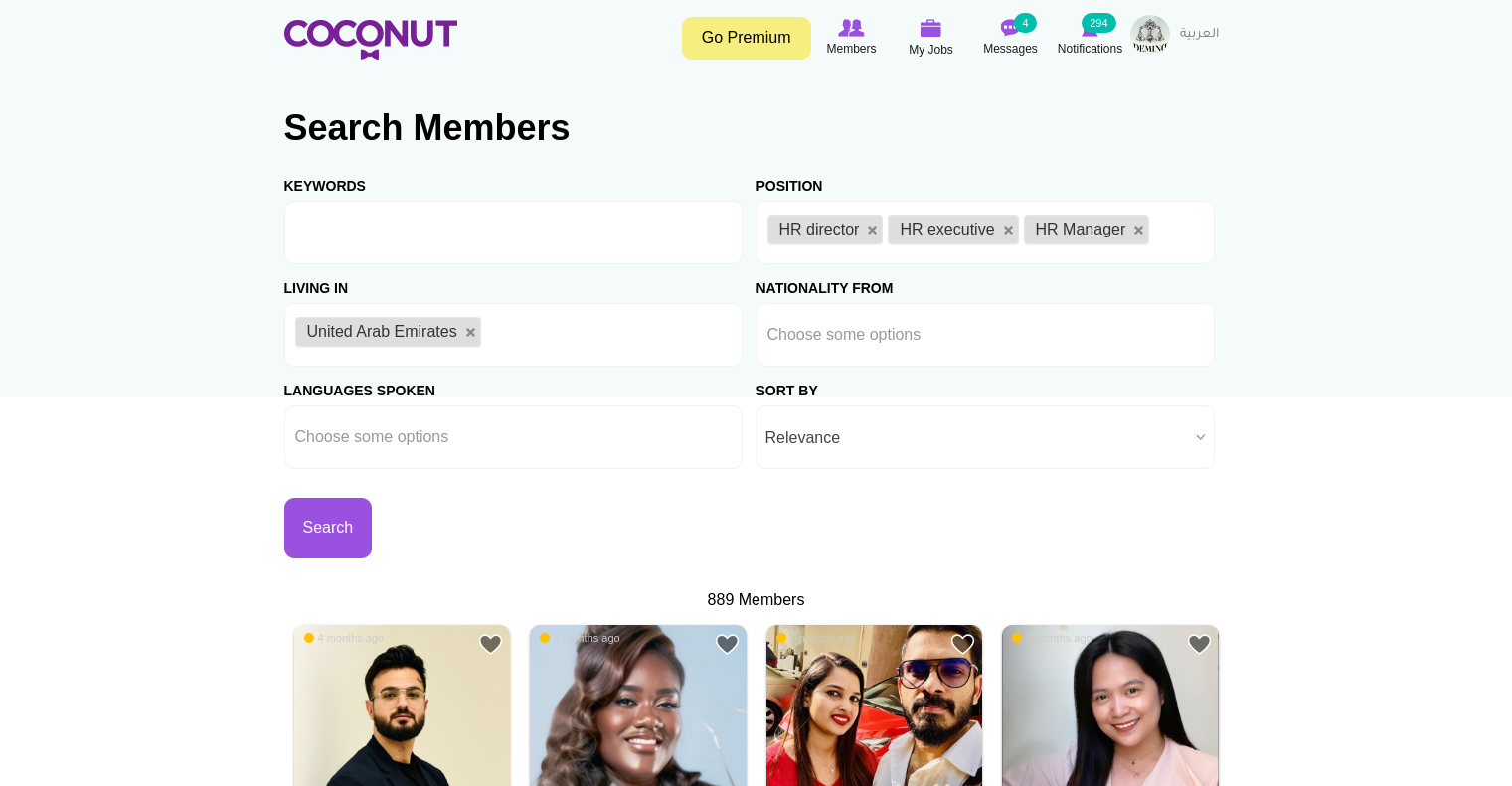 scroll, scrollTop: 0, scrollLeft: 0, axis: both 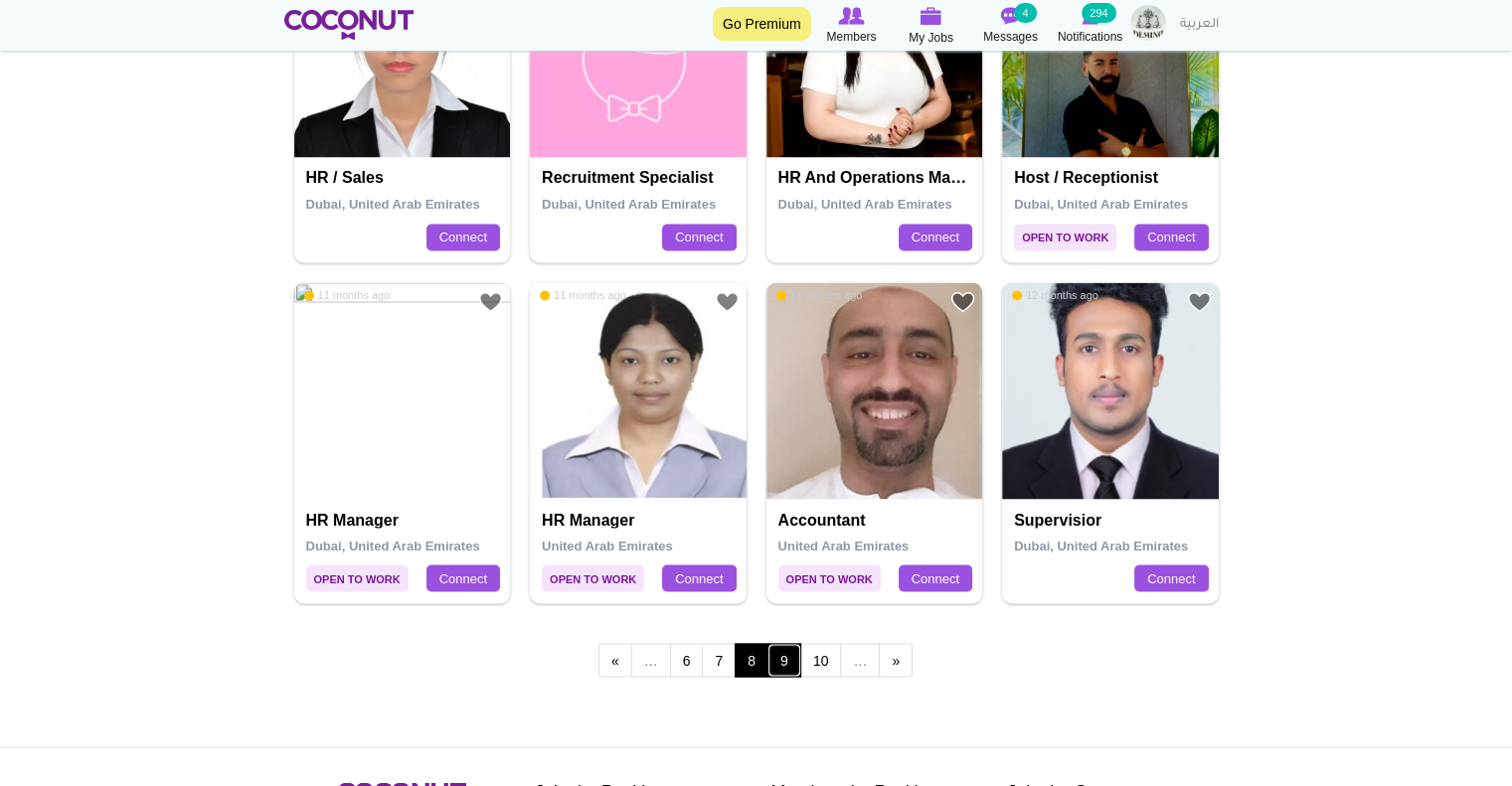 click on "9" at bounding box center (784, 660) 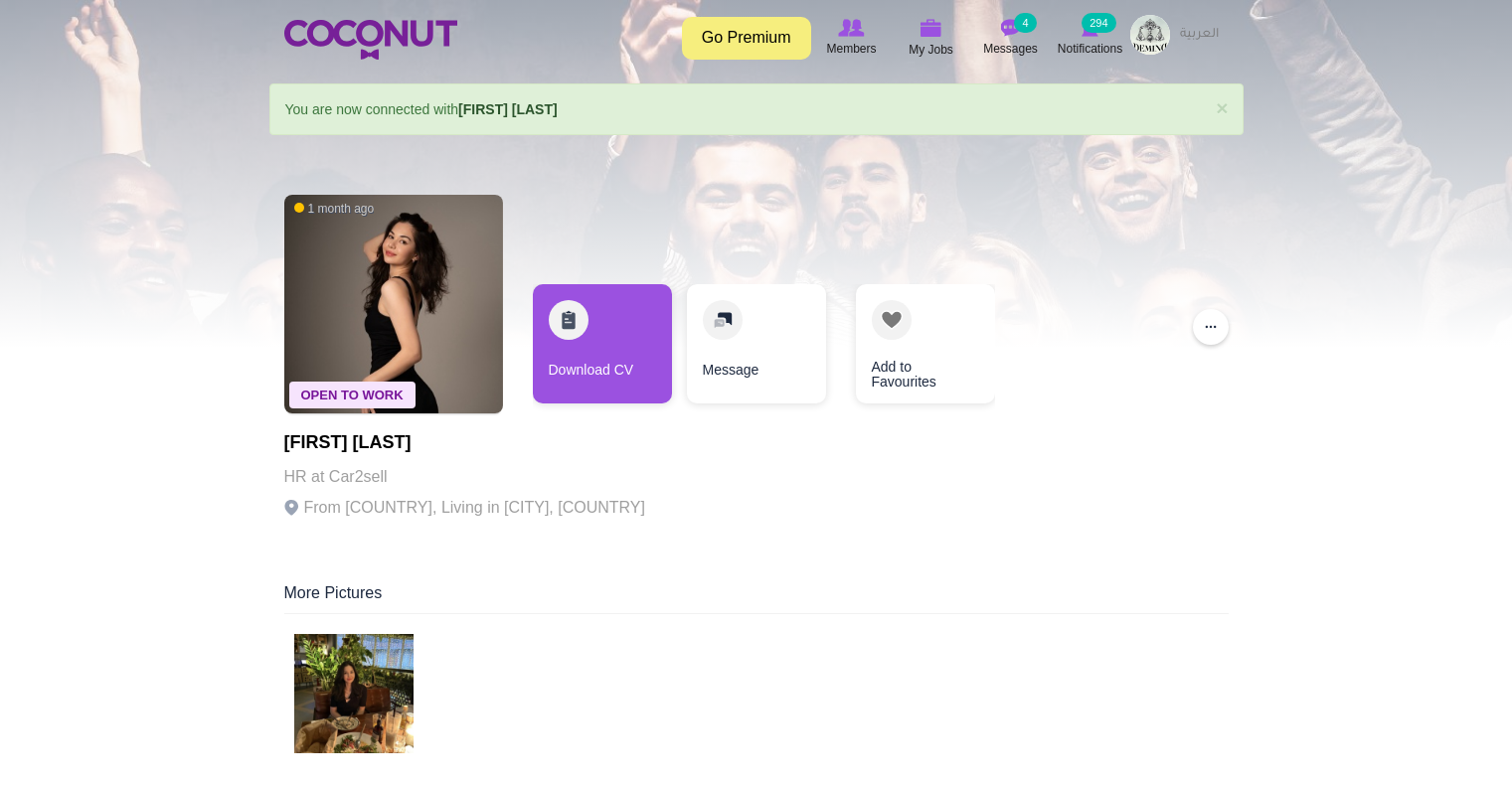 scroll, scrollTop: 0, scrollLeft: 0, axis: both 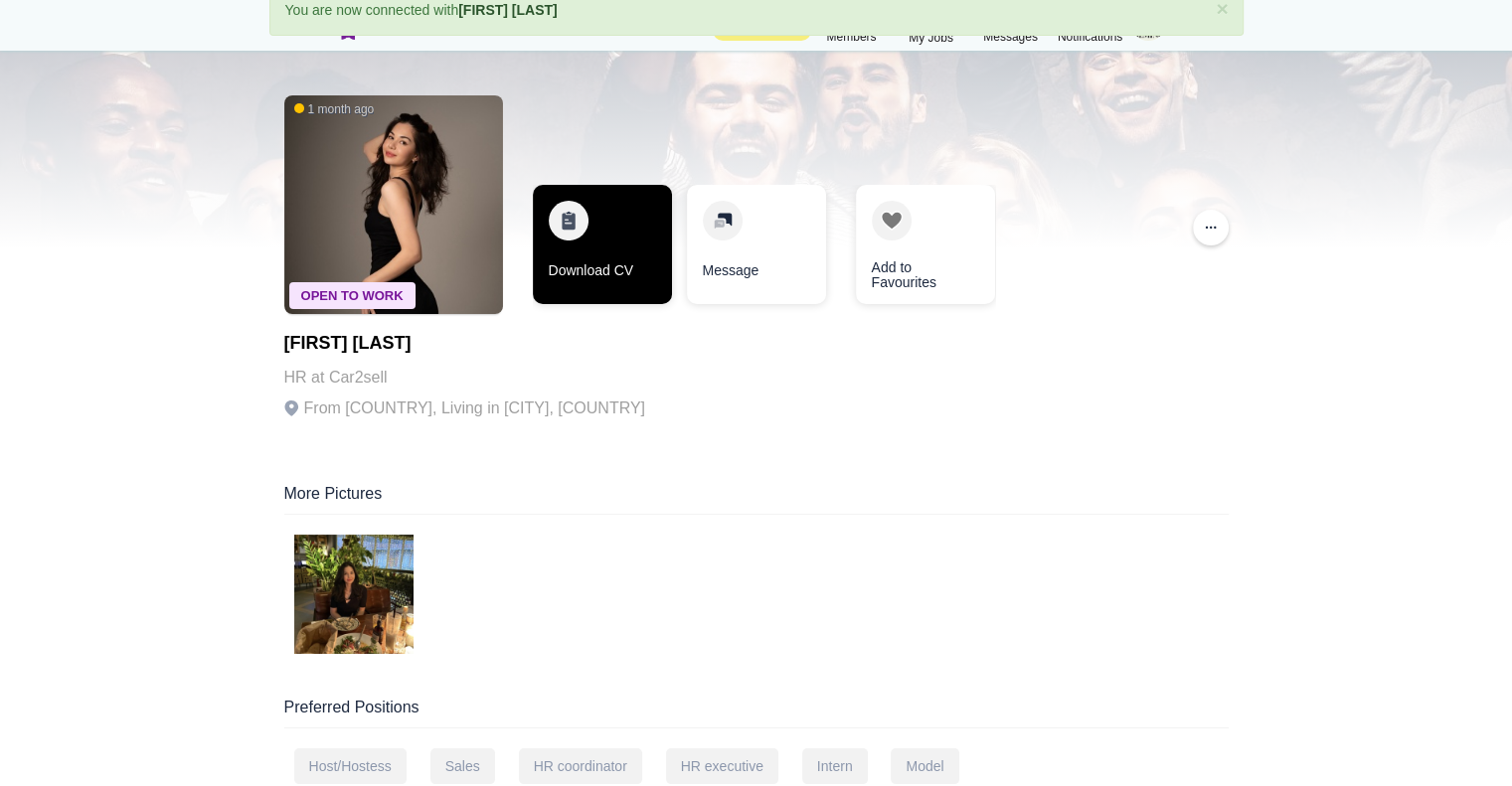 click on "Download CV" at bounding box center (602, 244) 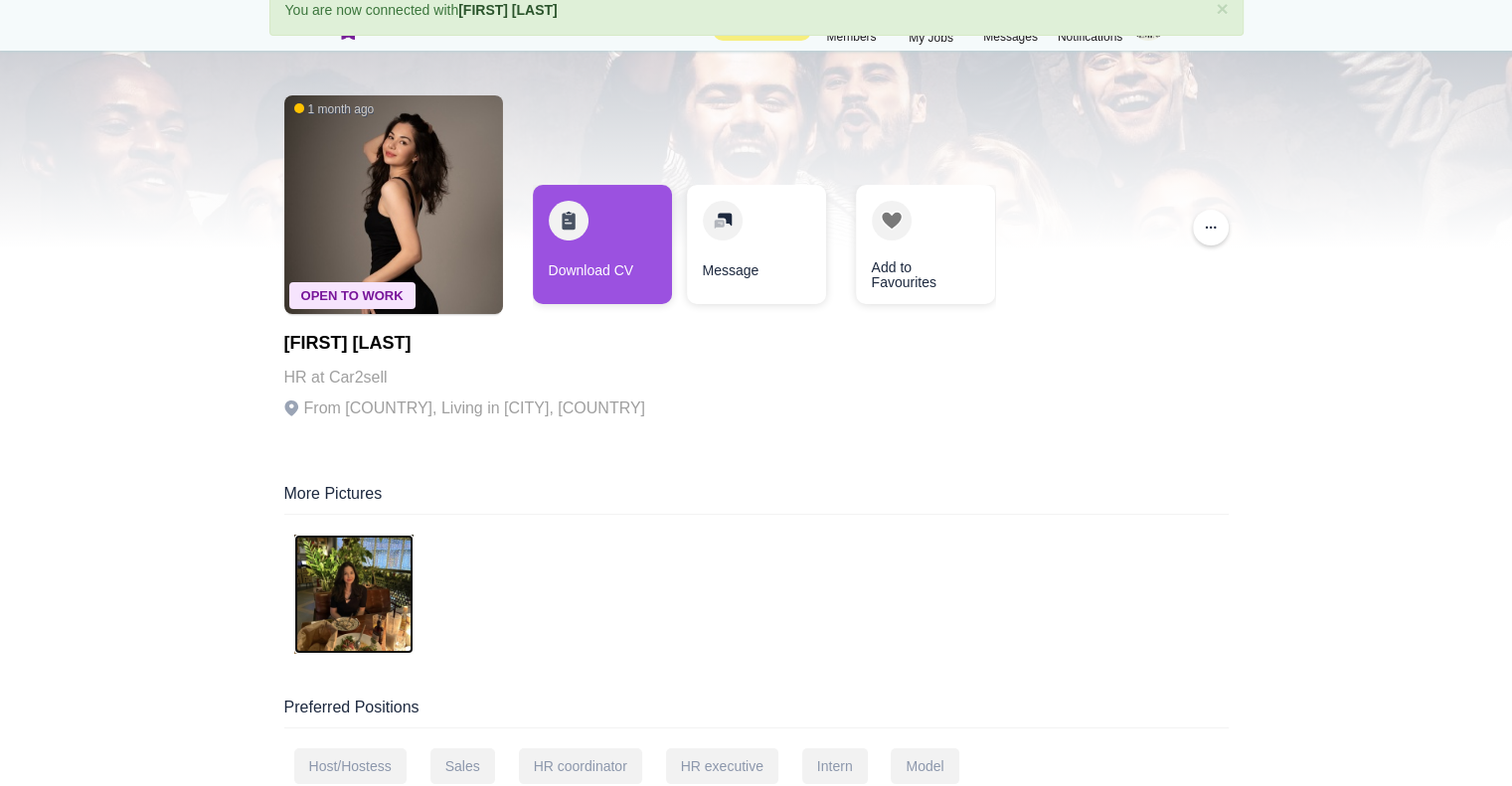 click at bounding box center [354, 594] 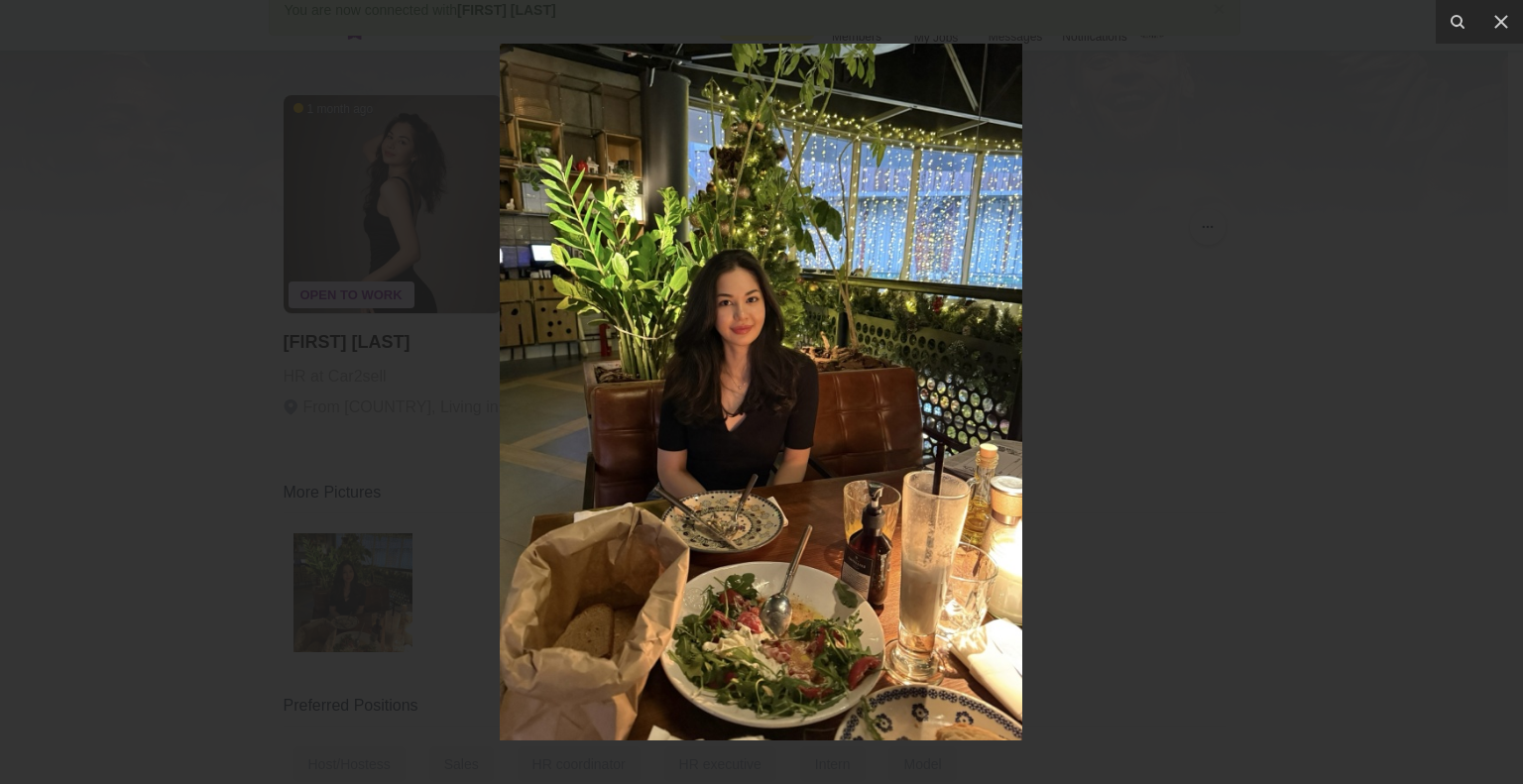 click at bounding box center (762, 392) 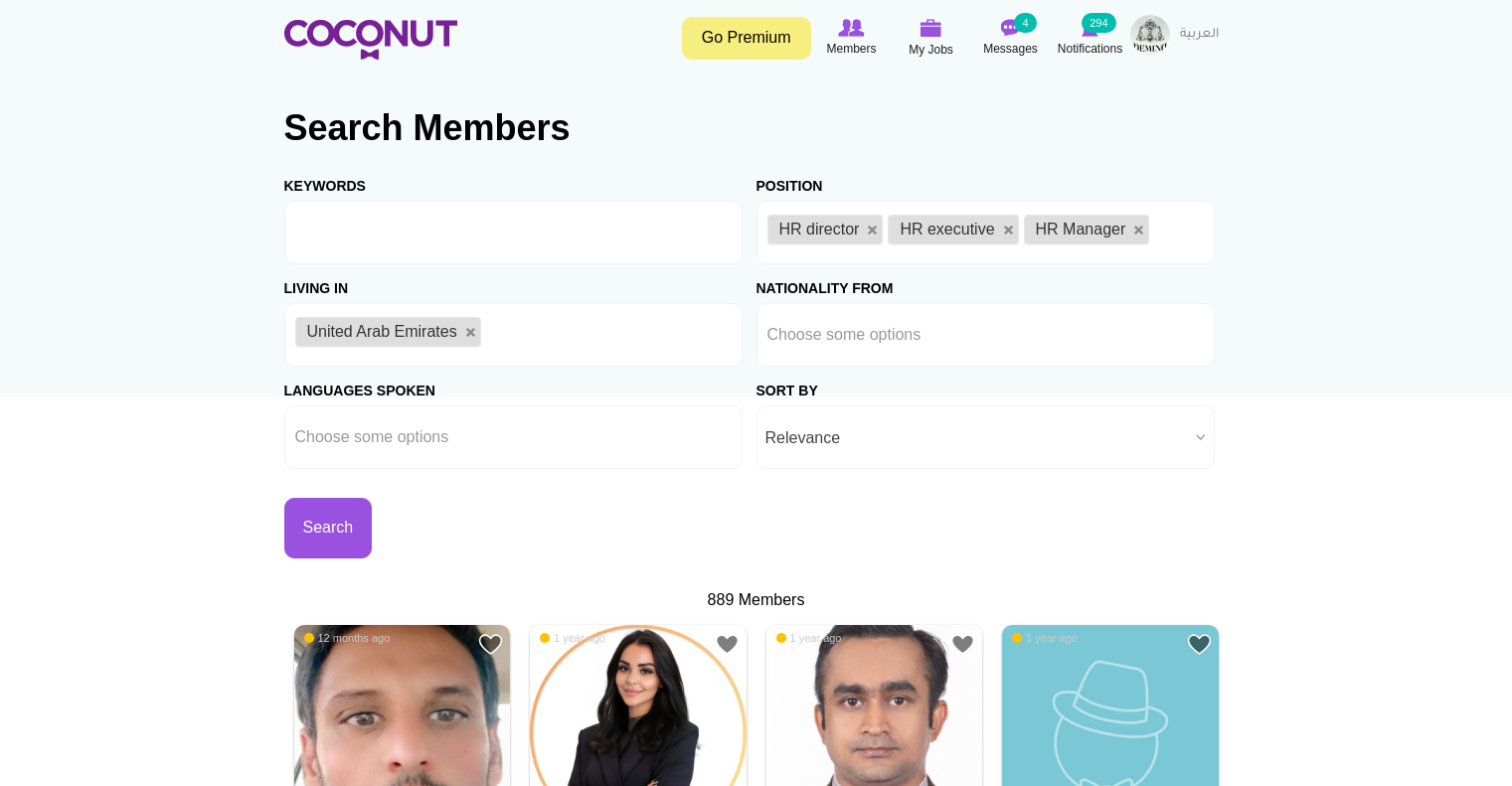 scroll, scrollTop: 0, scrollLeft: 0, axis: both 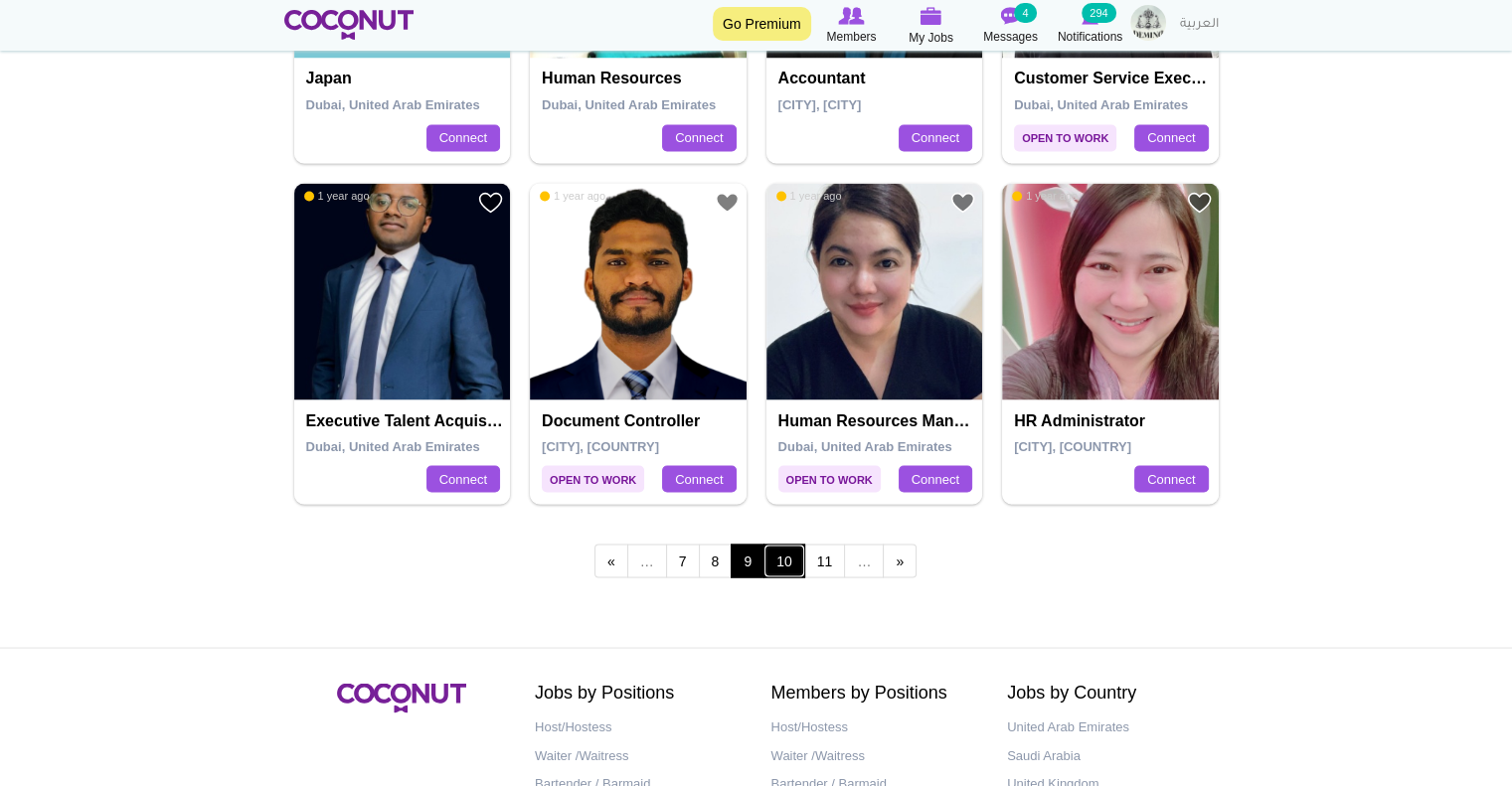 click on "10" at bounding box center (784, 560) 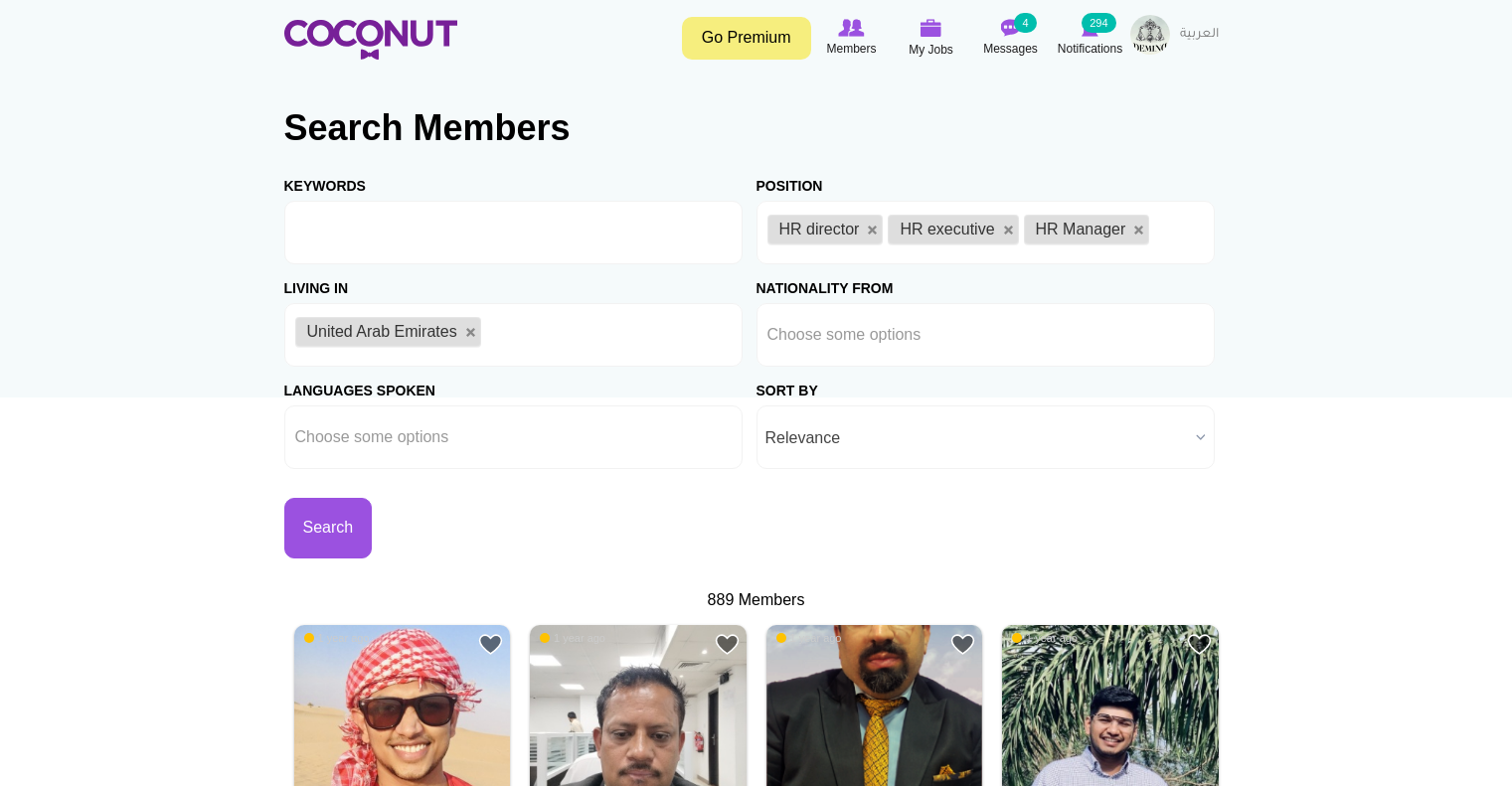 scroll, scrollTop: 0, scrollLeft: 0, axis: both 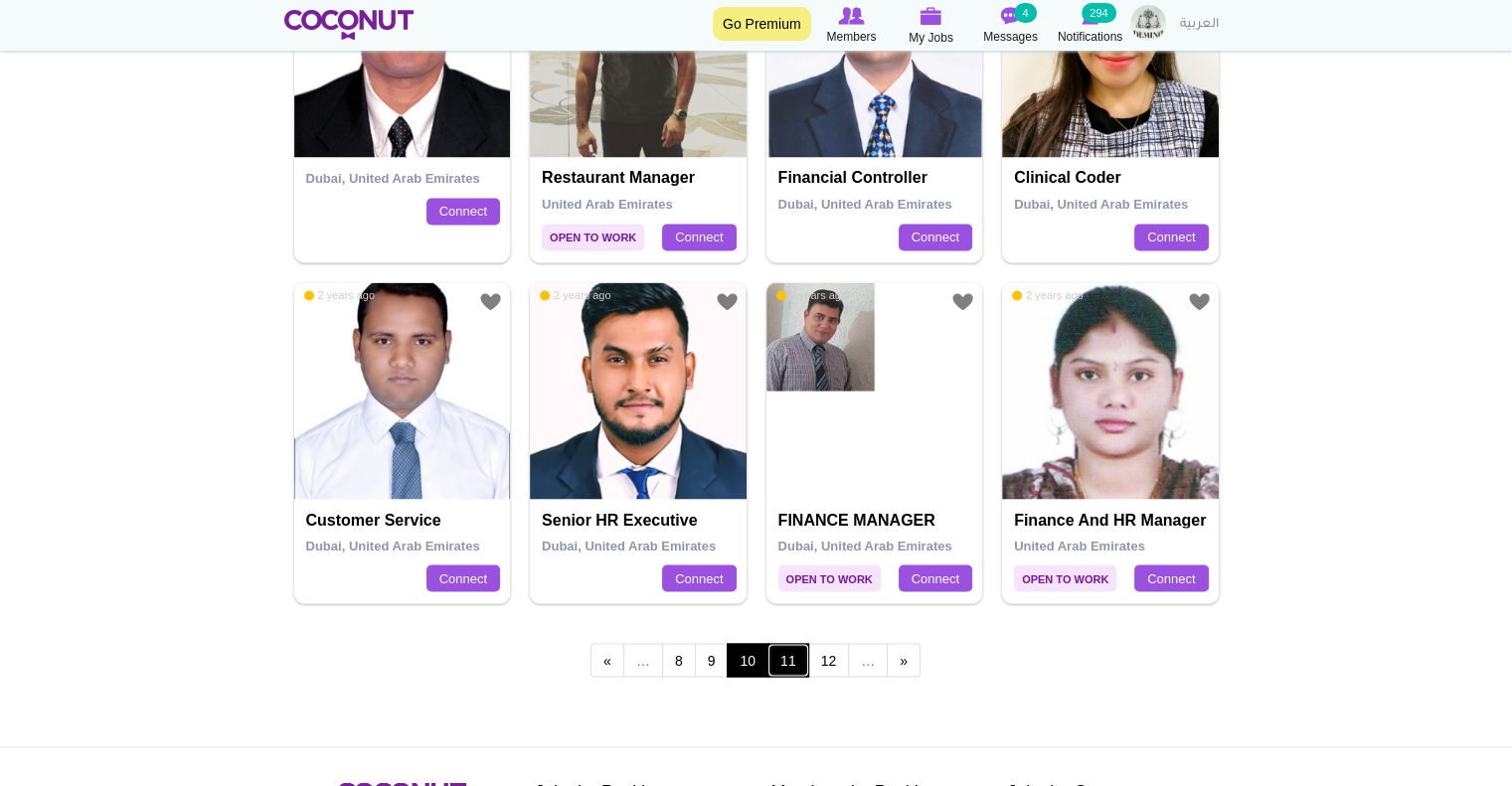 click on "11" at bounding box center [788, 660] 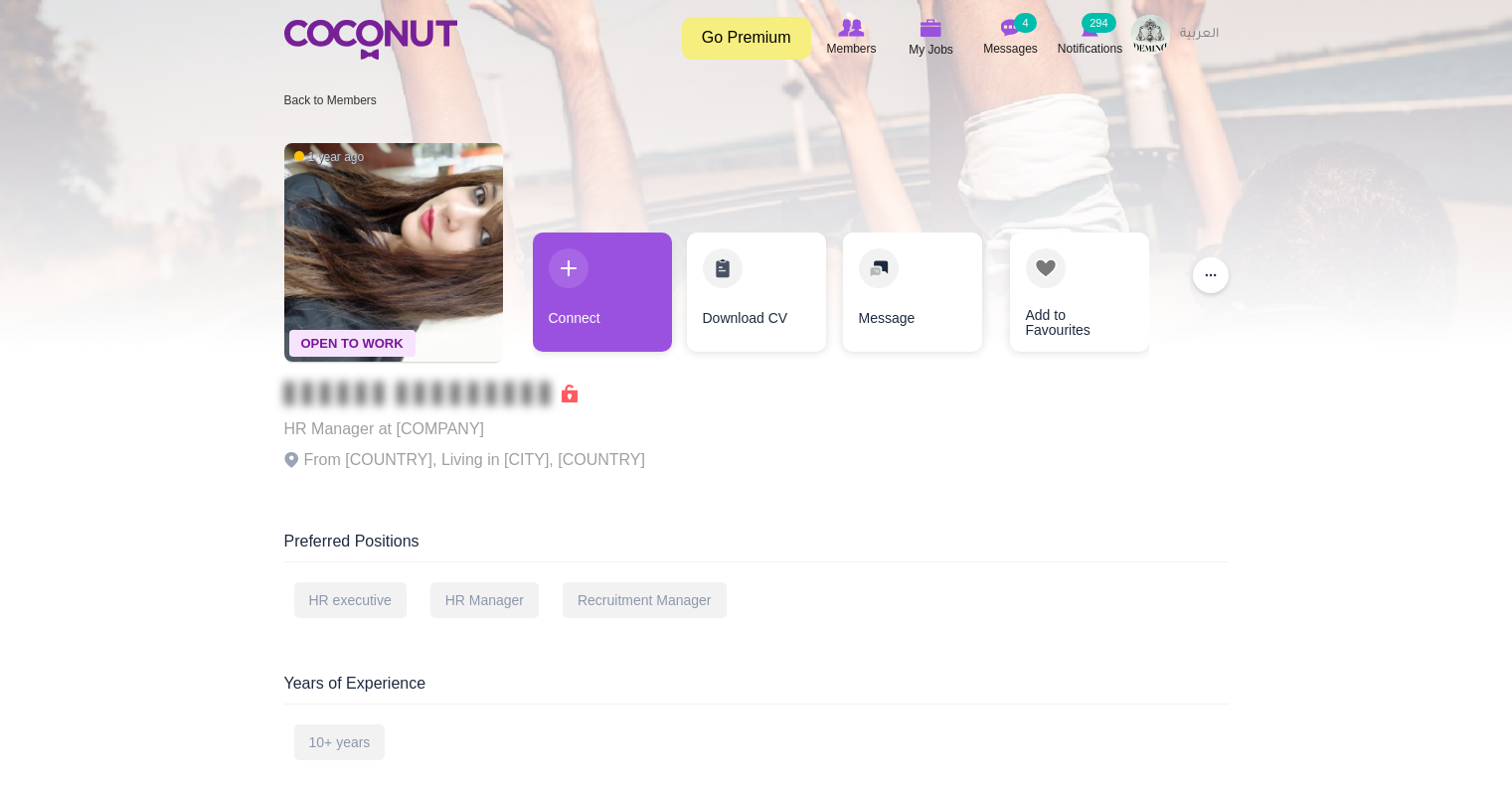 scroll, scrollTop: 0, scrollLeft: 0, axis: both 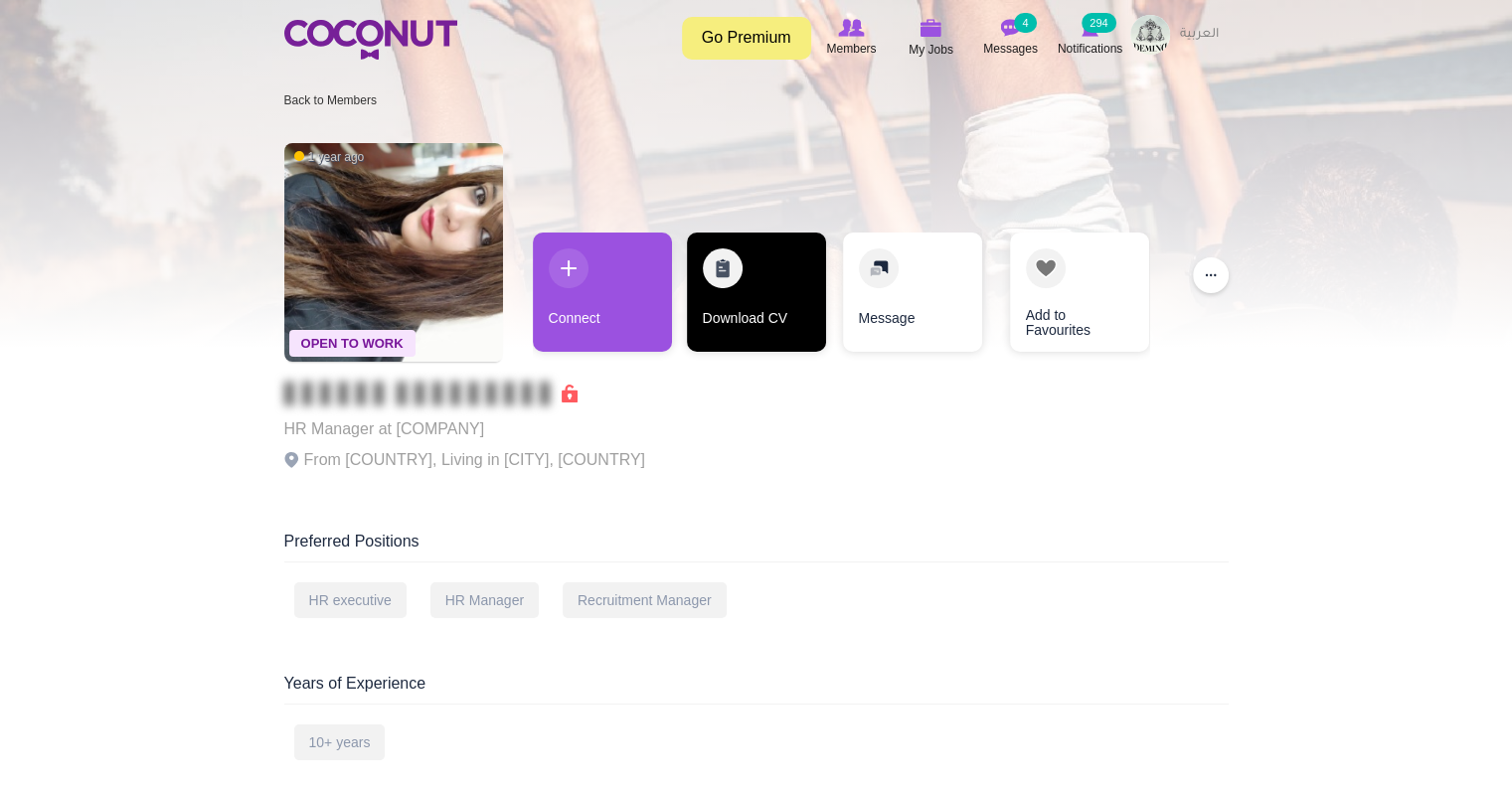 click on "Download CV" at bounding box center [756, 292] 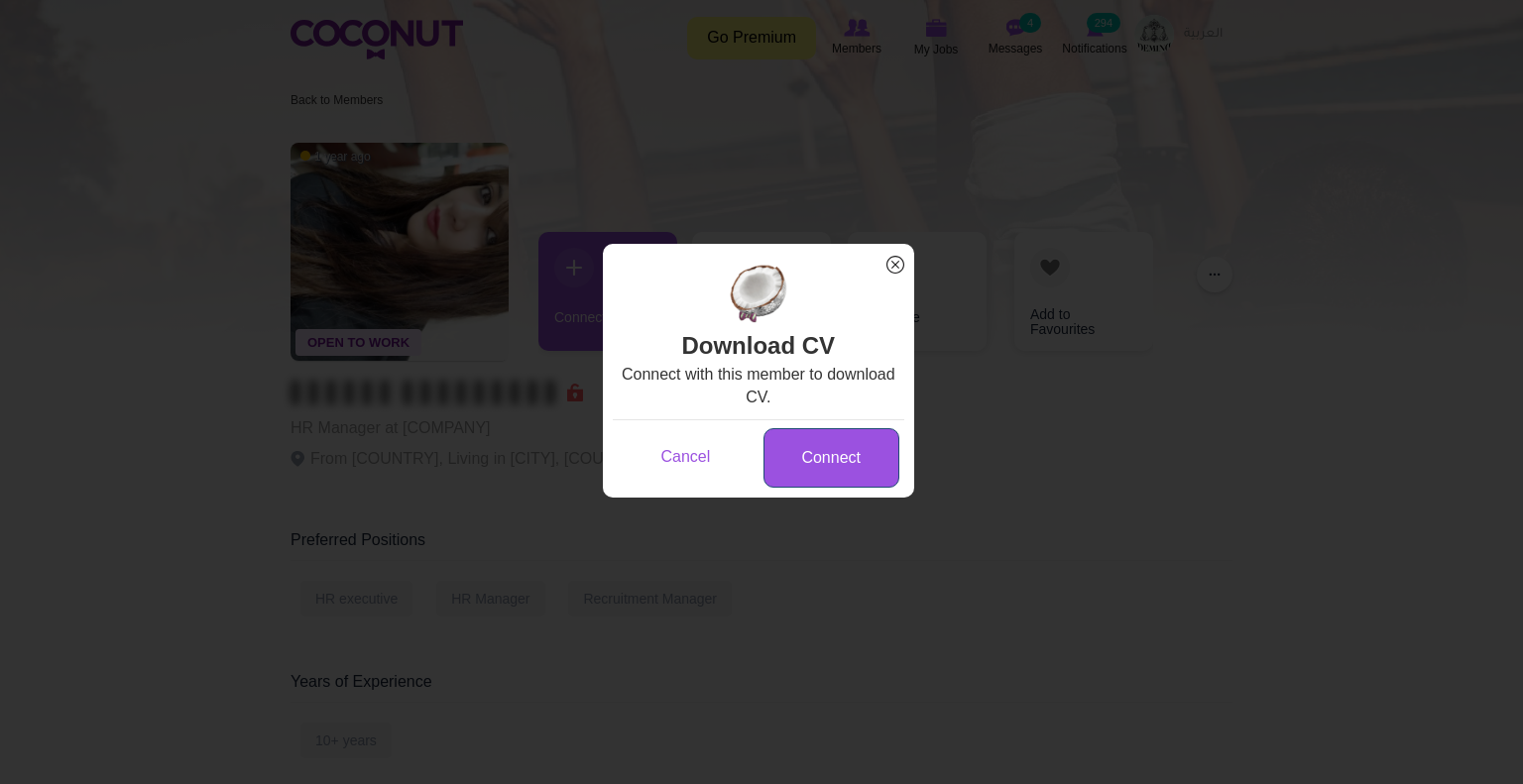 click on "Connect" at bounding box center [831, 458] 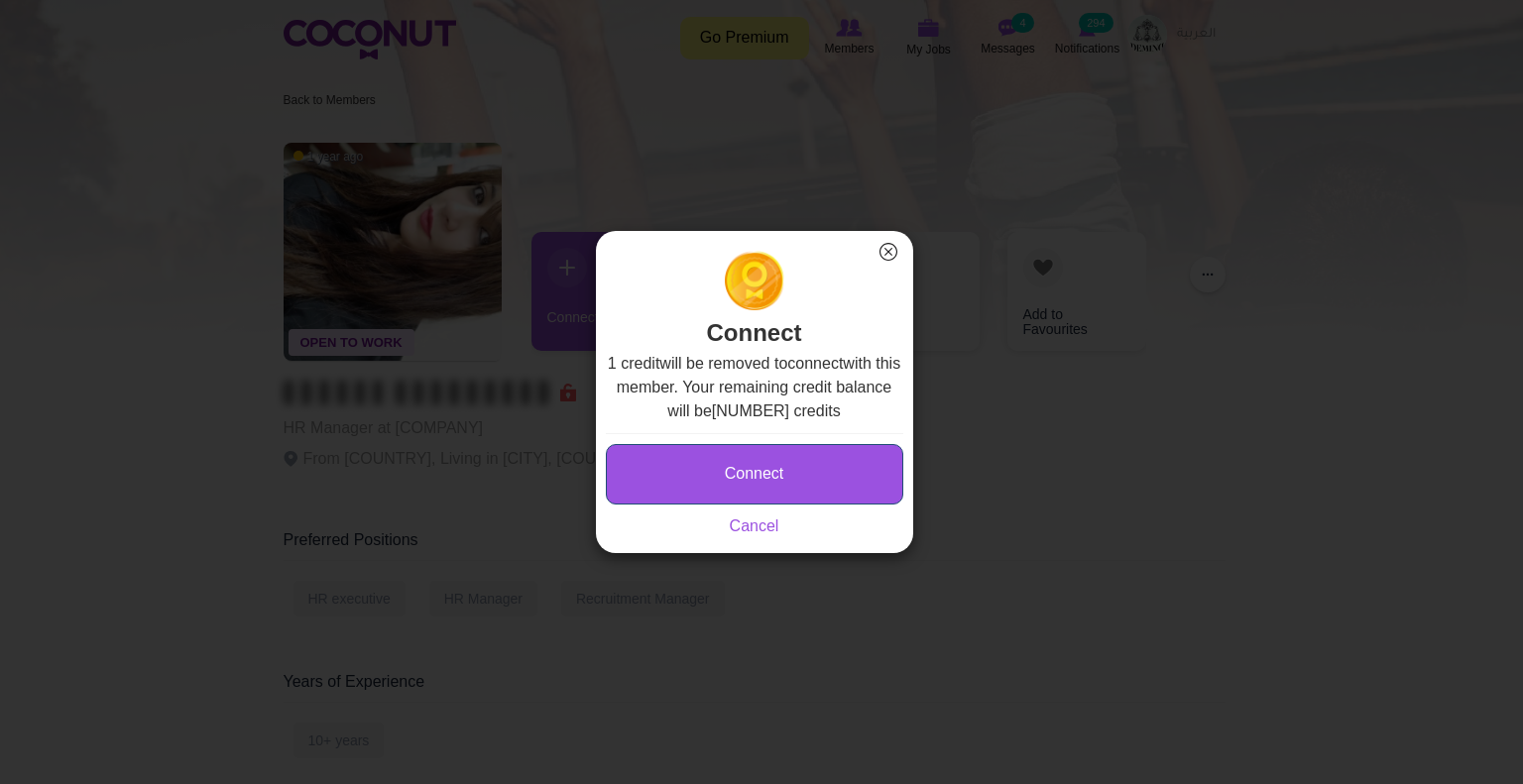 click on "Connect" at bounding box center (755, 474) 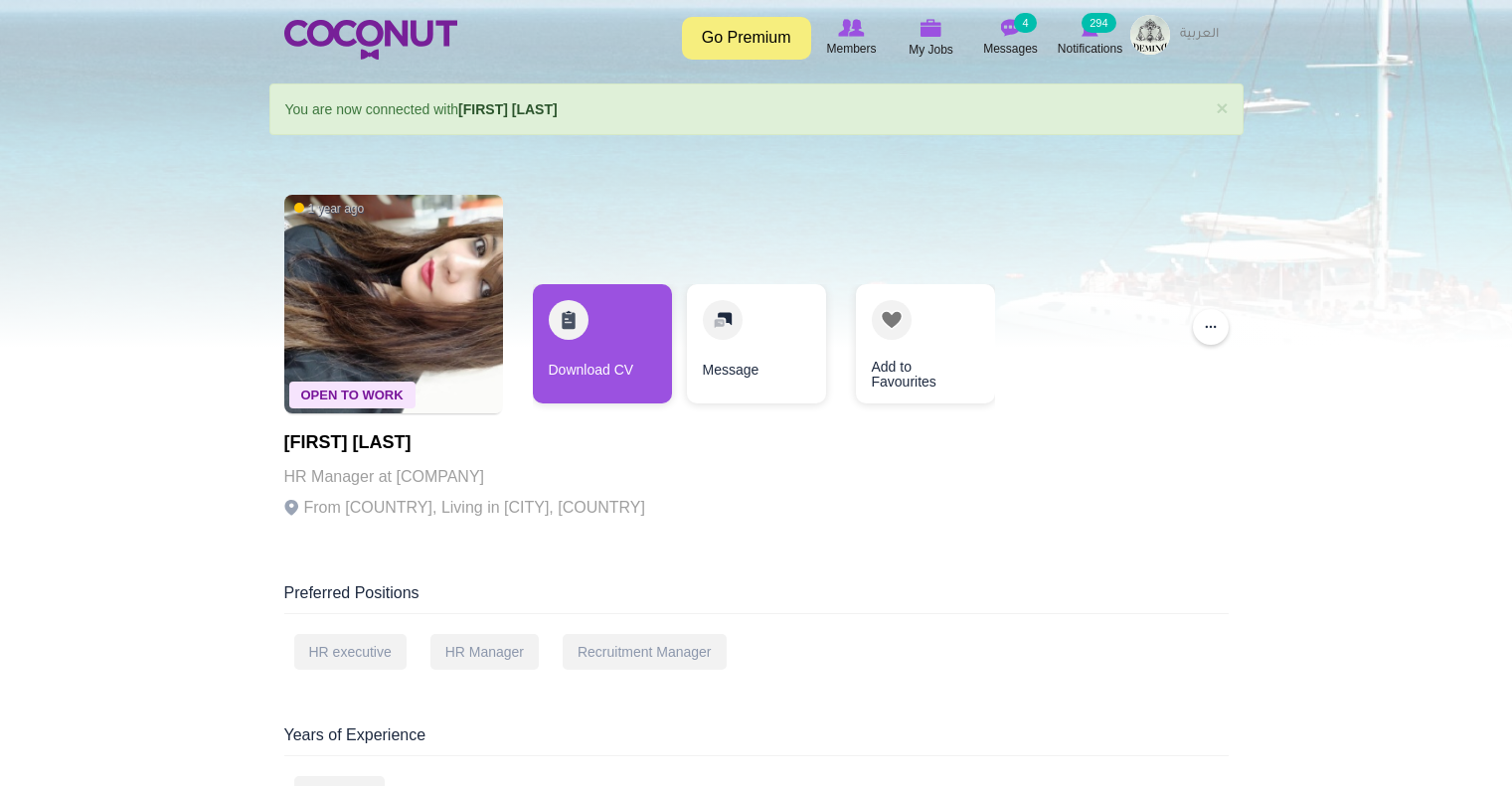 scroll, scrollTop: 0, scrollLeft: 0, axis: both 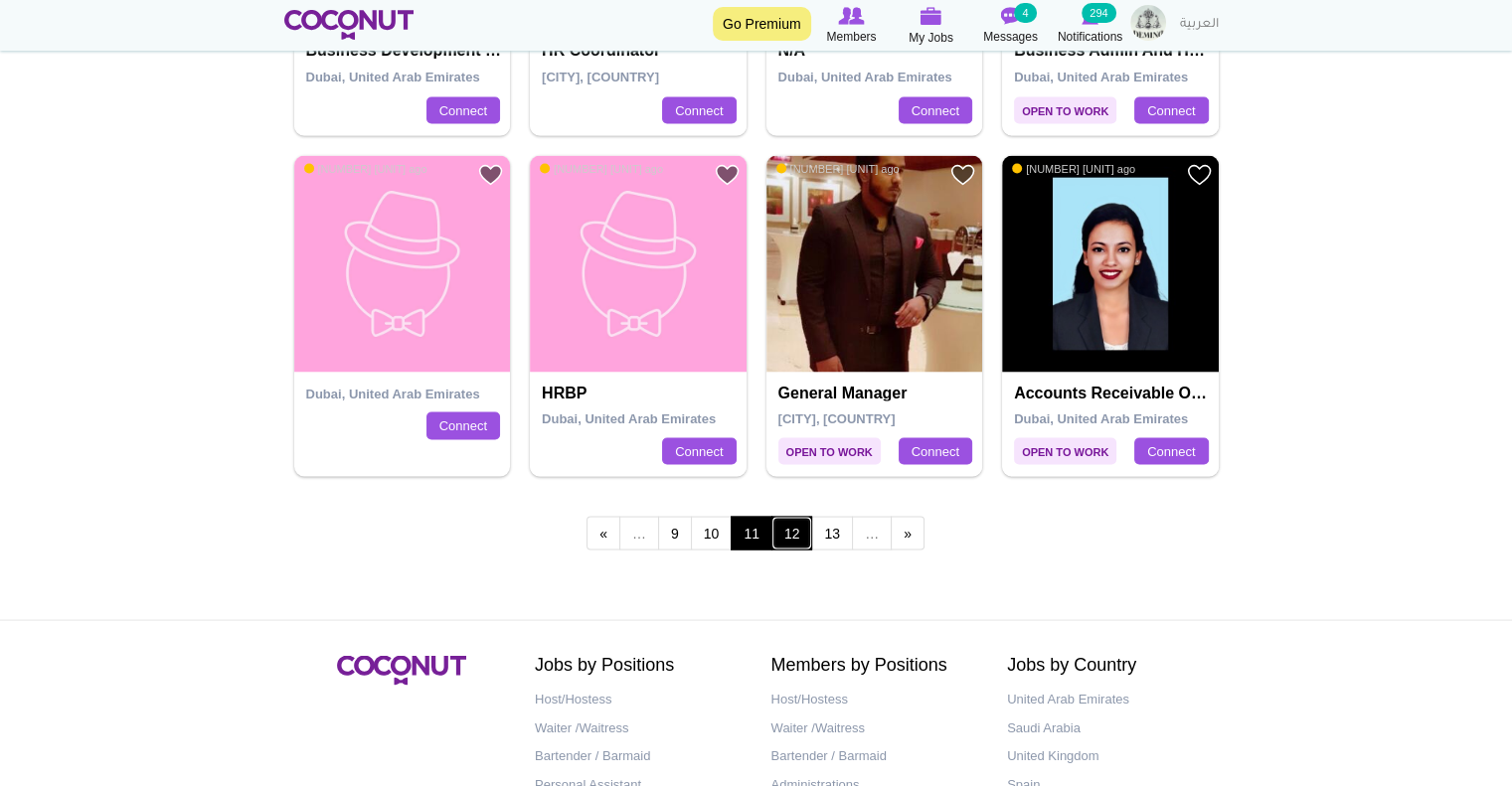 click on "12" at bounding box center [792, 533] 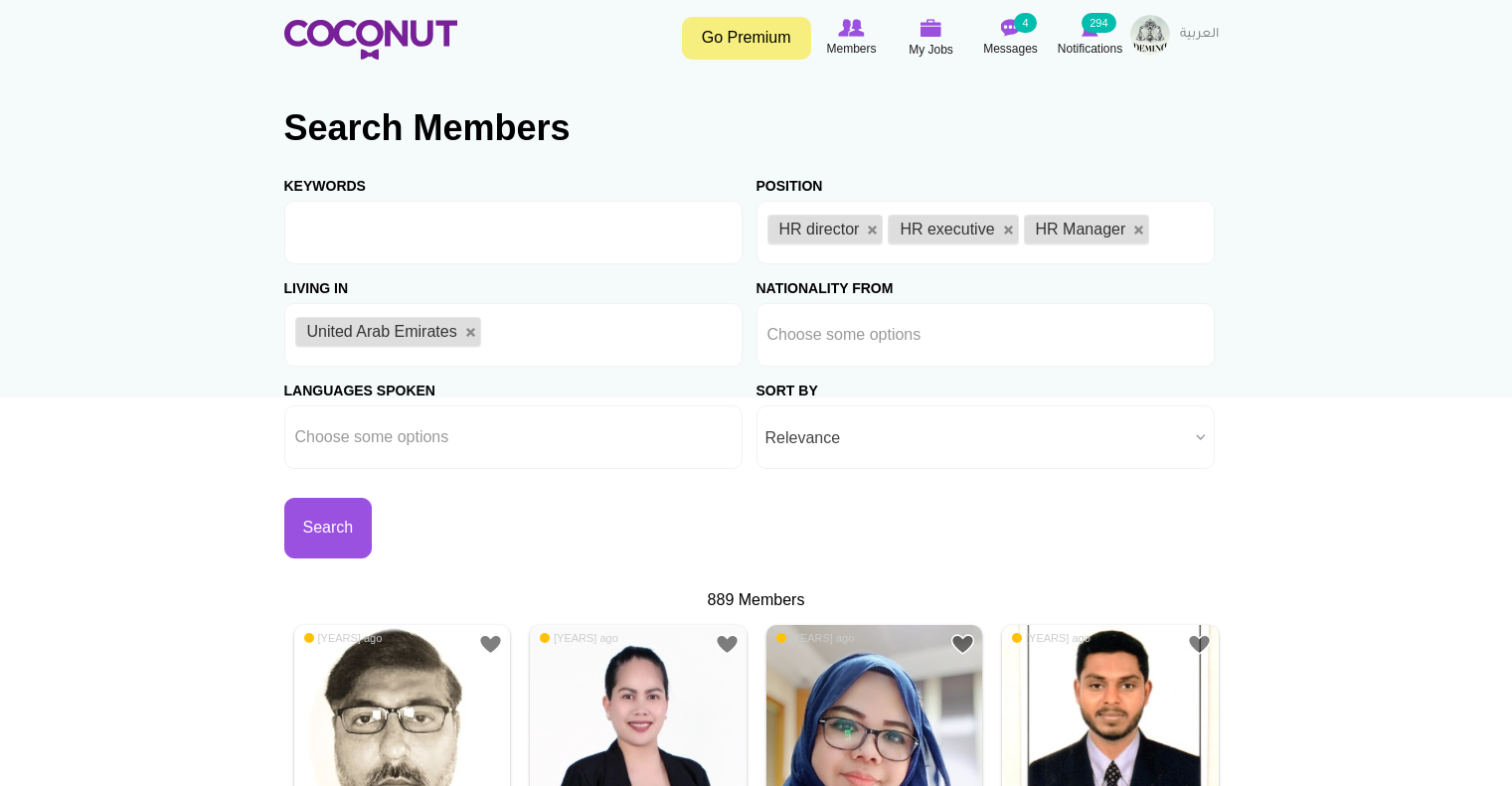 scroll, scrollTop: 0, scrollLeft: 0, axis: both 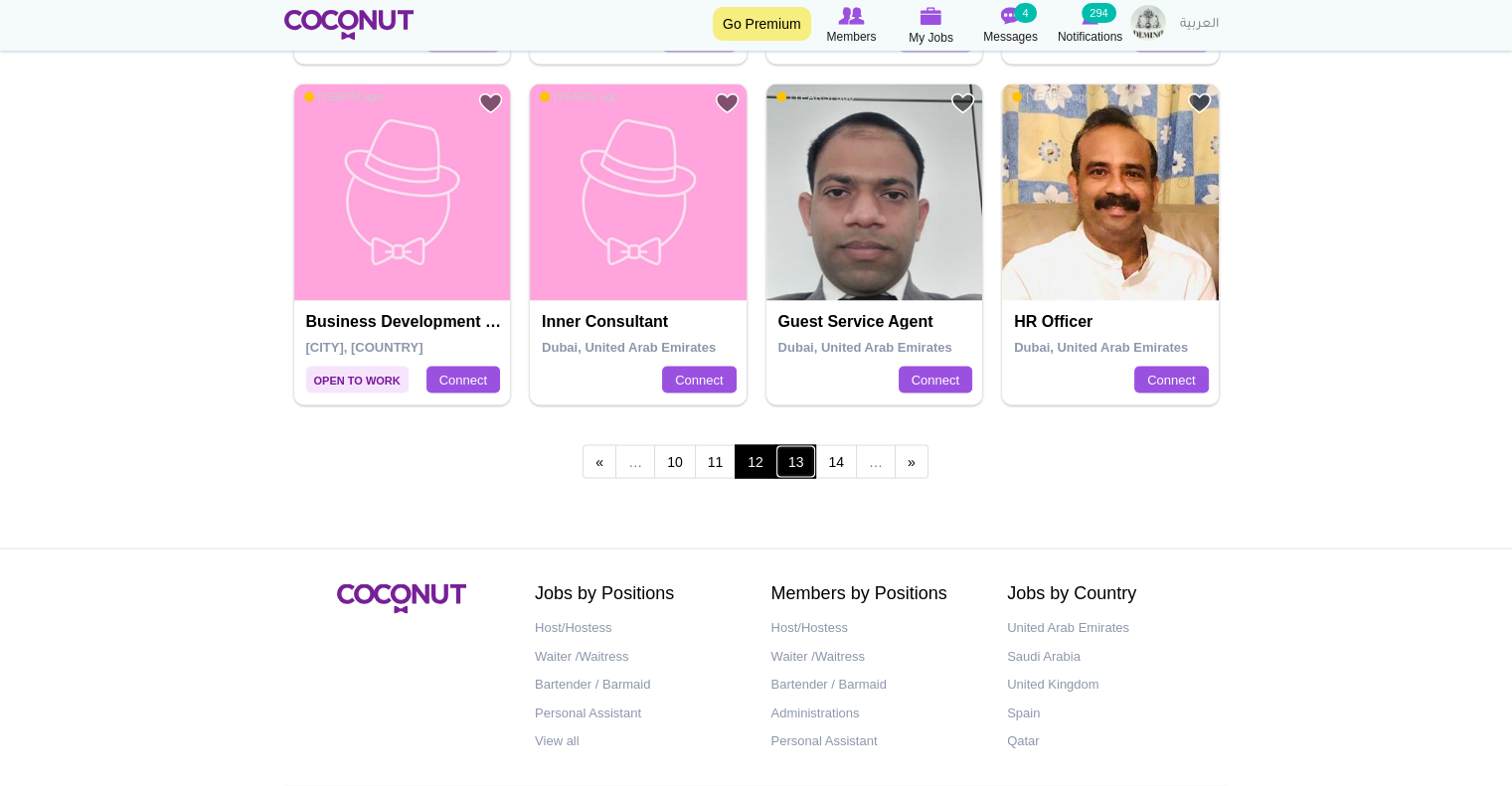 click on "13" at bounding box center (796, 461) 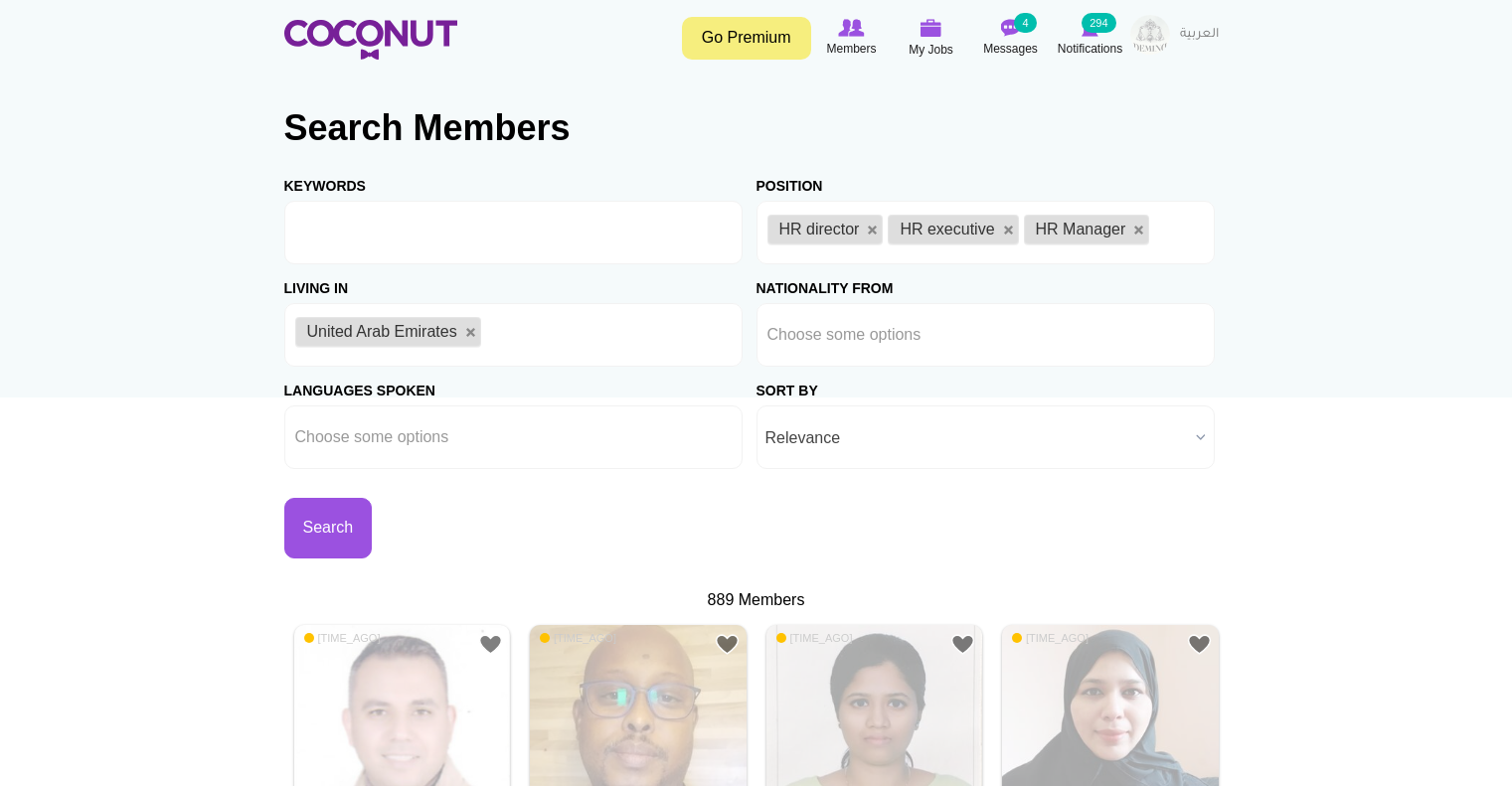 scroll, scrollTop: 0, scrollLeft: 0, axis: both 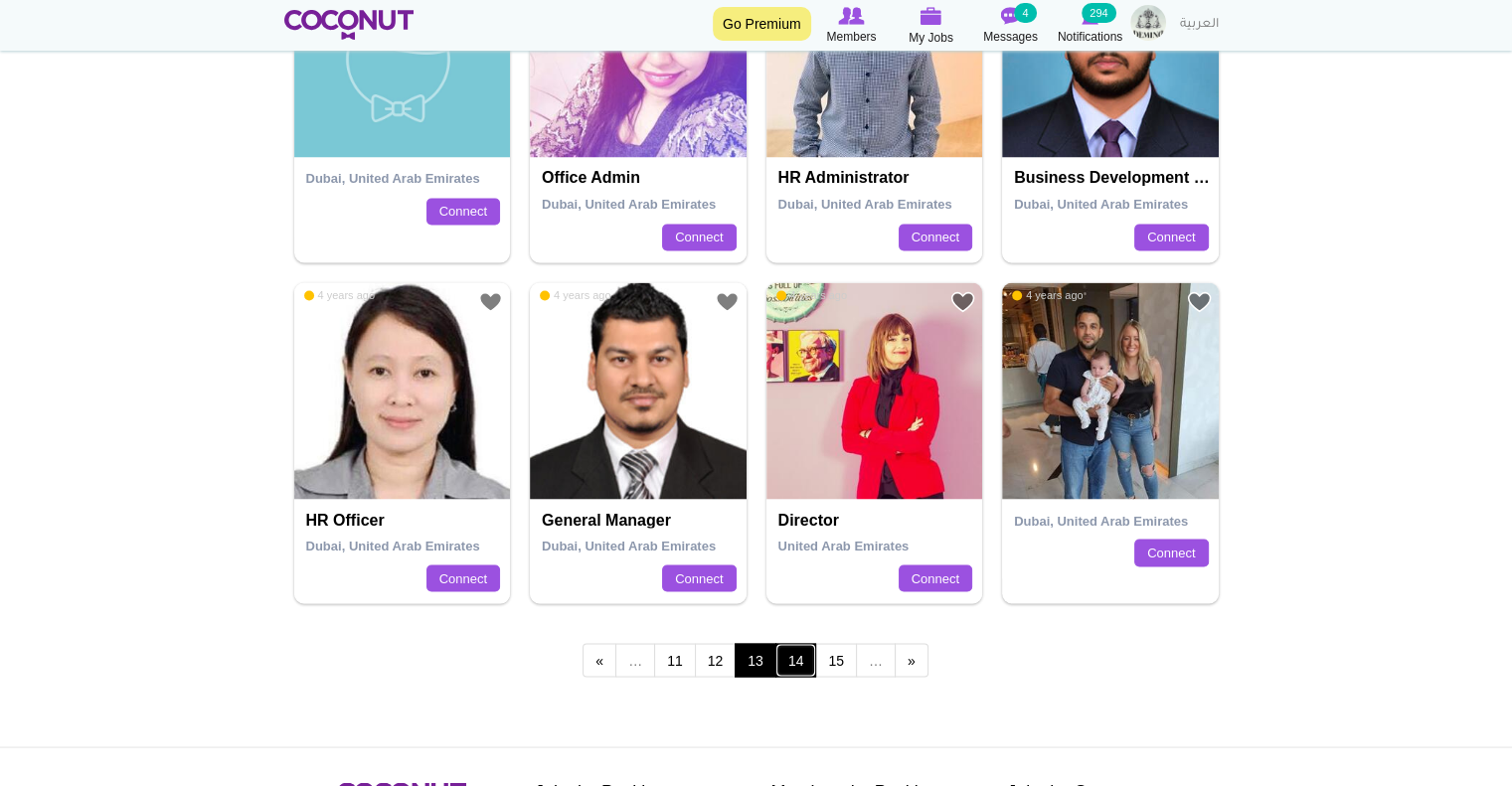 click on "14" at bounding box center (796, 660) 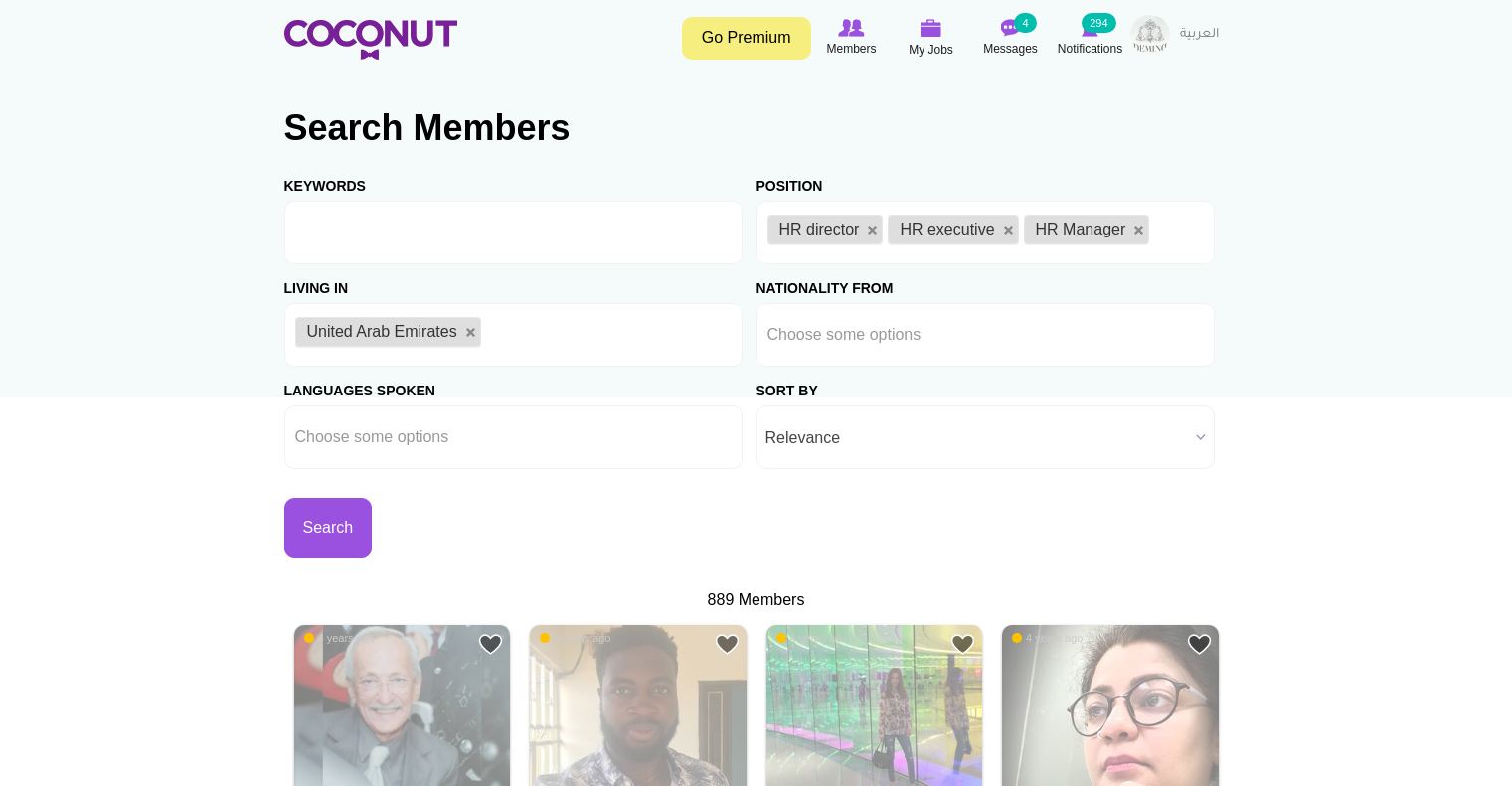 scroll, scrollTop: 0, scrollLeft: 0, axis: both 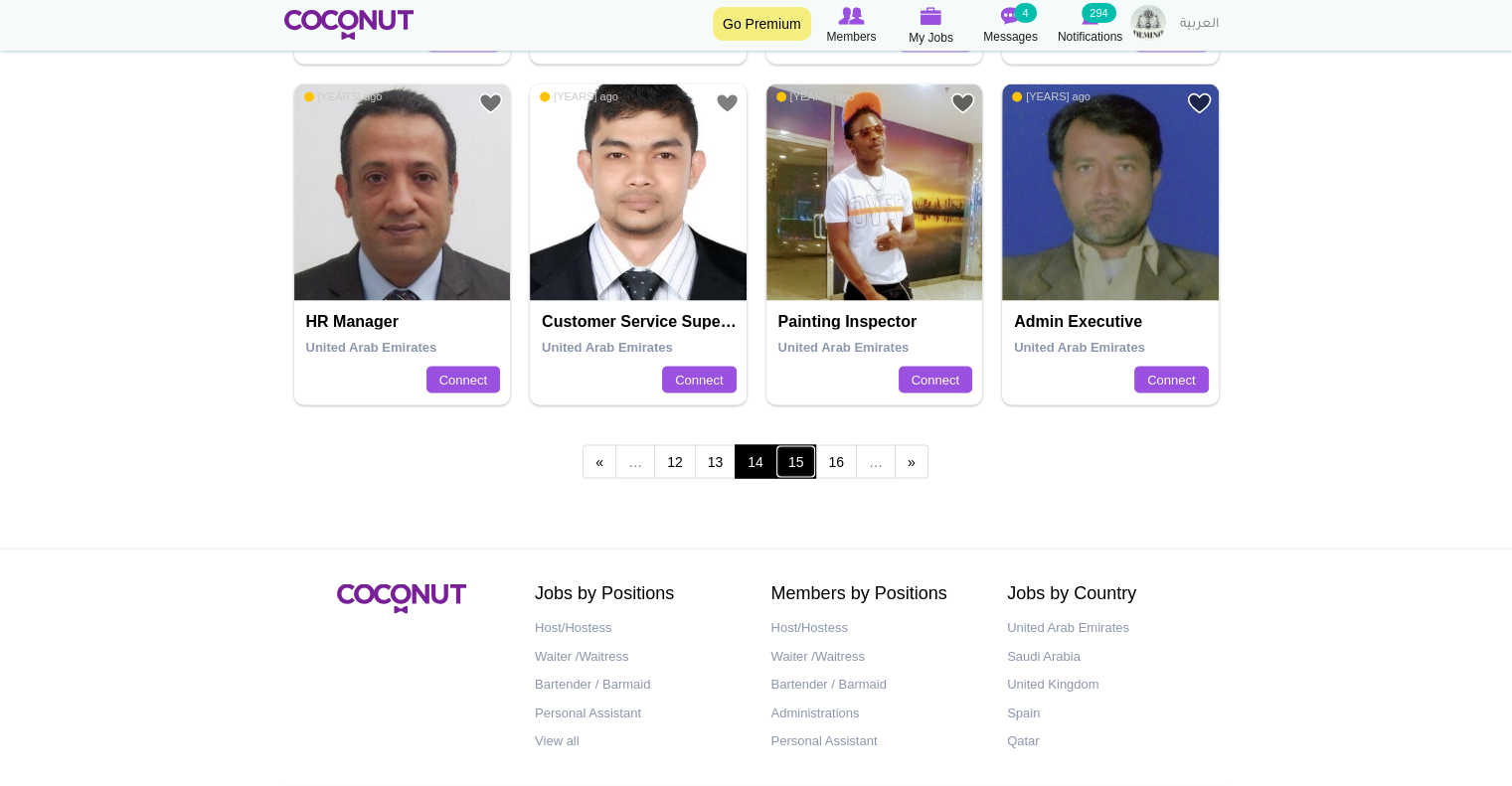 click on "15" at bounding box center [796, 461] 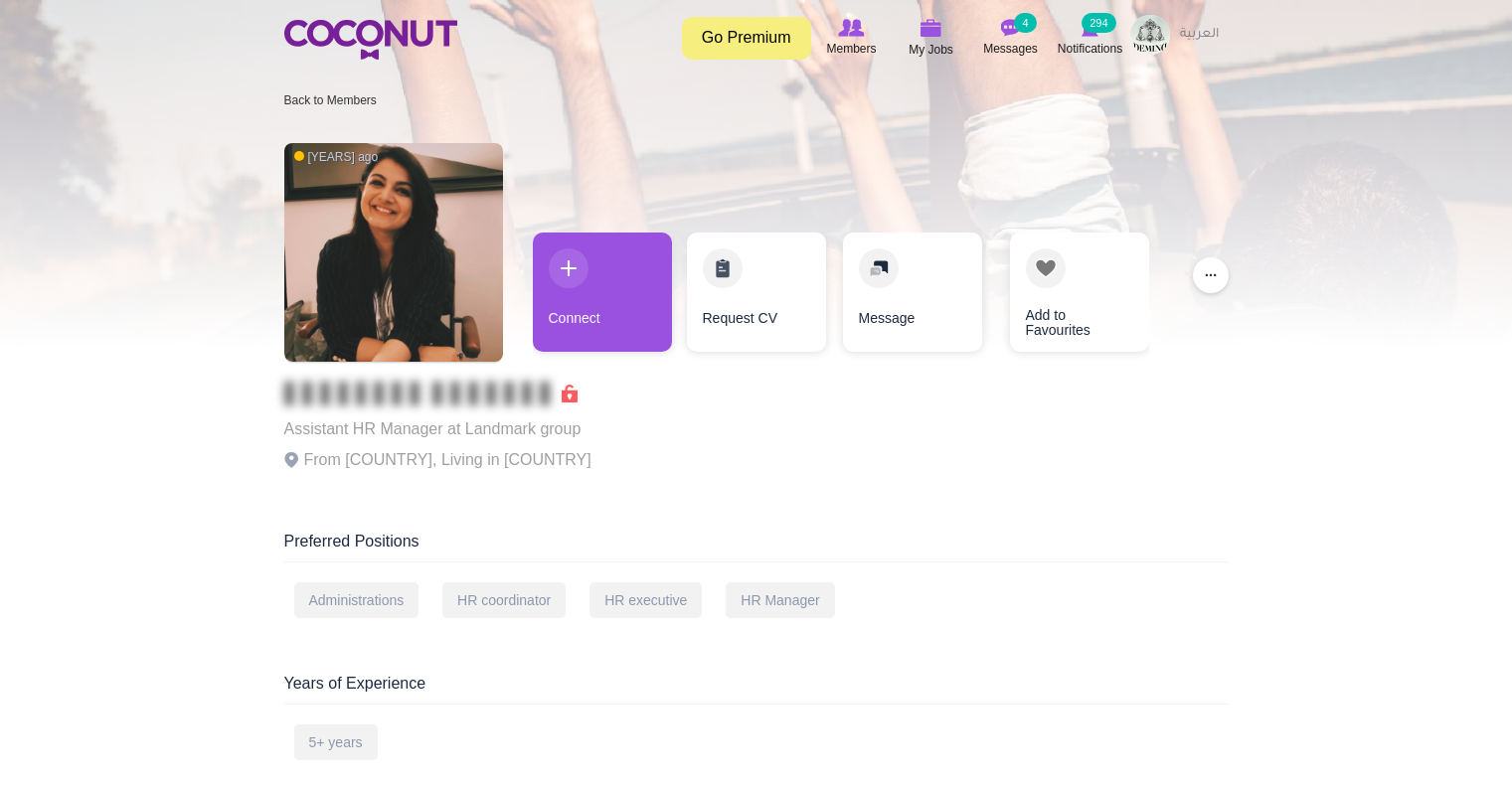 scroll, scrollTop: 0, scrollLeft: 0, axis: both 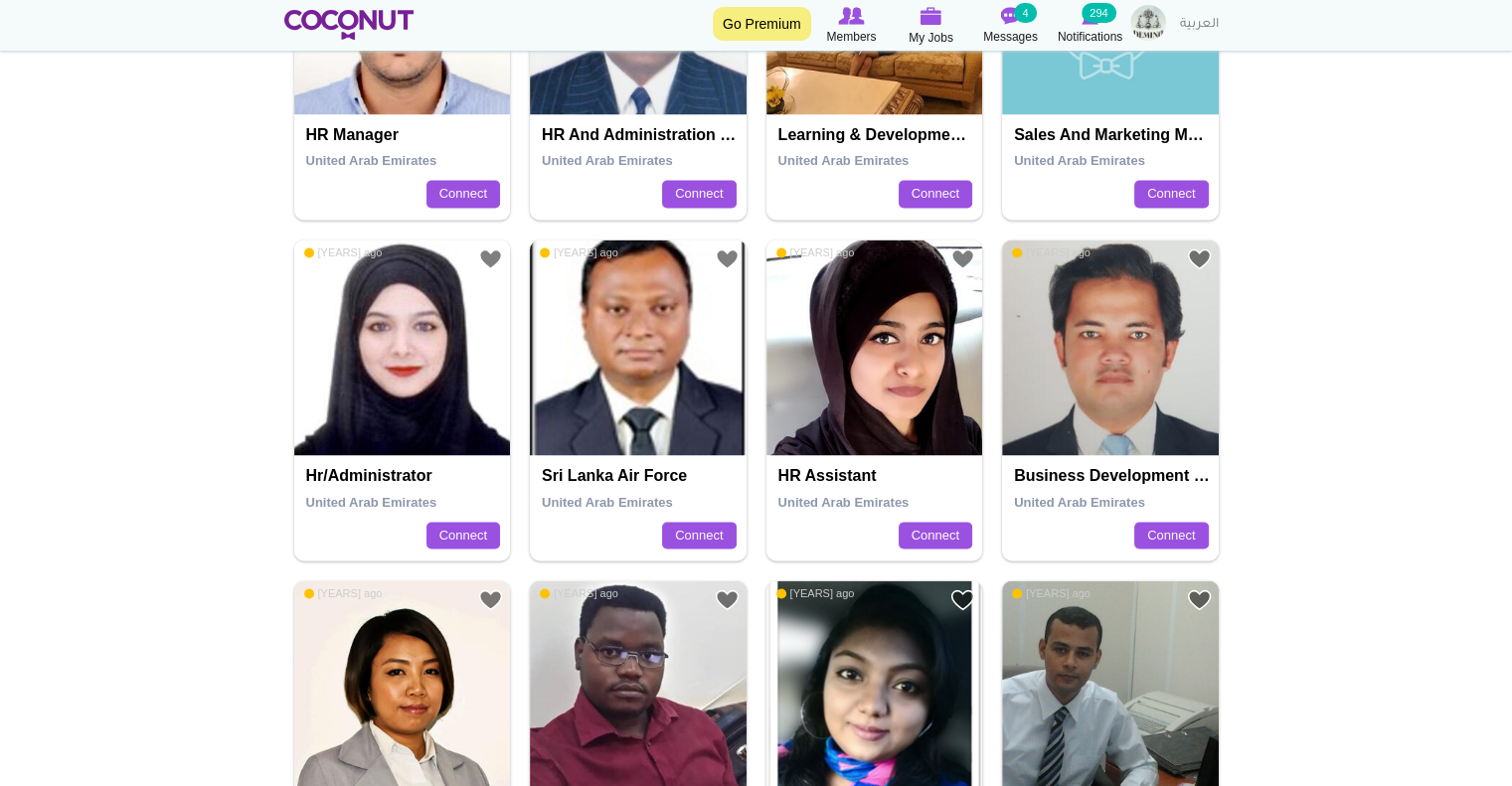 drag, startPoint x: 357, startPoint y: 328, endPoint x: 92, endPoint y: 344, distance: 265.48258 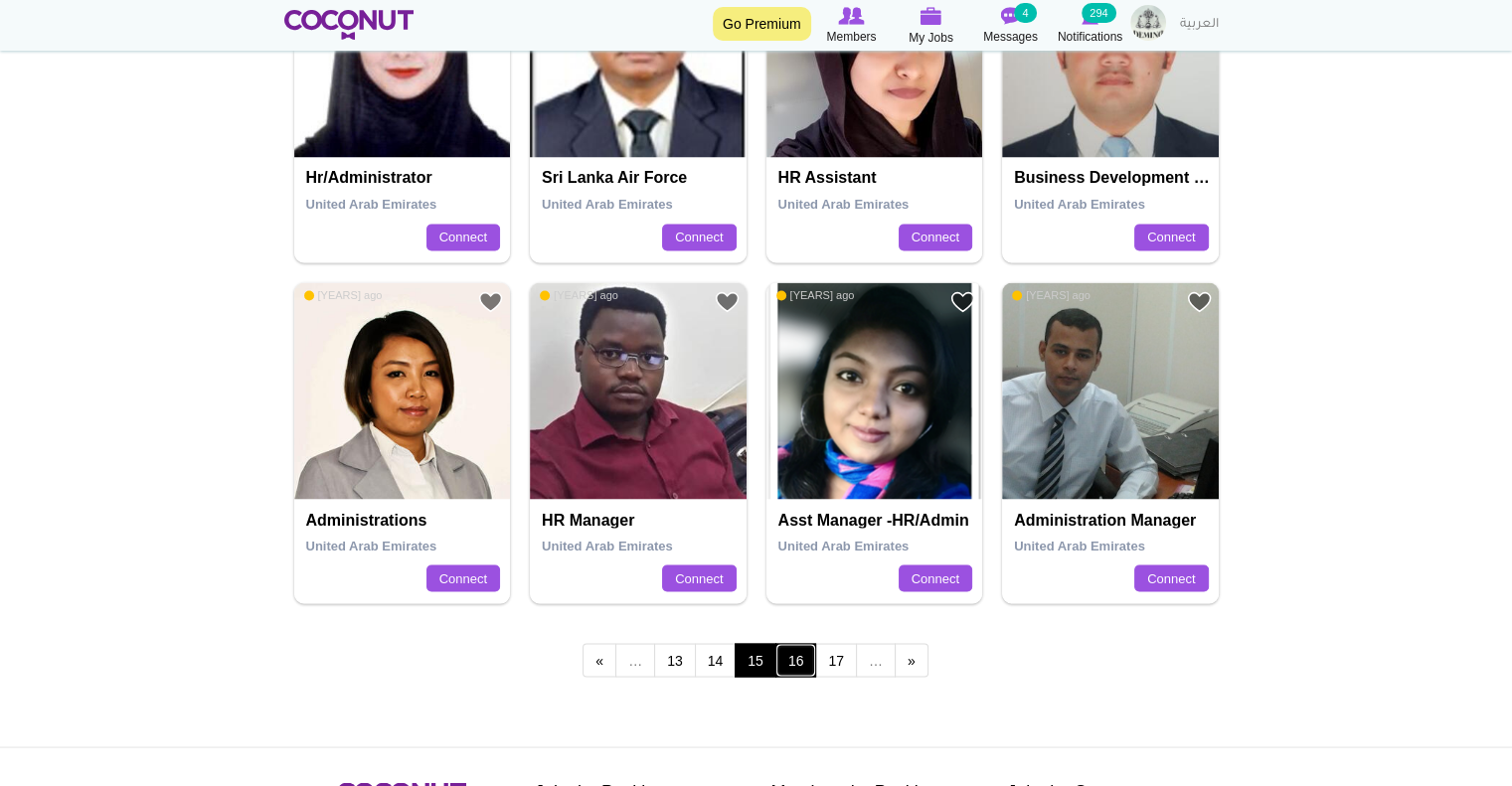 click on "16" at bounding box center (796, 660) 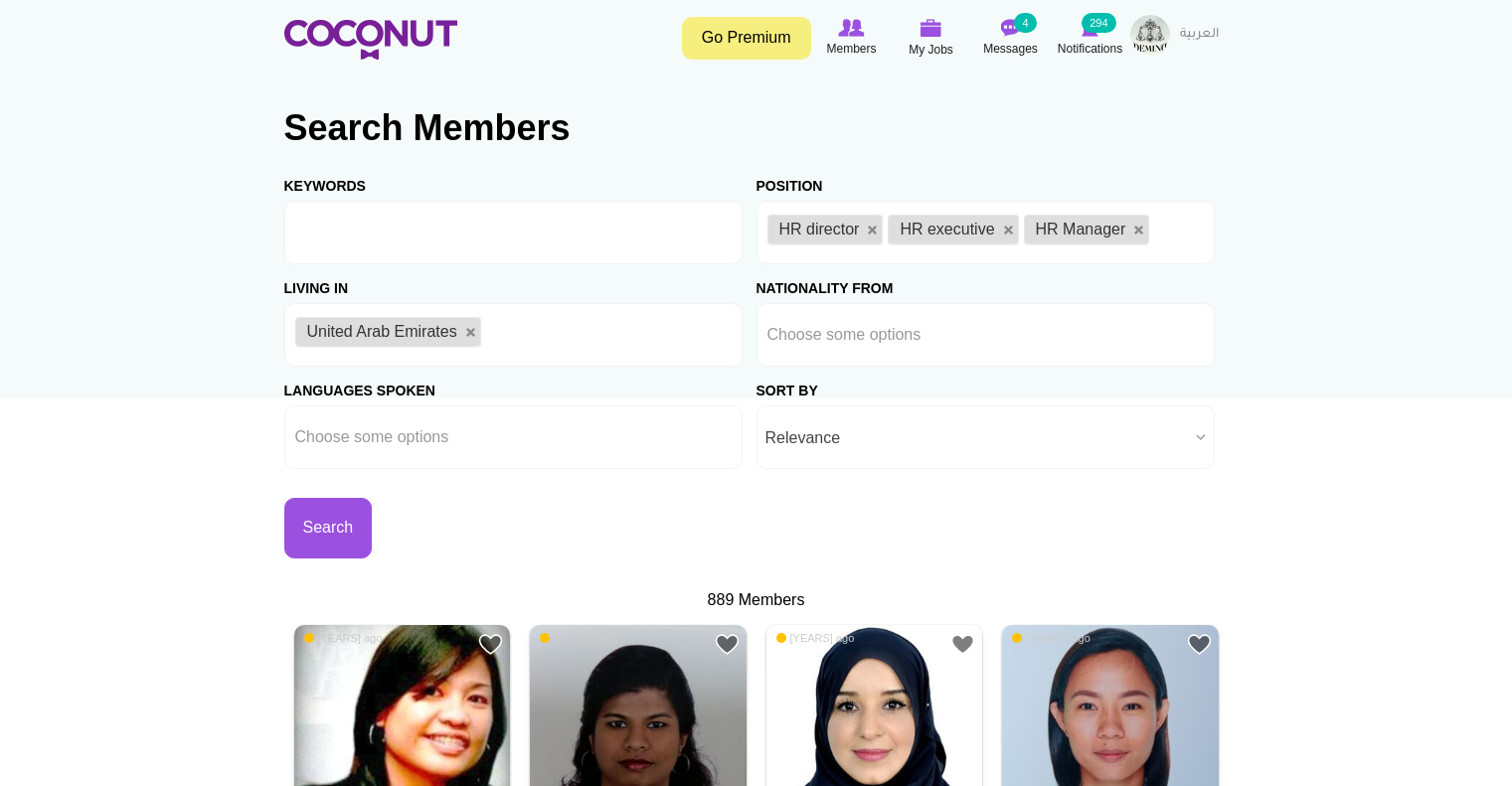 scroll, scrollTop: 0, scrollLeft: 0, axis: both 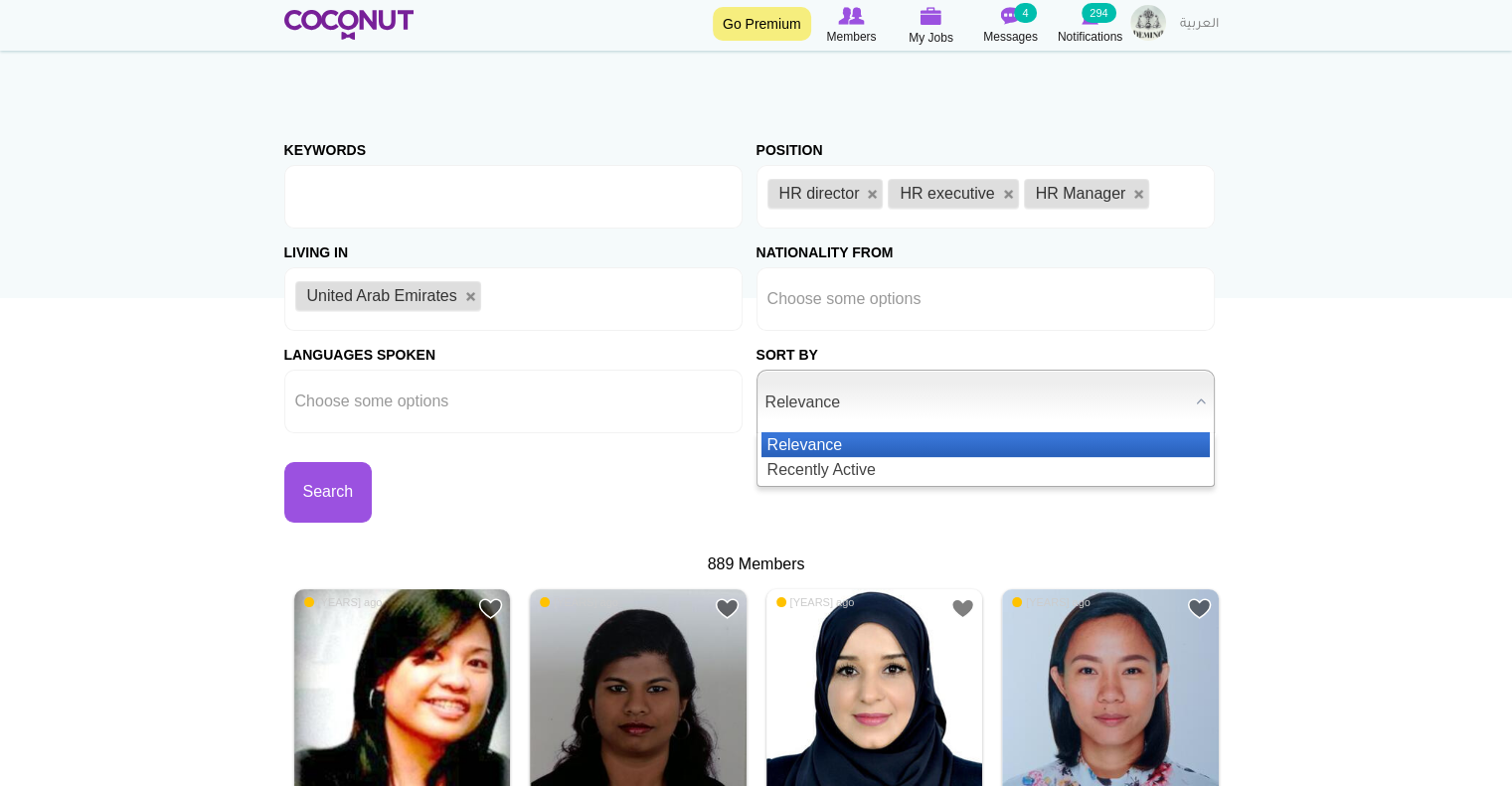 click on "Relevance" at bounding box center (976, 402) 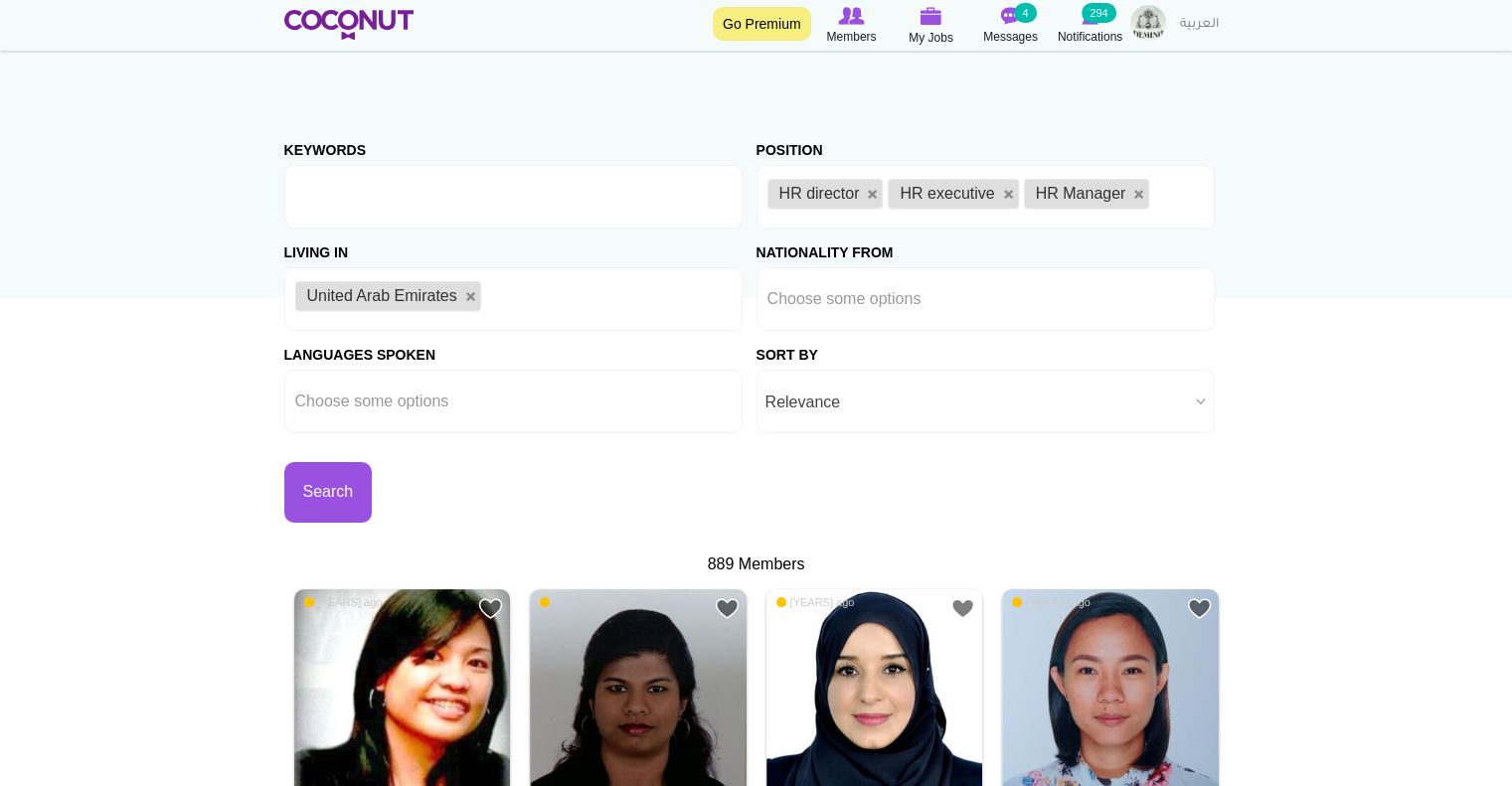 click on "Relevance" at bounding box center (976, 402) 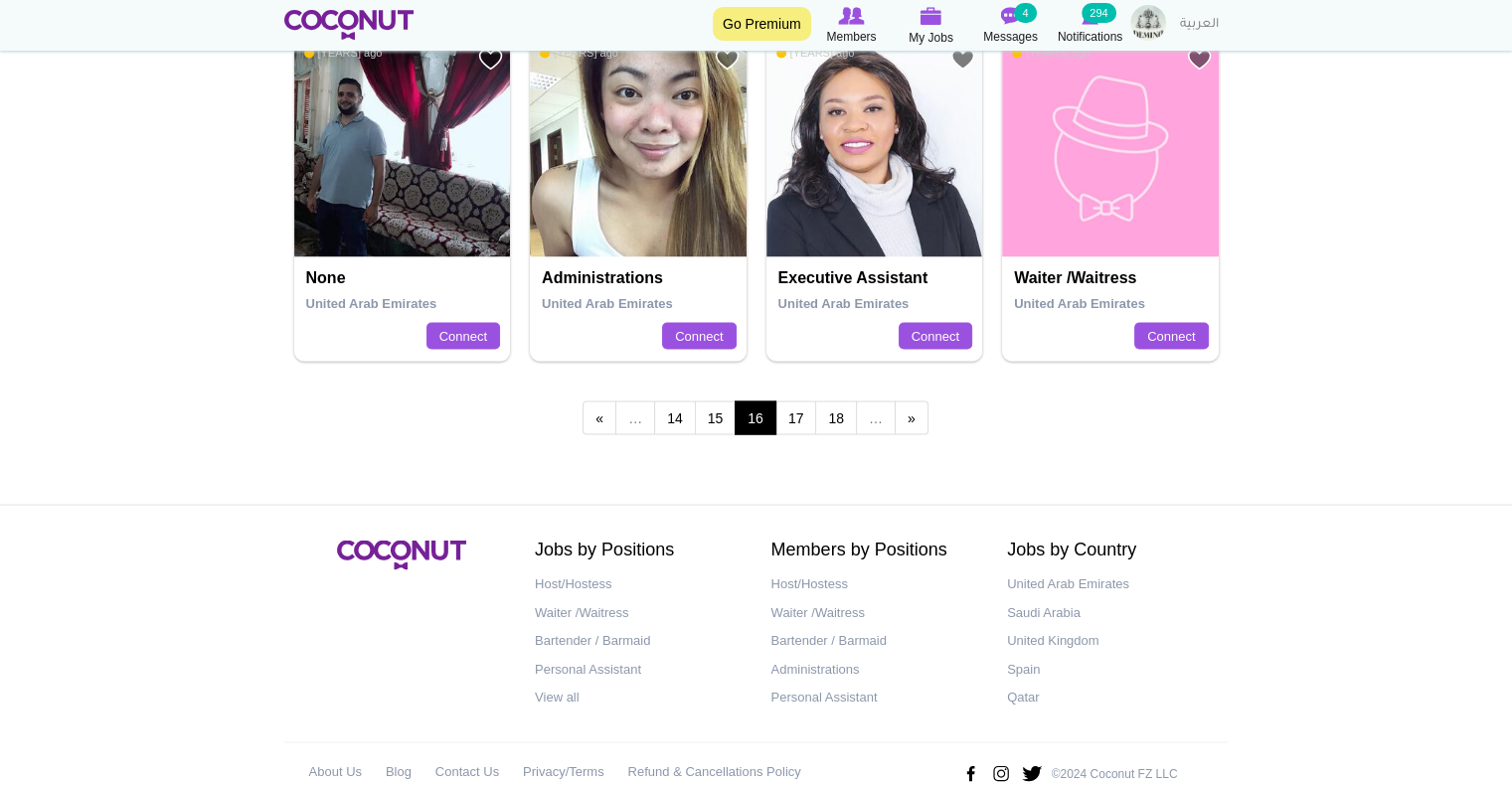 scroll, scrollTop: 3754, scrollLeft: 0, axis: vertical 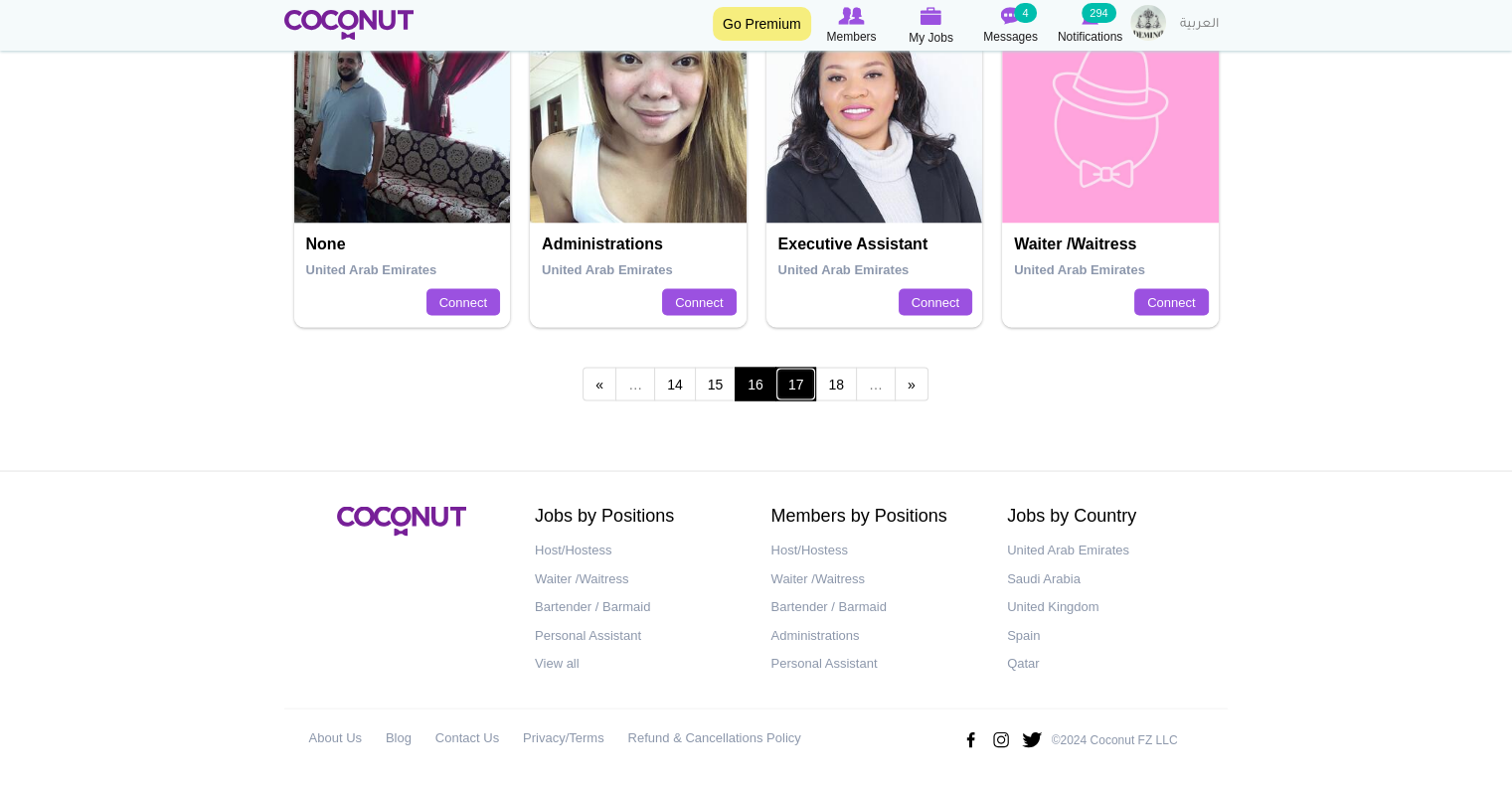 click on "17" at bounding box center [796, 384] 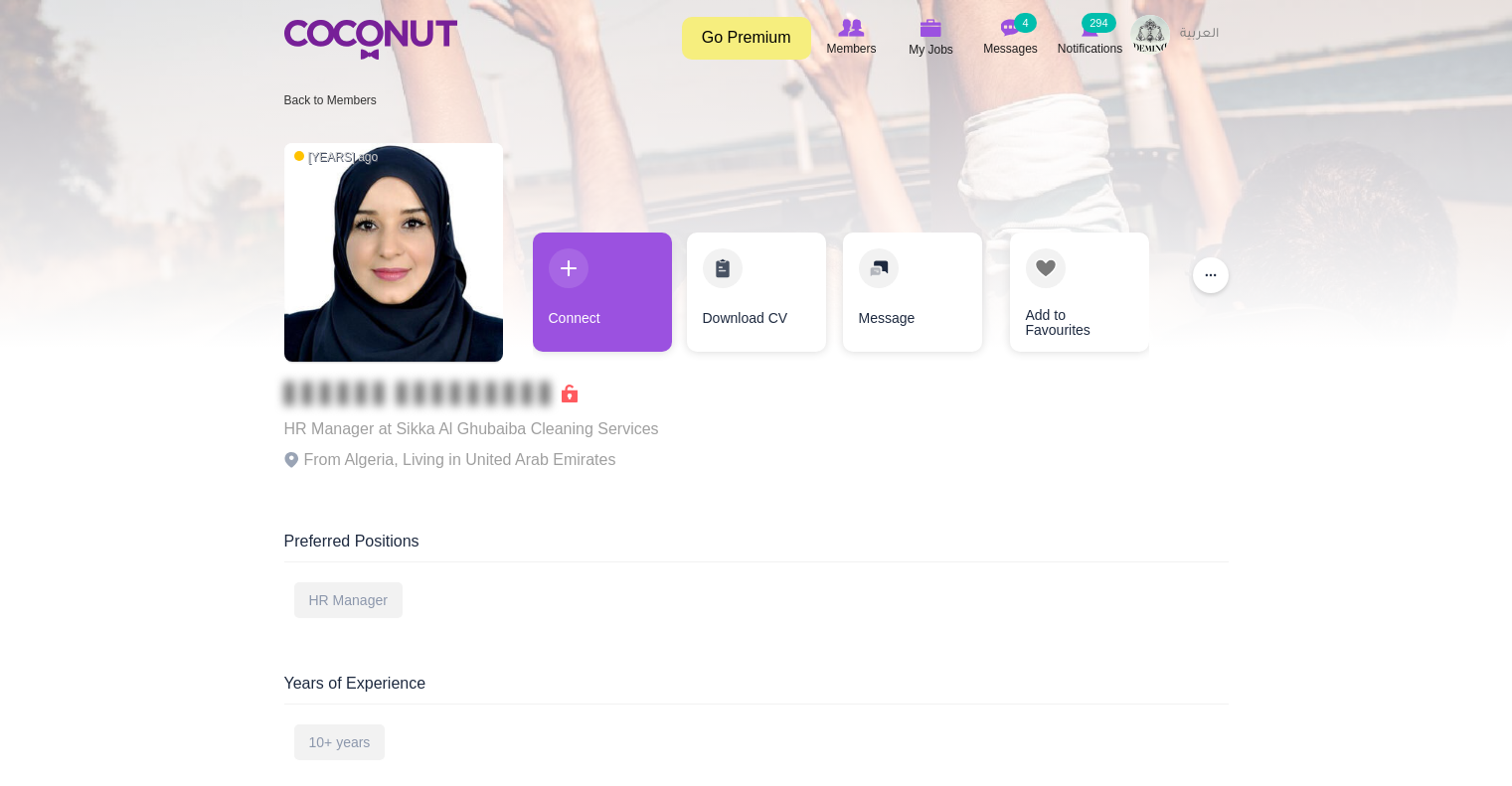 scroll, scrollTop: 0, scrollLeft: 0, axis: both 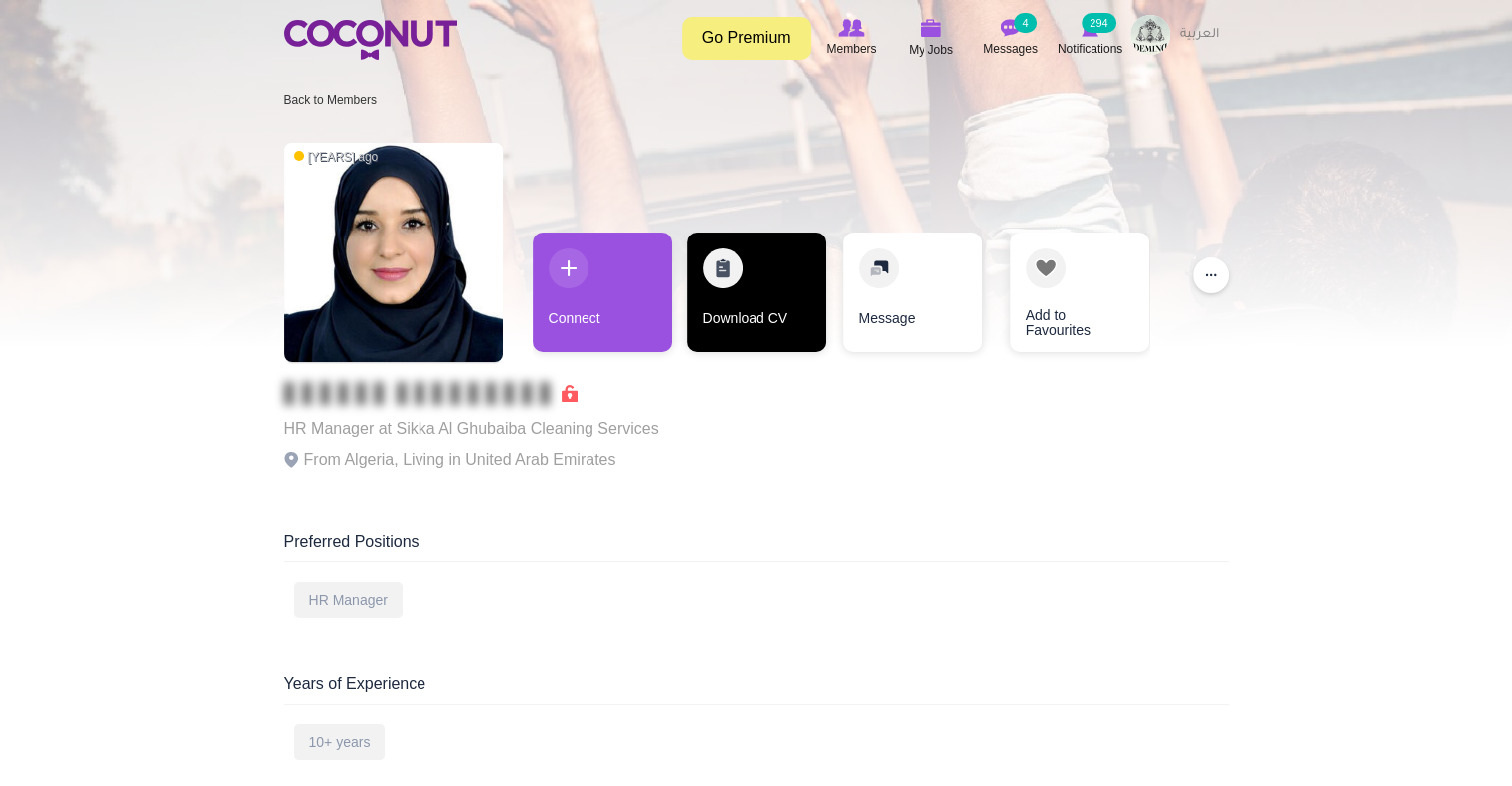 click on "Download CV" at bounding box center [756, 292] 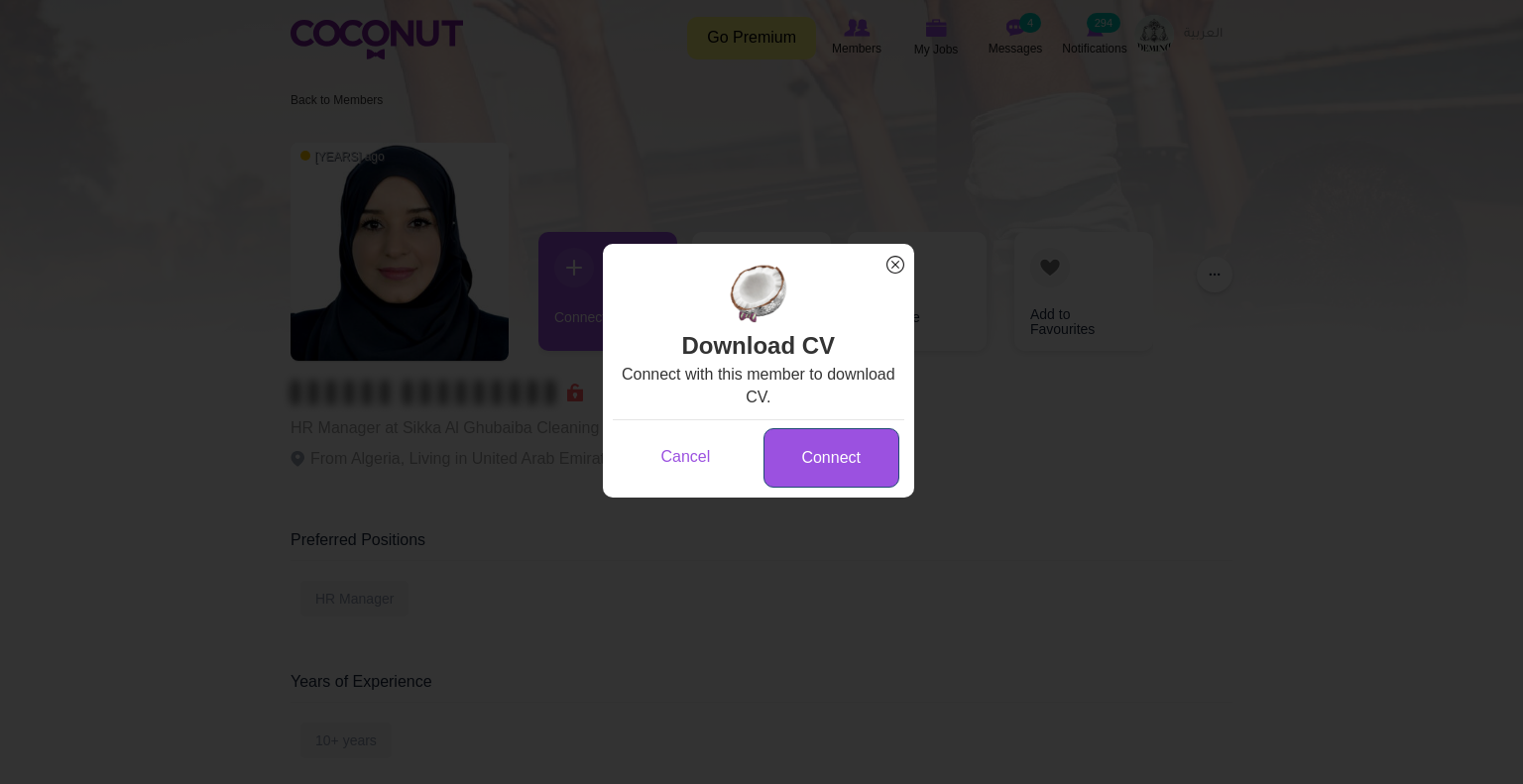 click on "Connect" at bounding box center (831, 458) 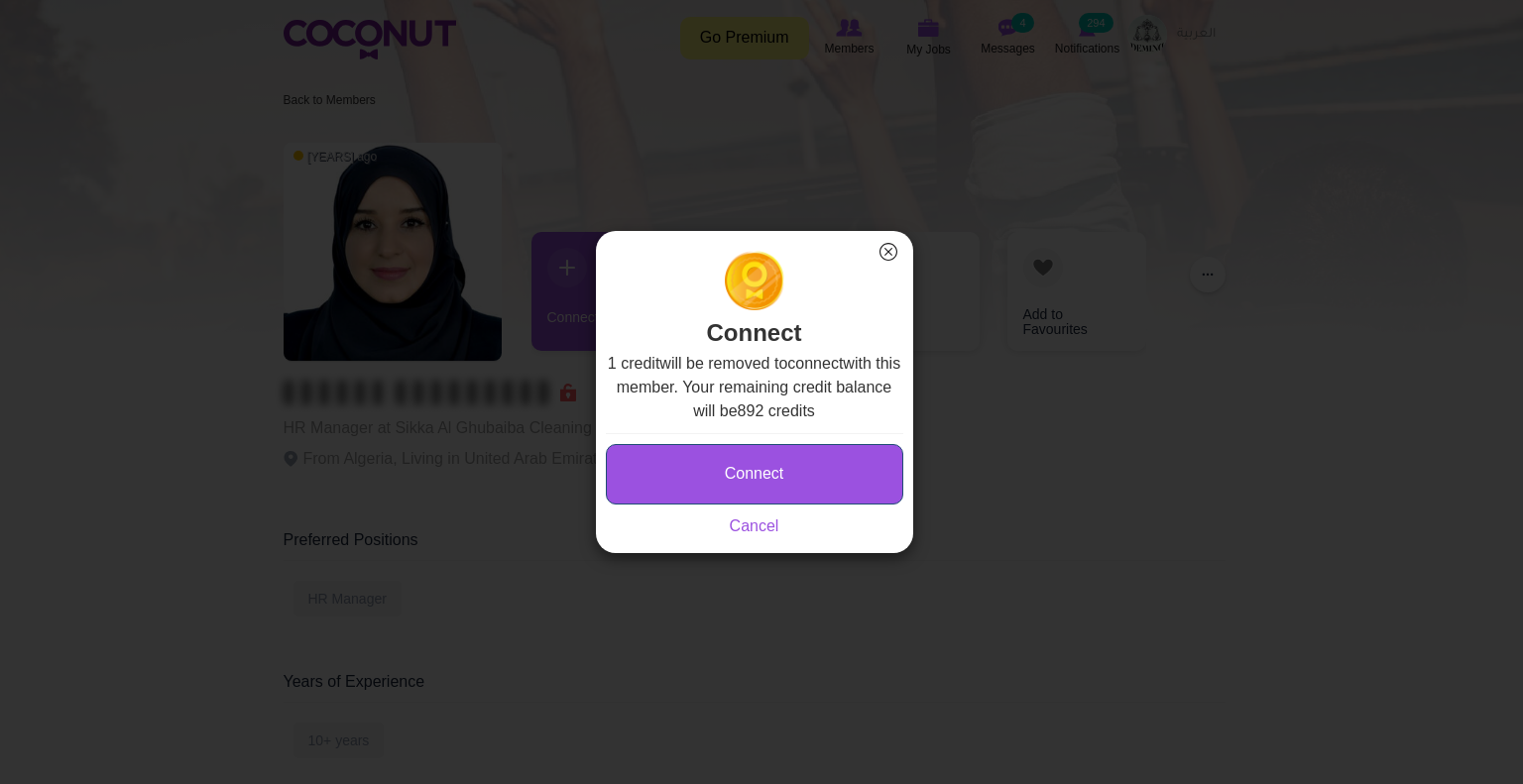 click on "Connect" at bounding box center [755, 474] 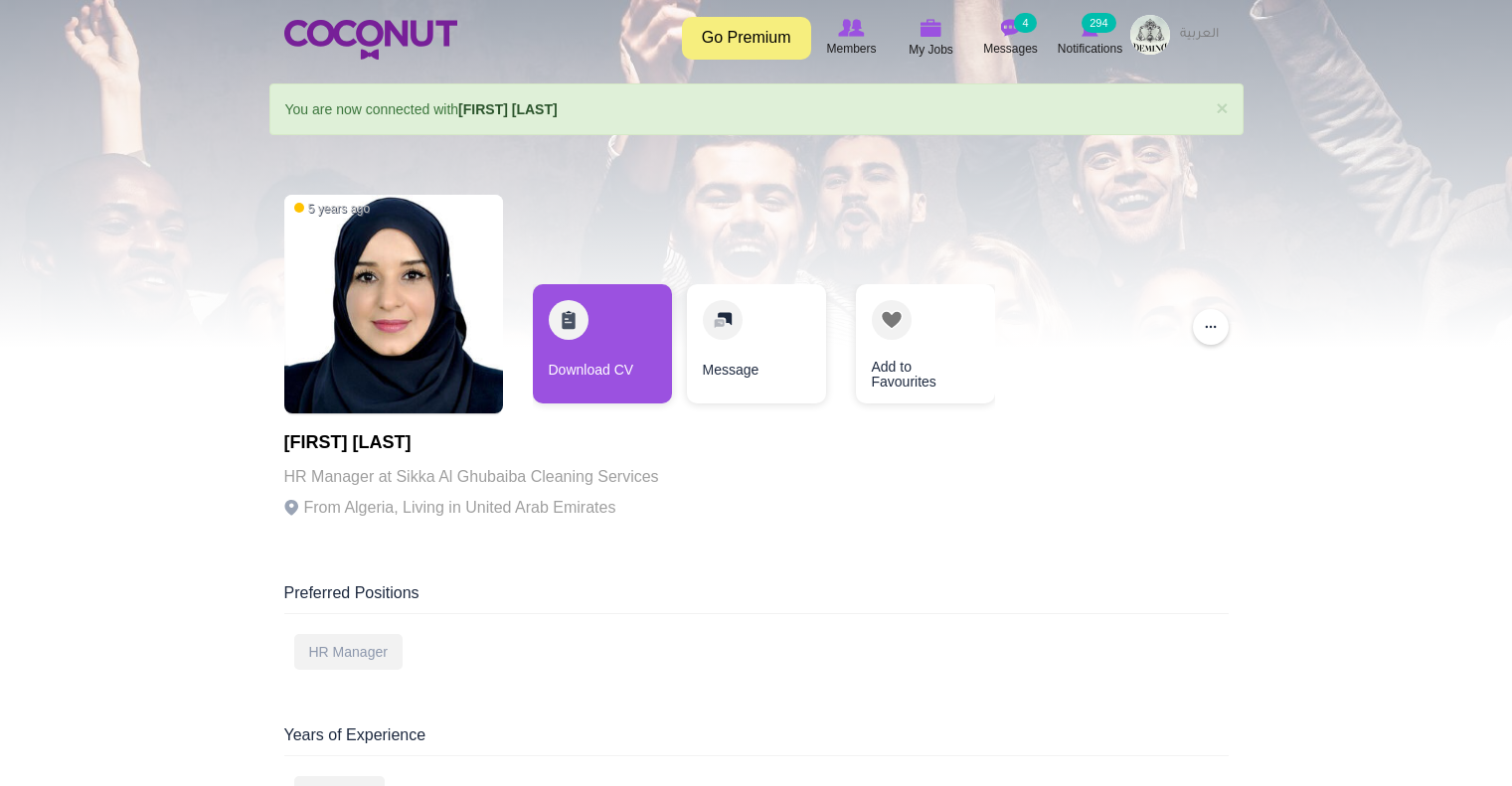 scroll, scrollTop: 0, scrollLeft: 0, axis: both 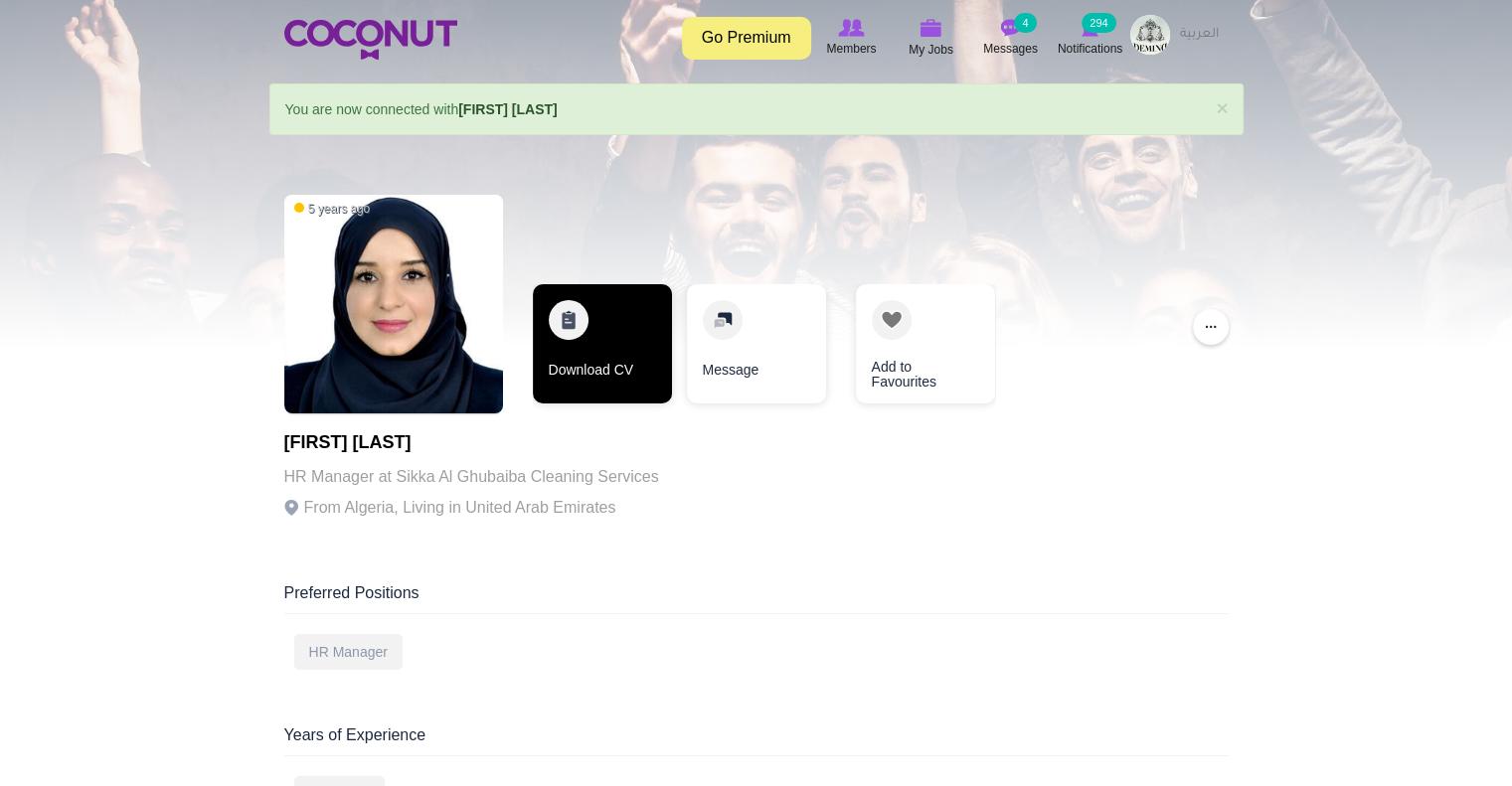 click on "Download CV" at bounding box center [602, 344] 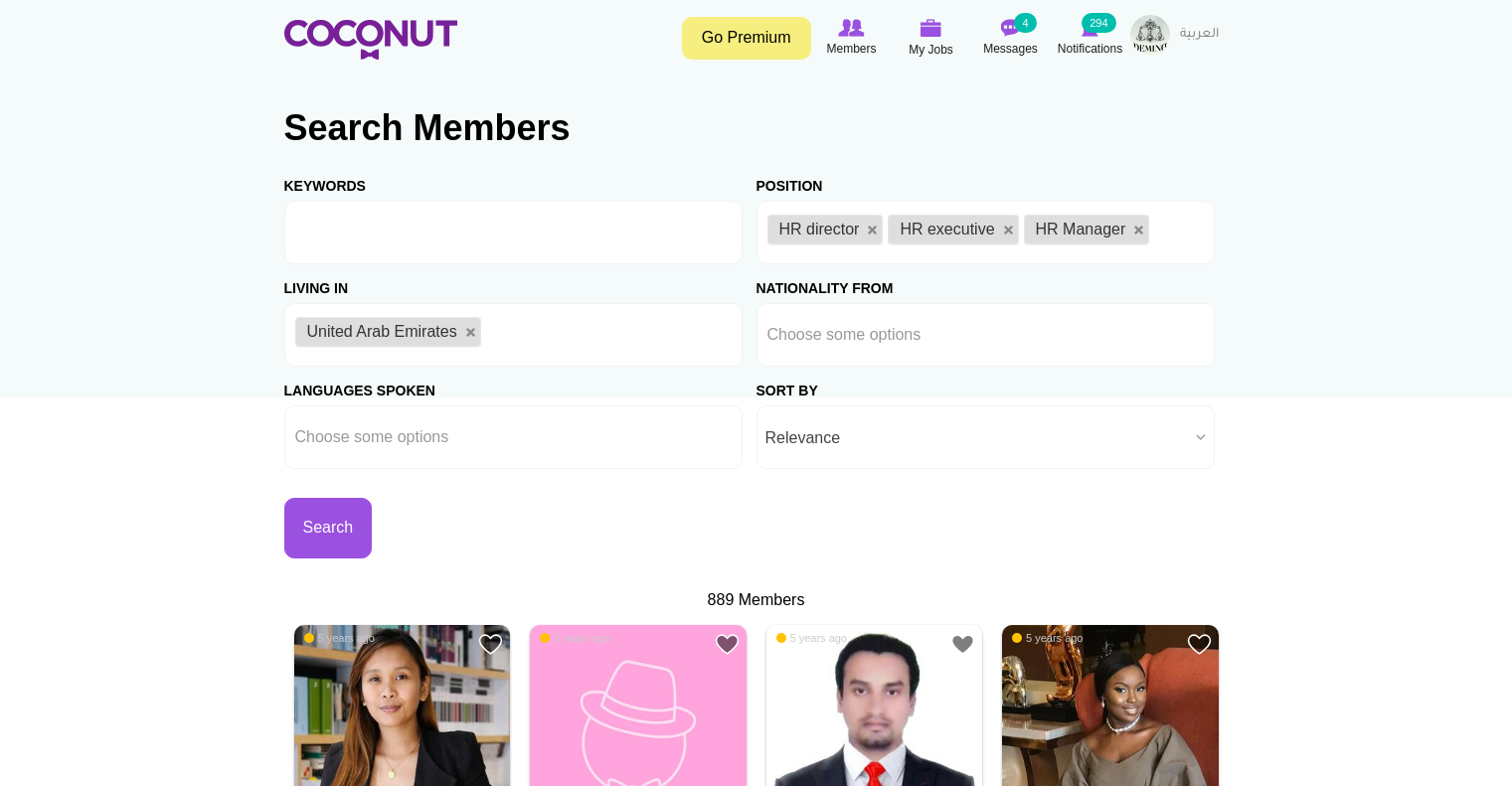 scroll, scrollTop: 0, scrollLeft: 0, axis: both 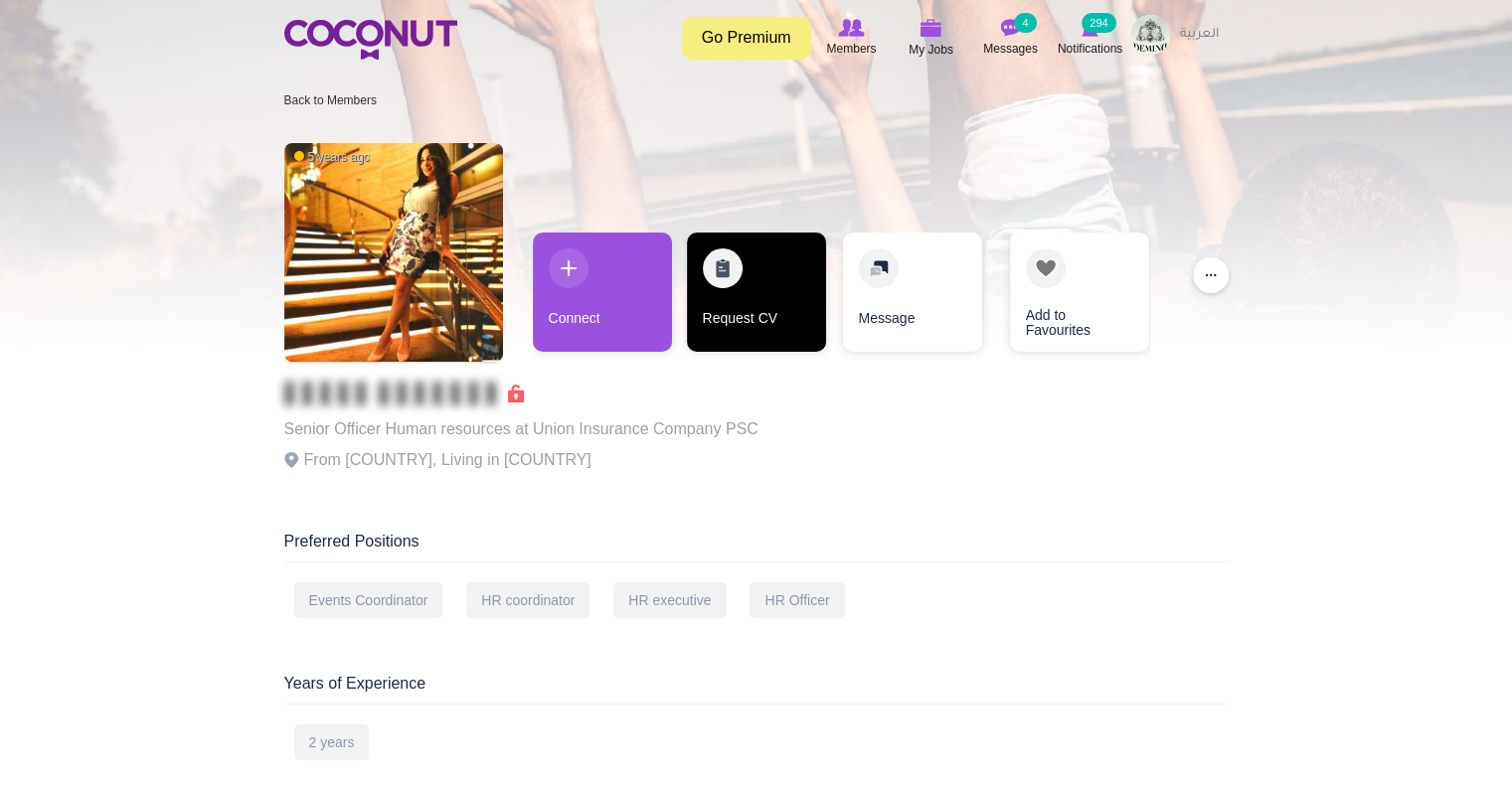 click on "Request CV" at bounding box center (756, 292) 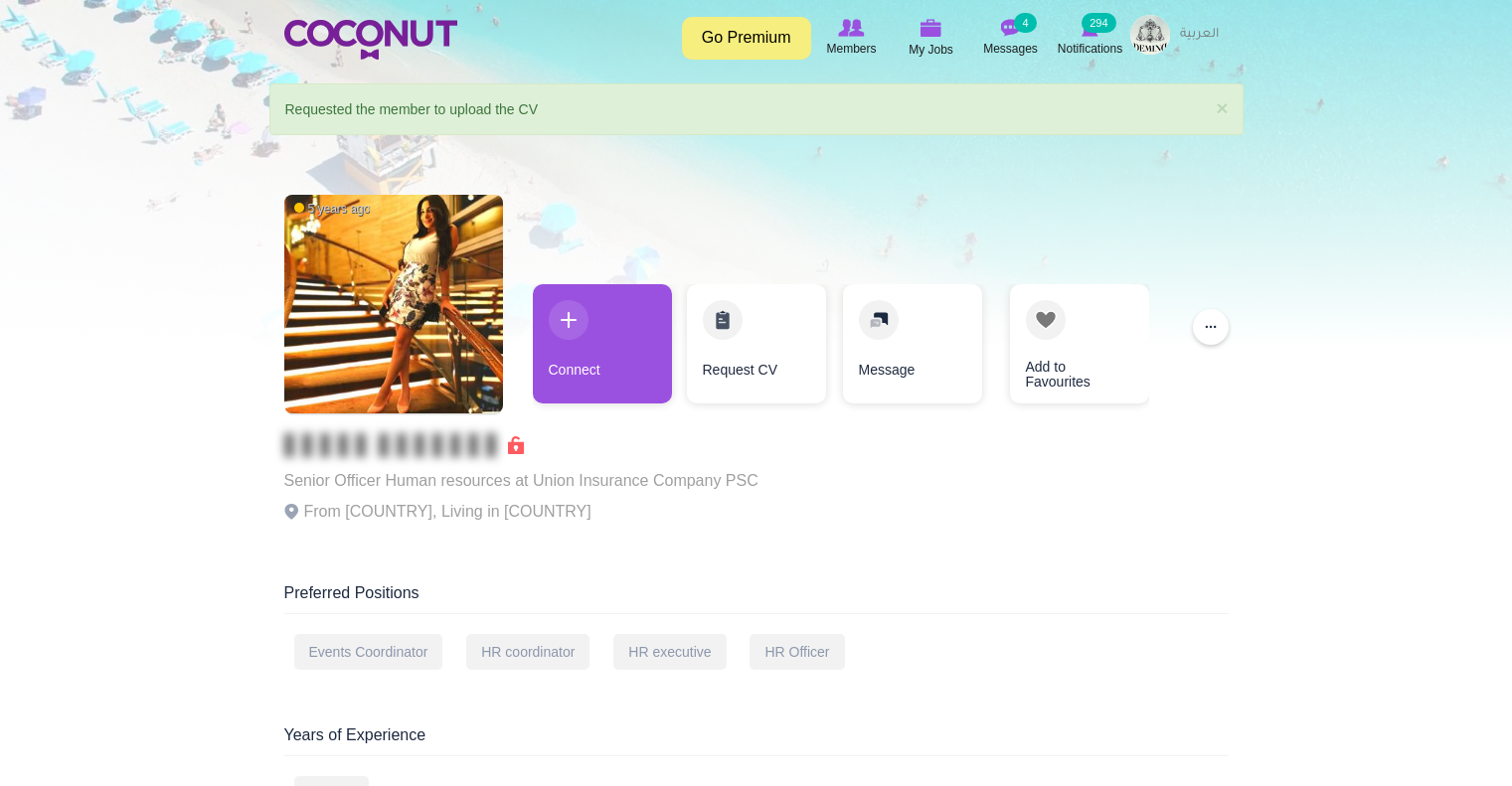 scroll, scrollTop: 0, scrollLeft: 0, axis: both 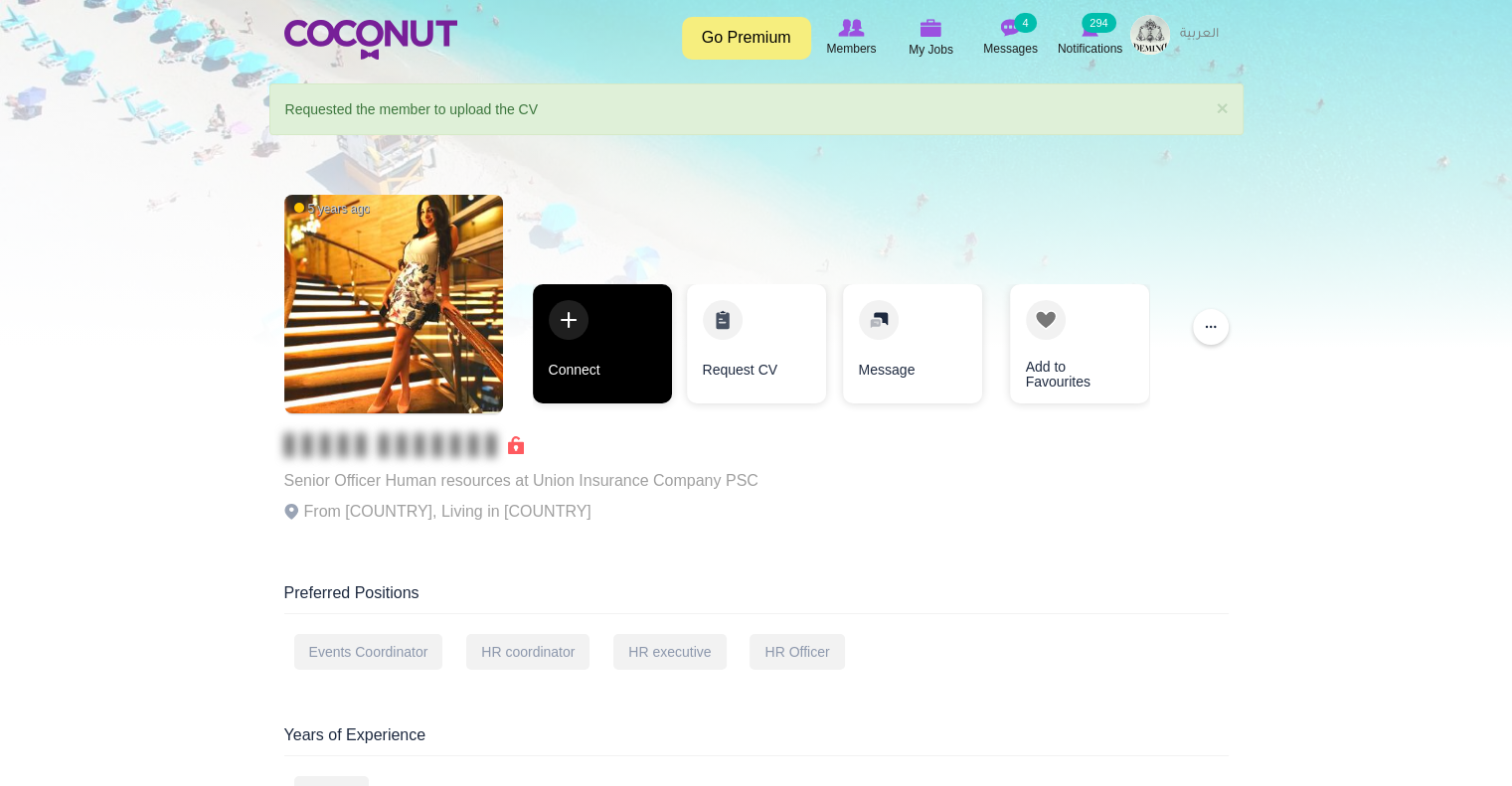 click on "Connect" at bounding box center [602, 344] 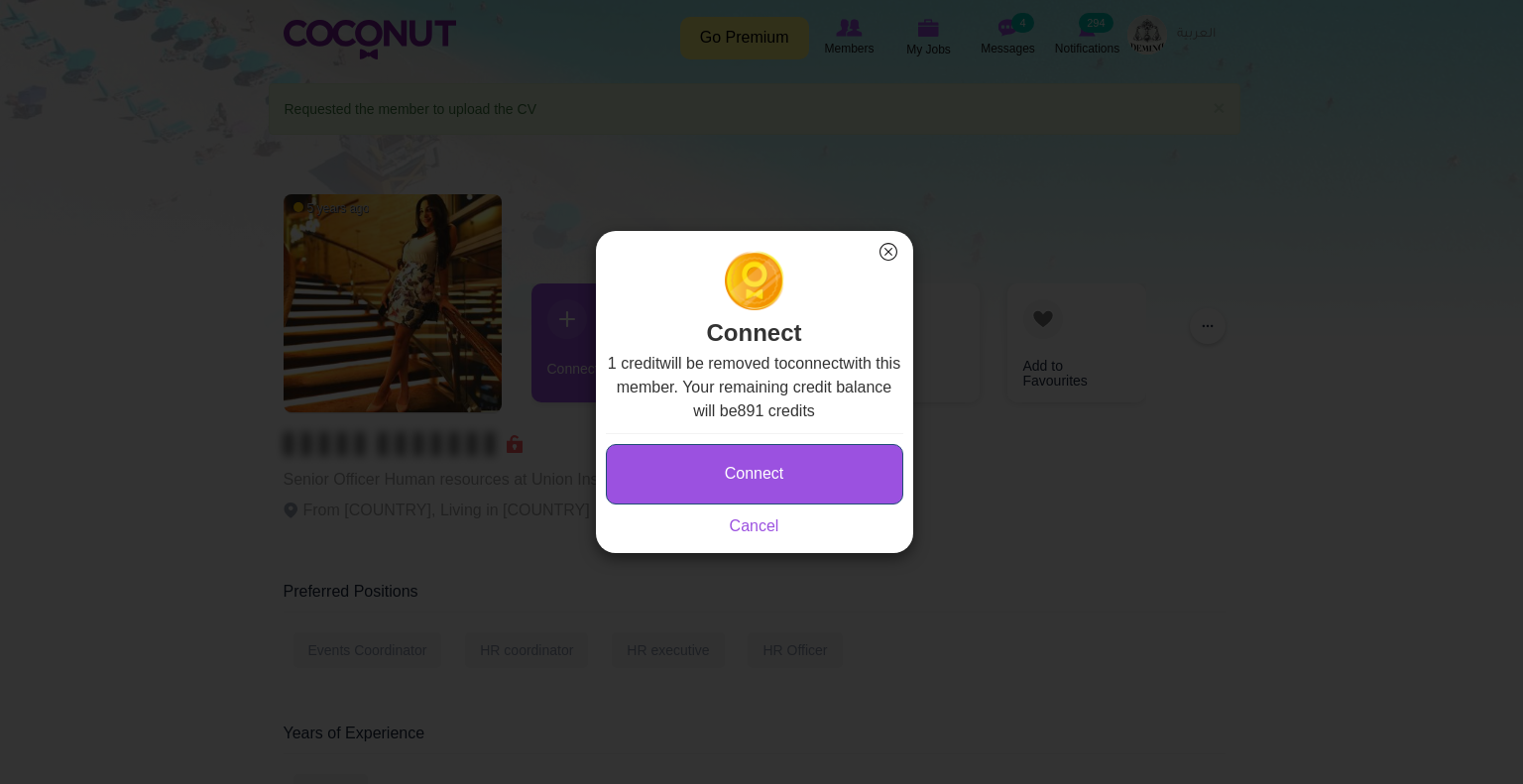 click on "Connect" at bounding box center [755, 474] 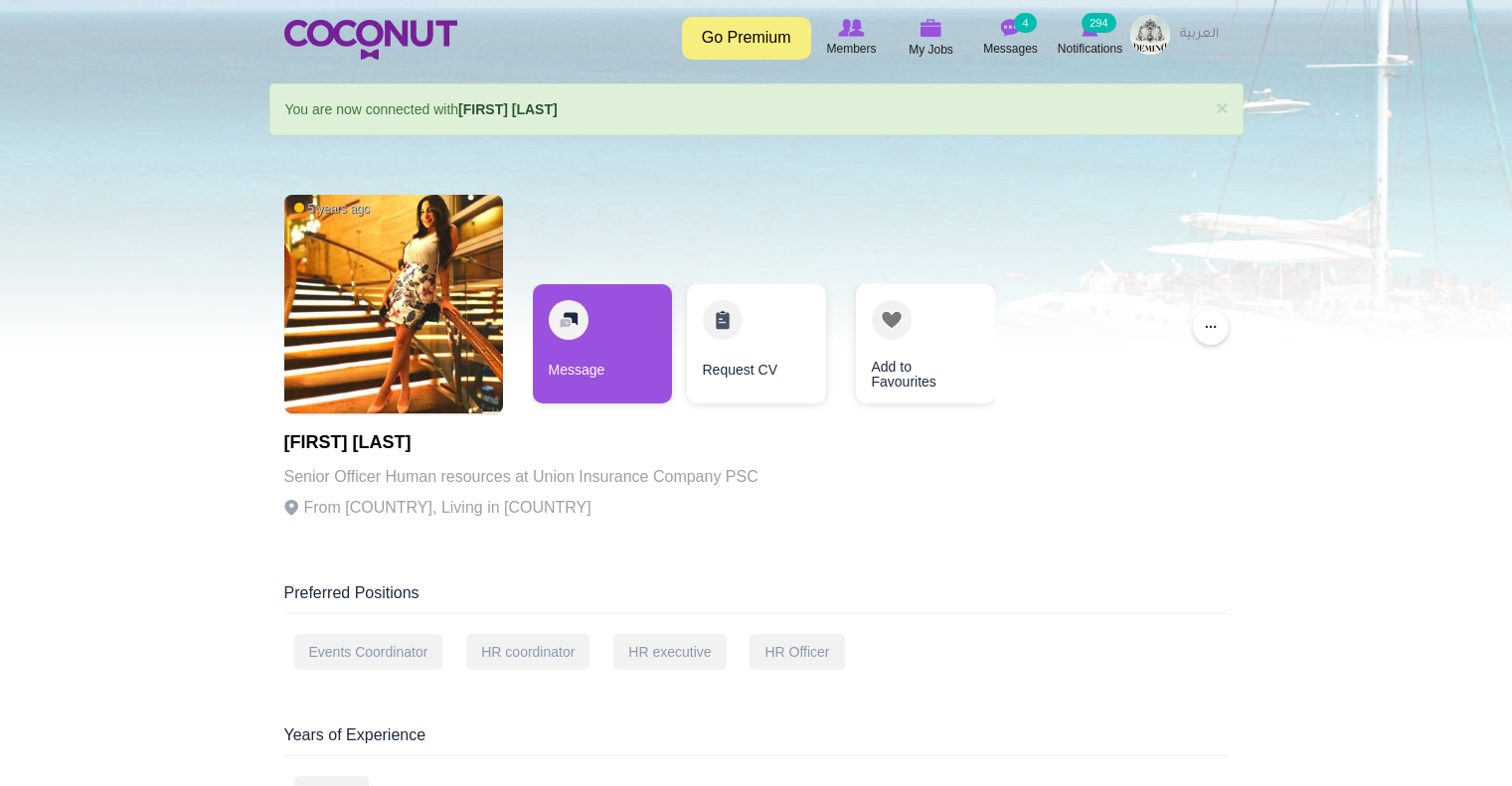 scroll, scrollTop: 0, scrollLeft: 0, axis: both 